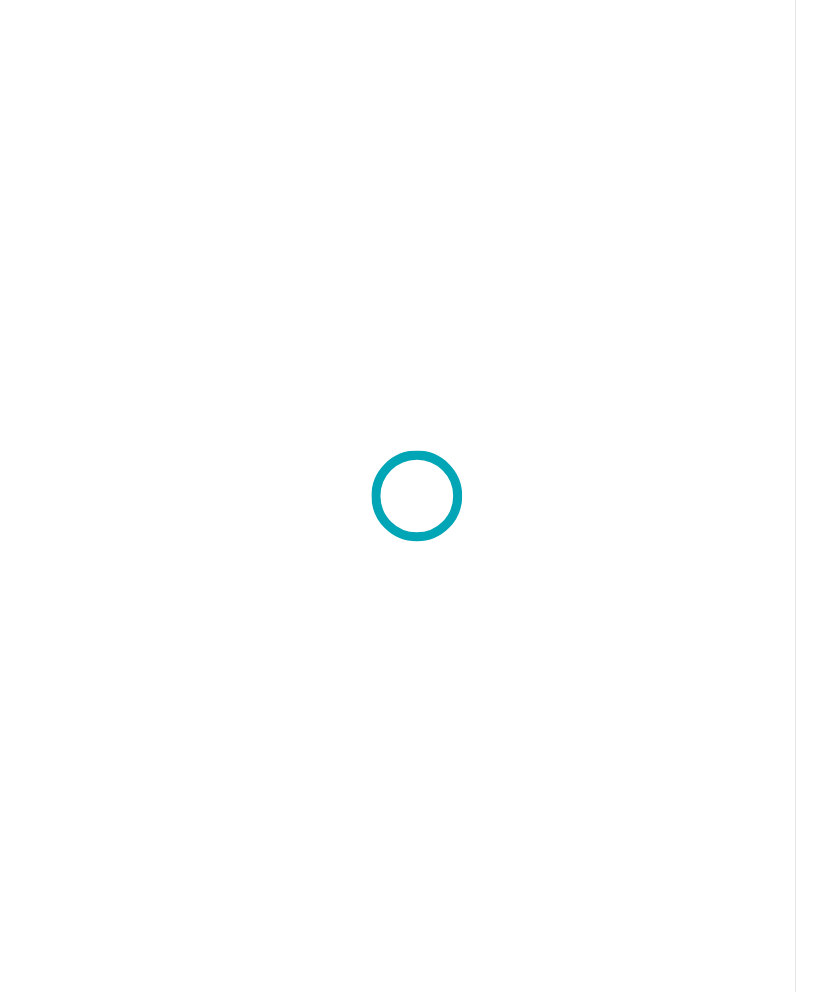 scroll, scrollTop: 0, scrollLeft: 0, axis: both 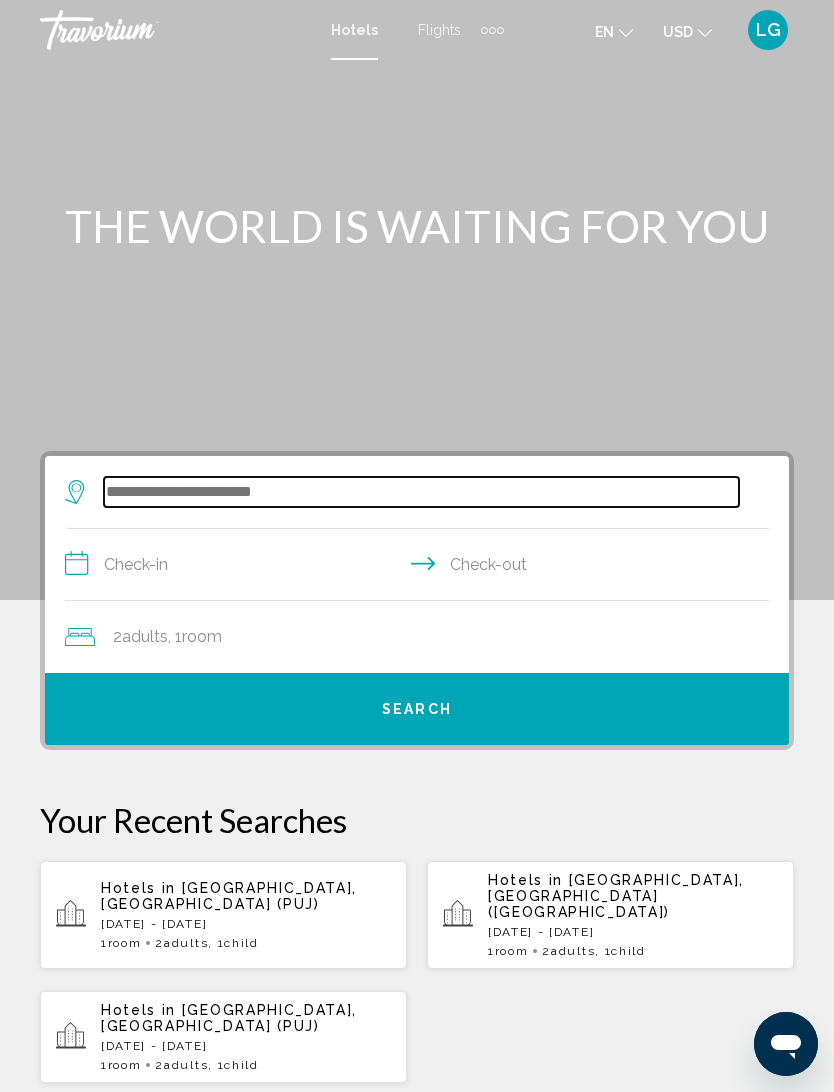 click at bounding box center [421, 492] 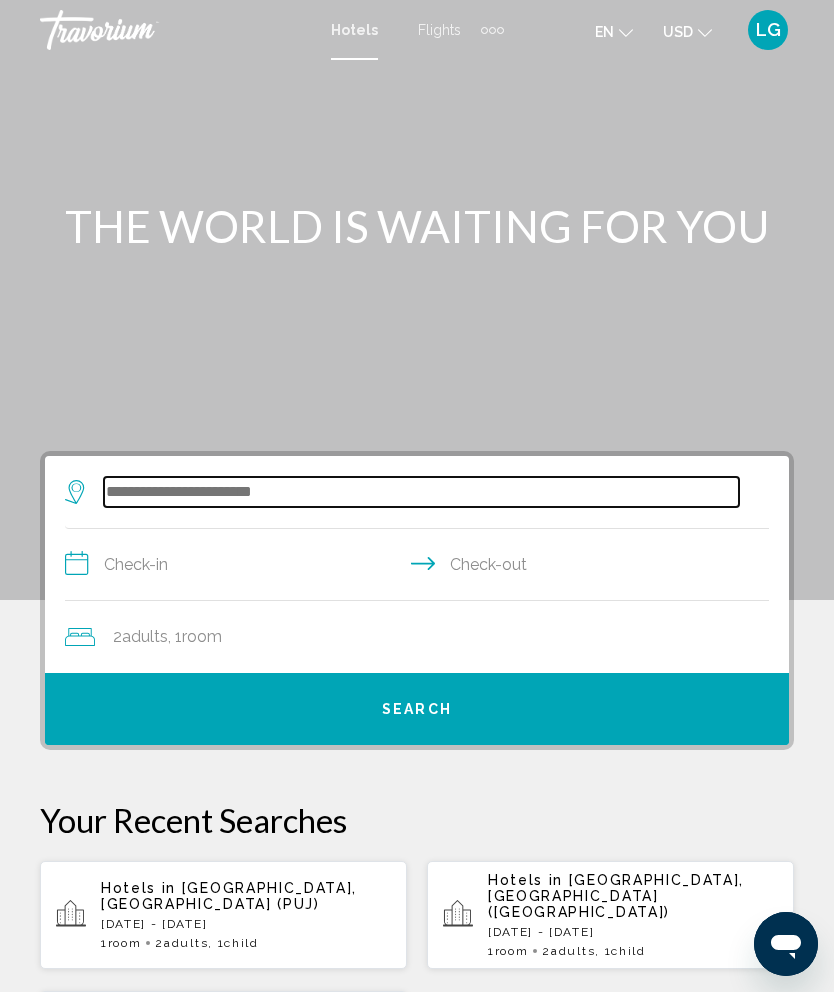 scroll, scrollTop: 0, scrollLeft: 0, axis: both 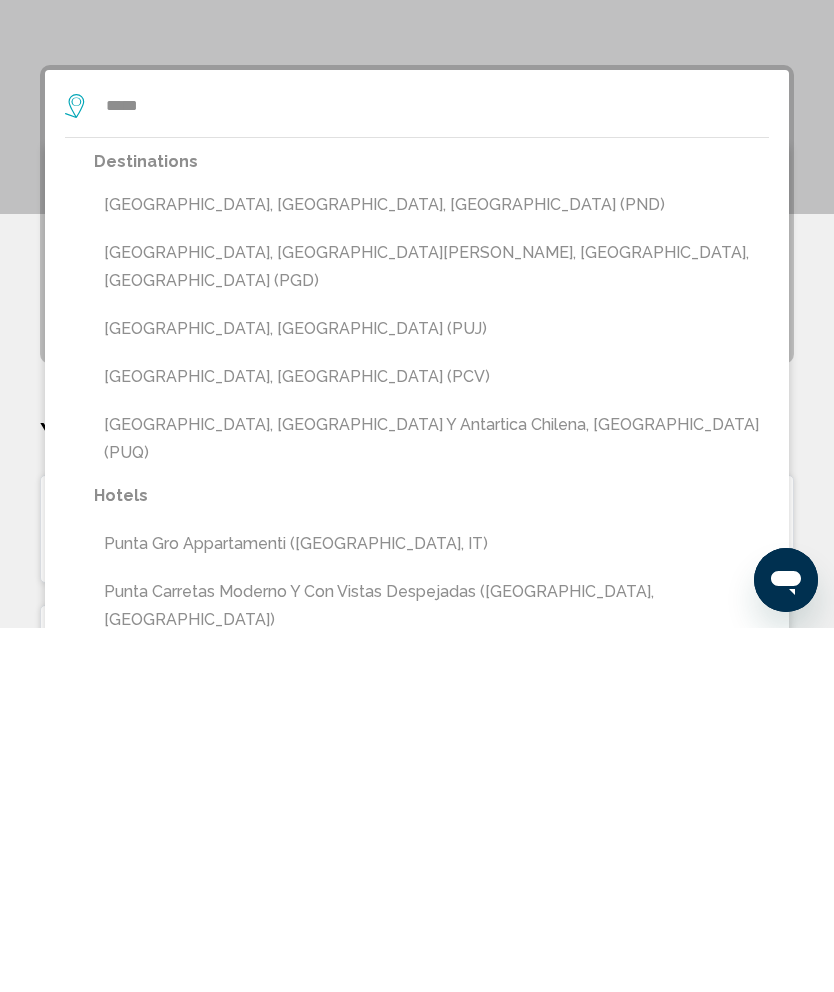 click on "[GEOGRAPHIC_DATA], [GEOGRAPHIC_DATA] (PUJ)" at bounding box center [431, 693] 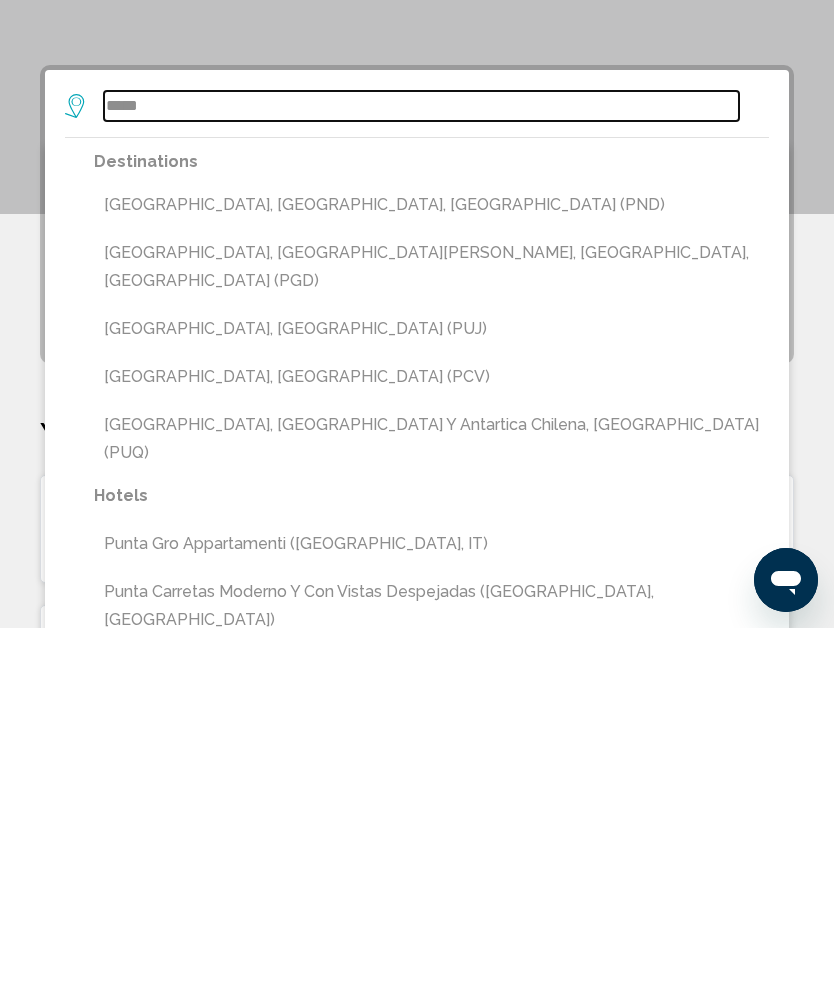 type on "**********" 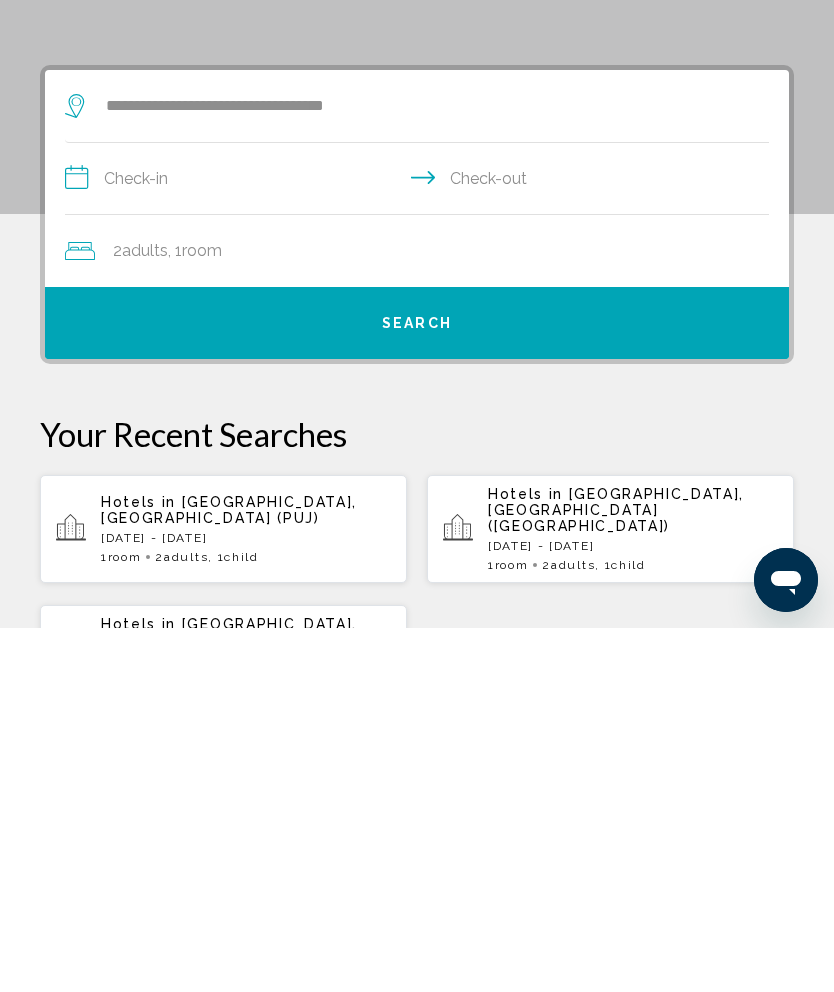 click on "**********" at bounding box center (421, 545) 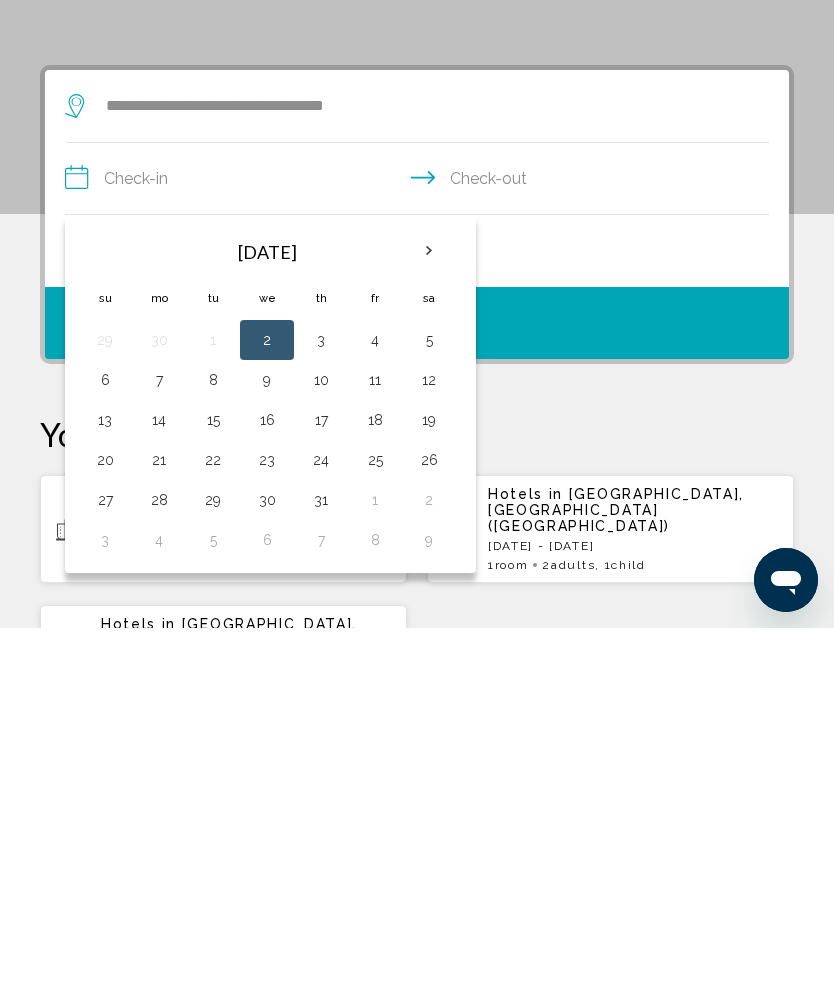 scroll, scrollTop: 386, scrollLeft: 0, axis: vertical 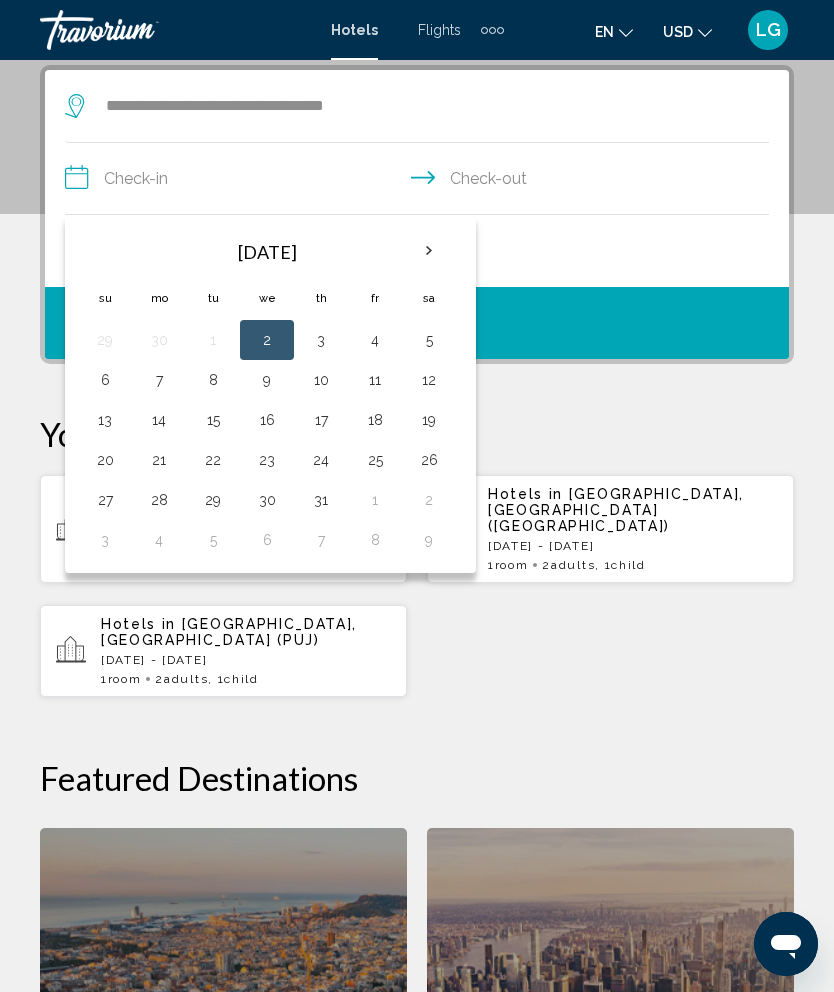 click on "11" at bounding box center (375, 380) 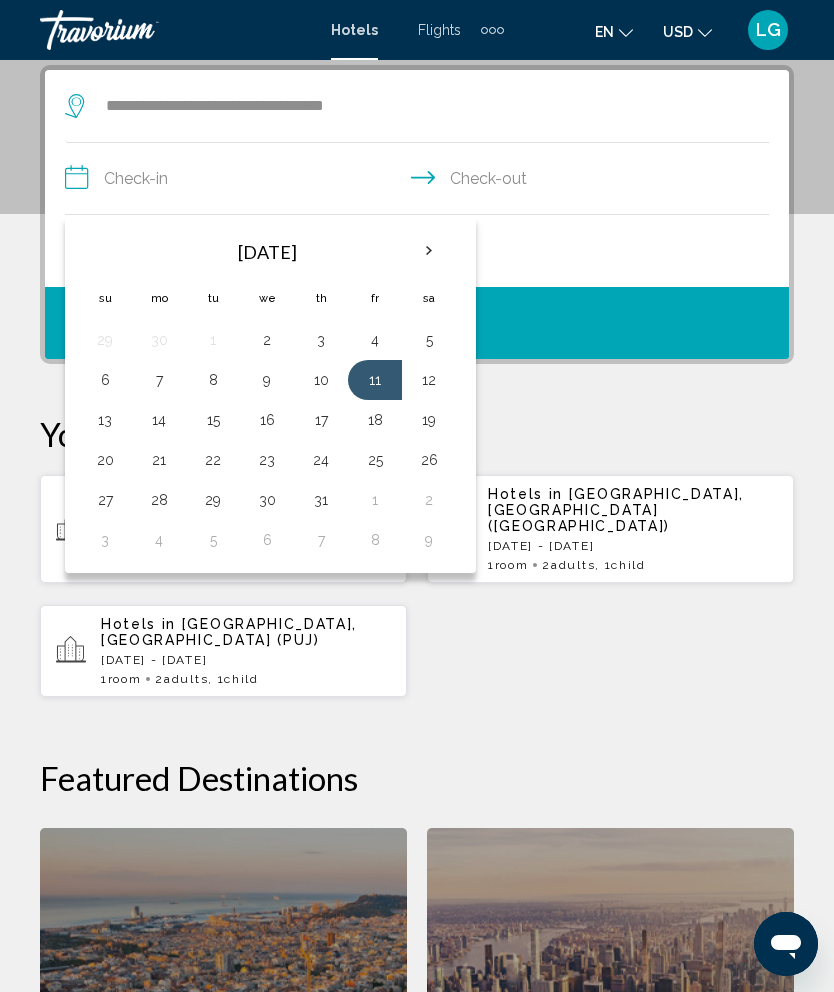 click on "**********" at bounding box center [421, 181] 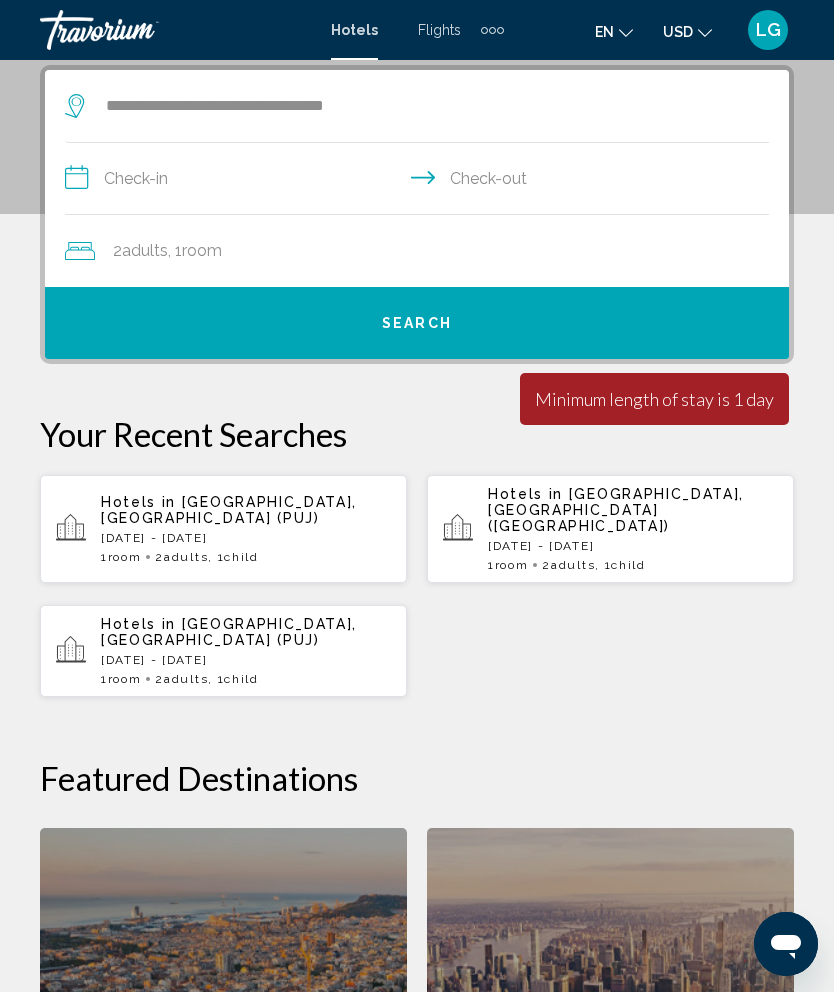 click on "**********" at bounding box center (421, 181) 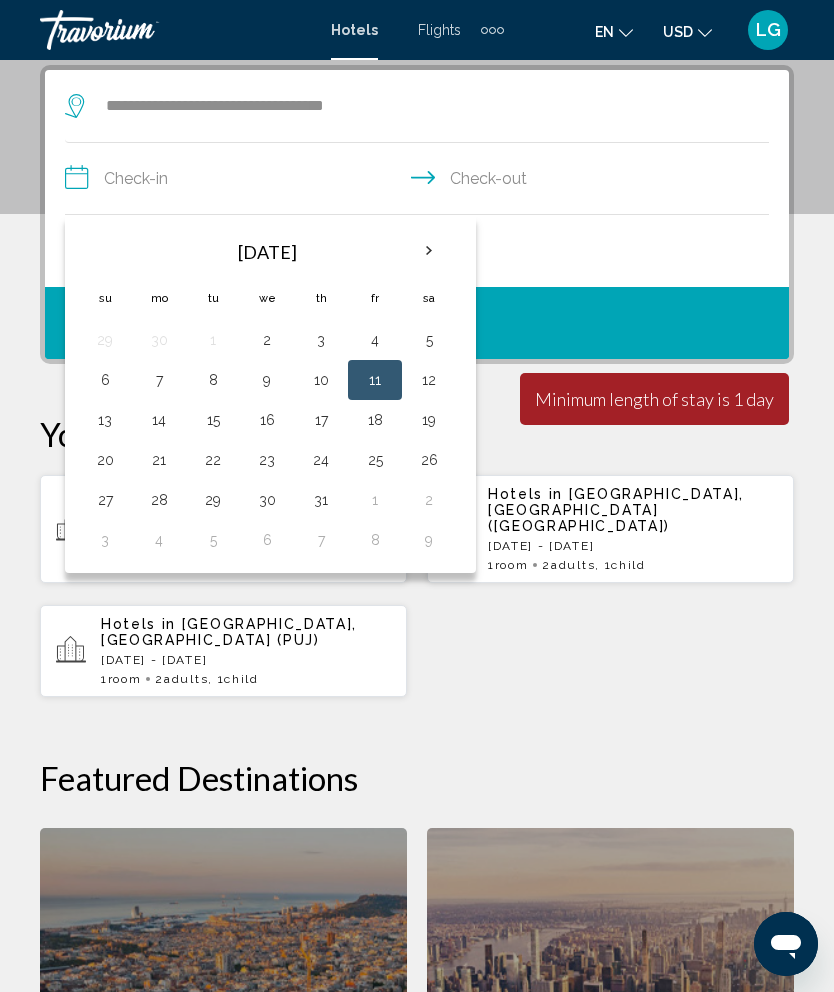 click on "11" at bounding box center (375, 380) 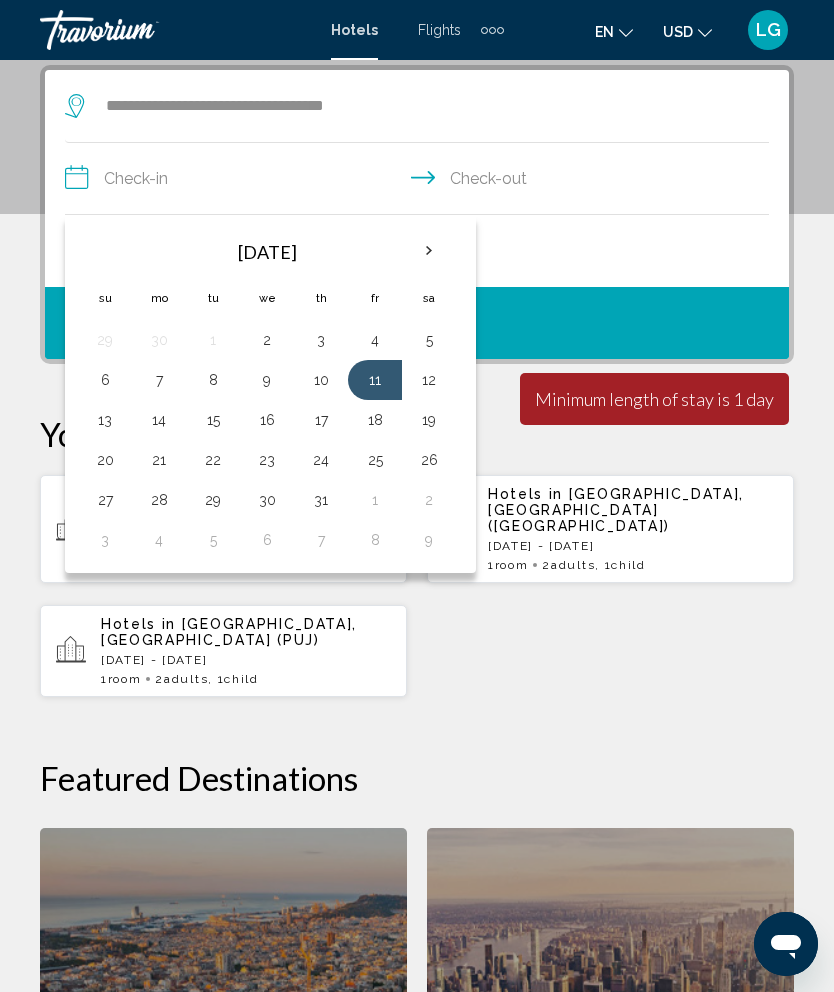 click on "11" at bounding box center (375, 380) 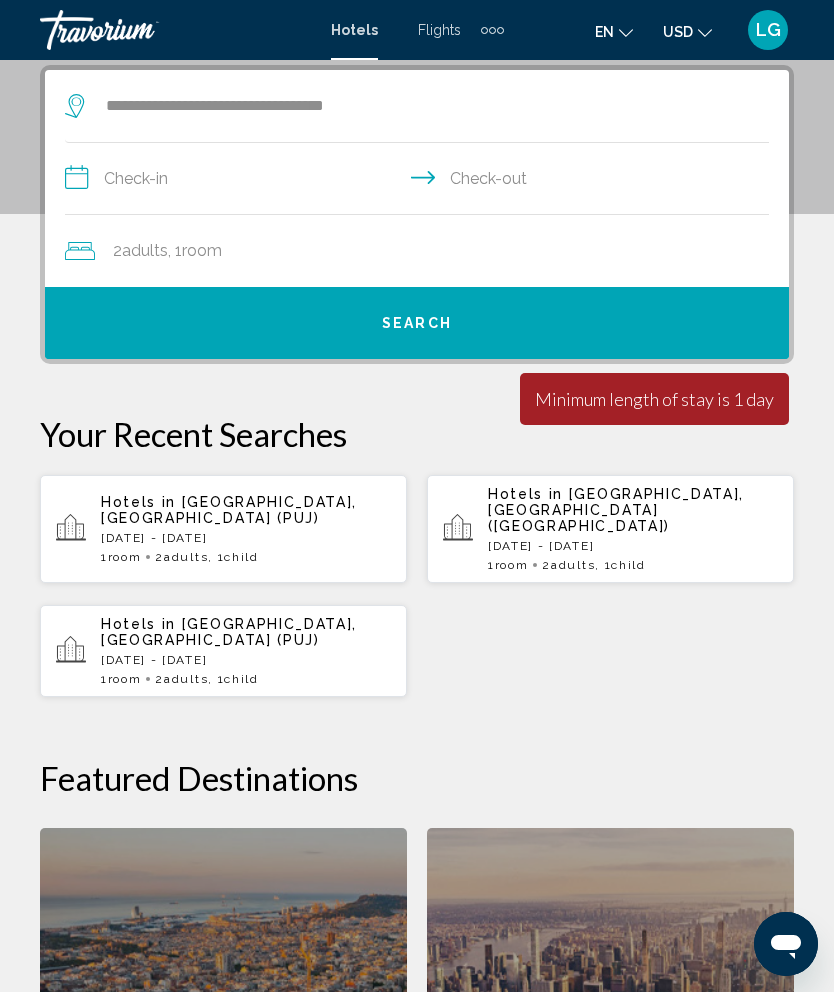click on "**********" at bounding box center (421, 181) 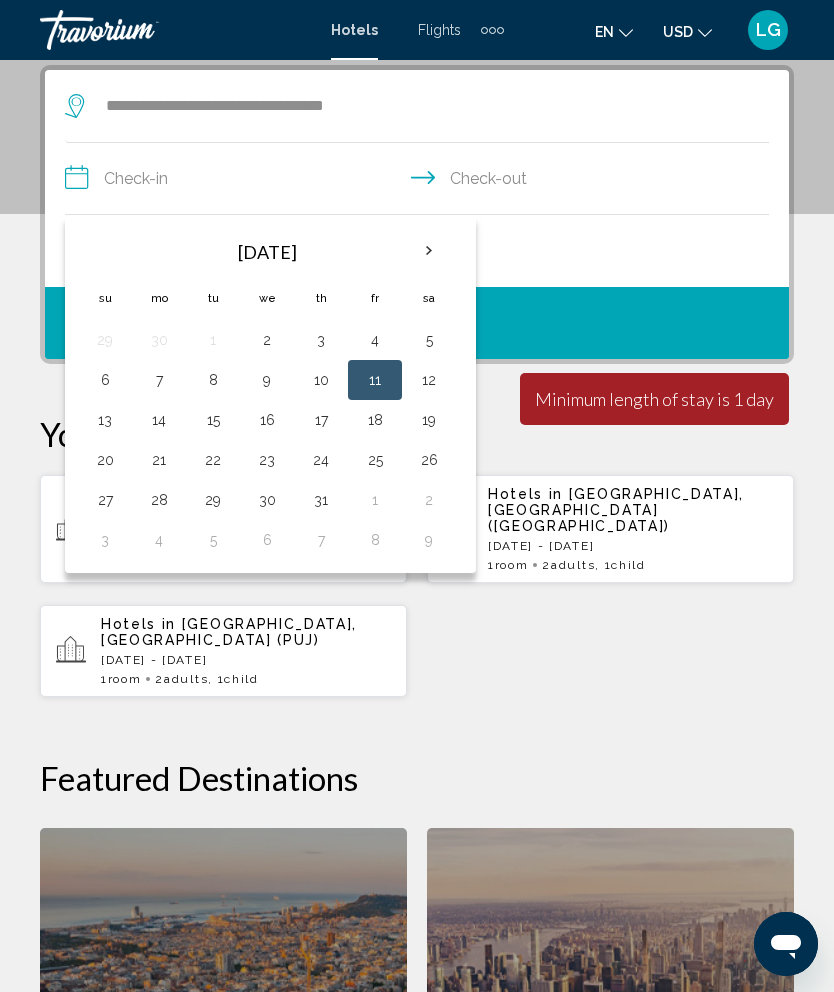 click on "17" at bounding box center [321, 420] 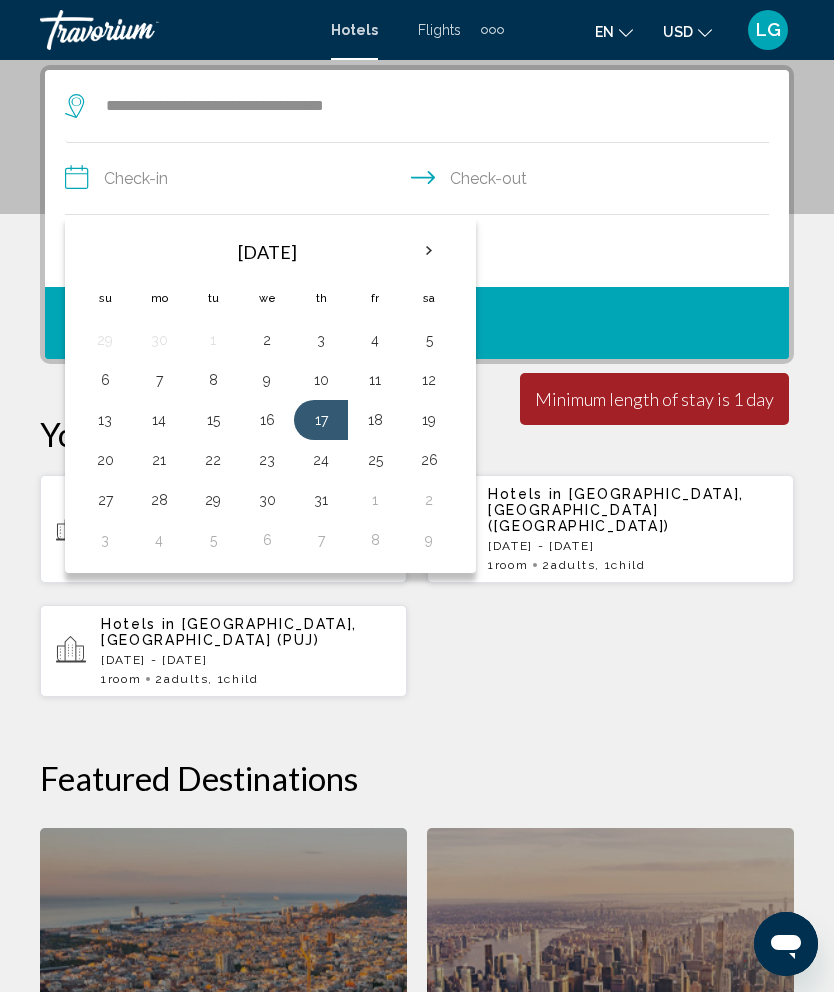 click on "2  Adult Adults , 1  Room rooms" 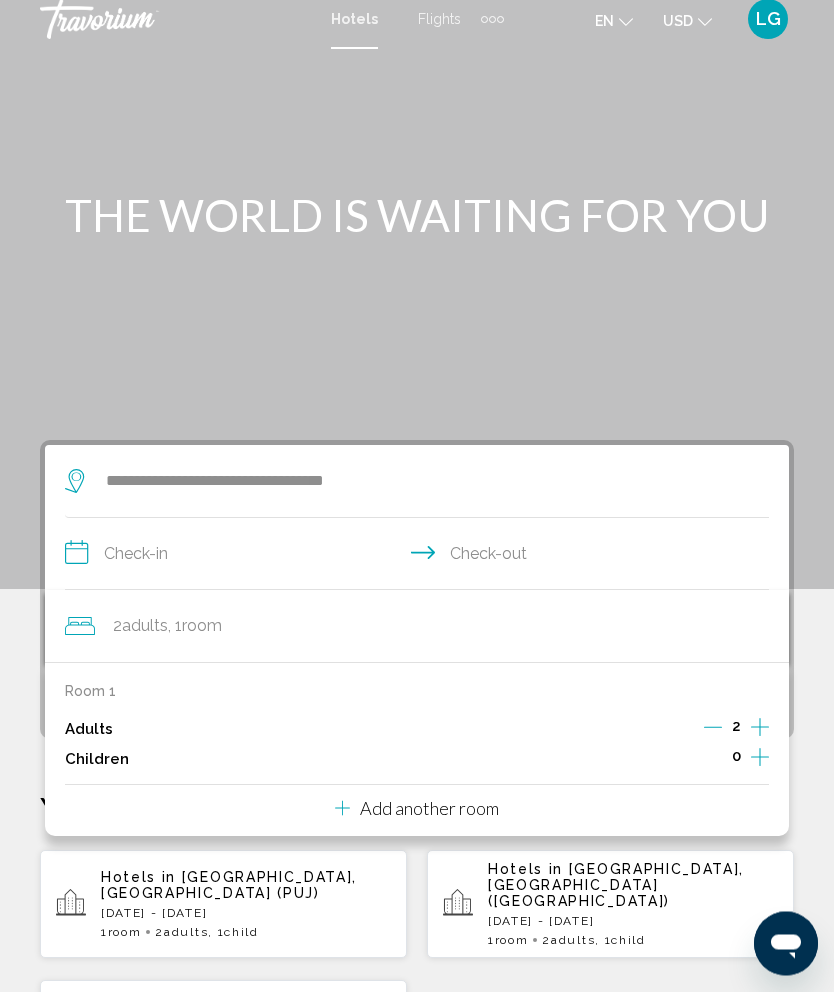 scroll, scrollTop: 0, scrollLeft: 0, axis: both 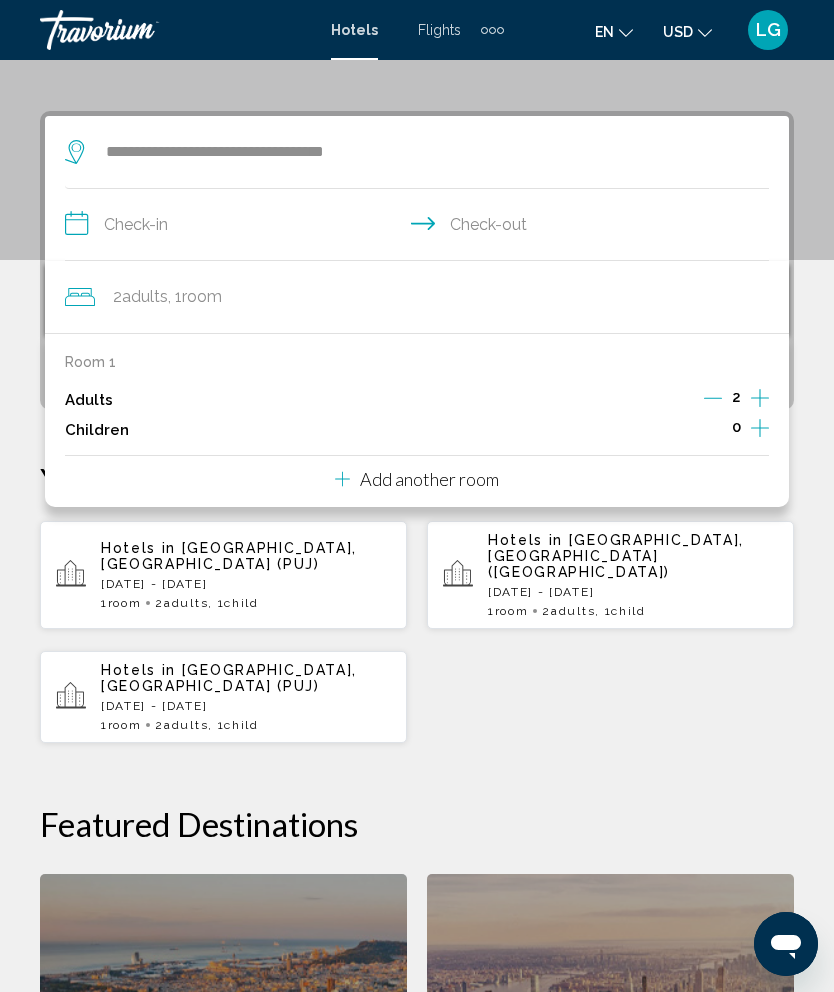 click 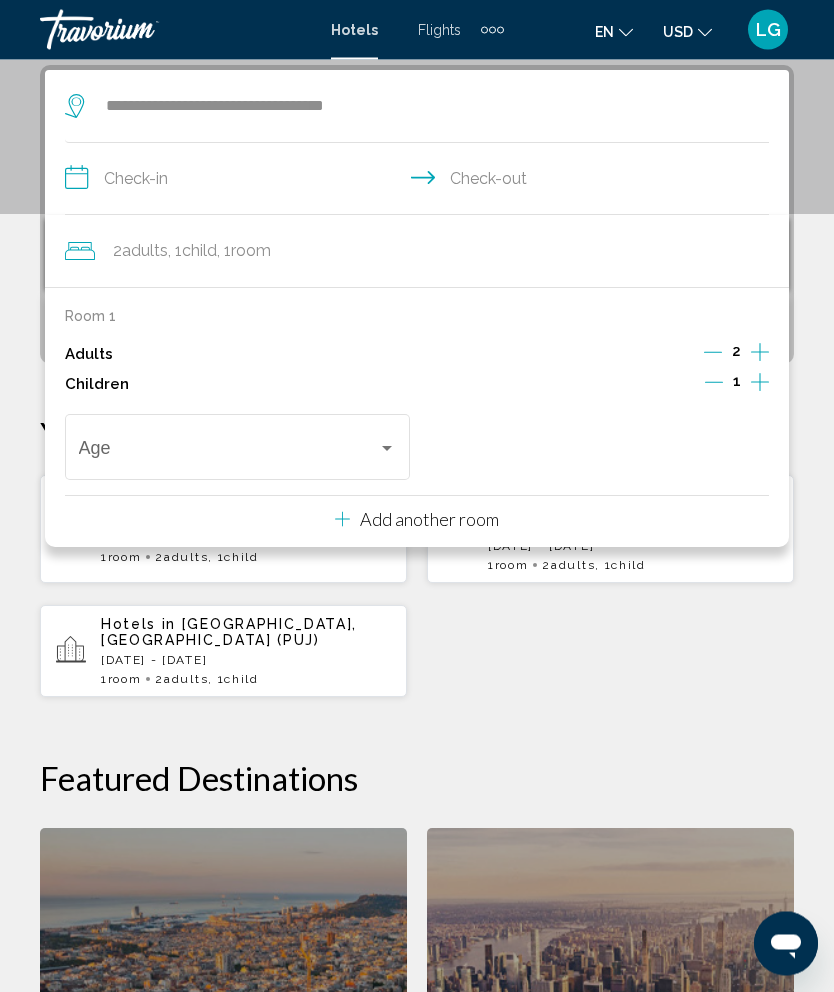 scroll, scrollTop: 386, scrollLeft: 0, axis: vertical 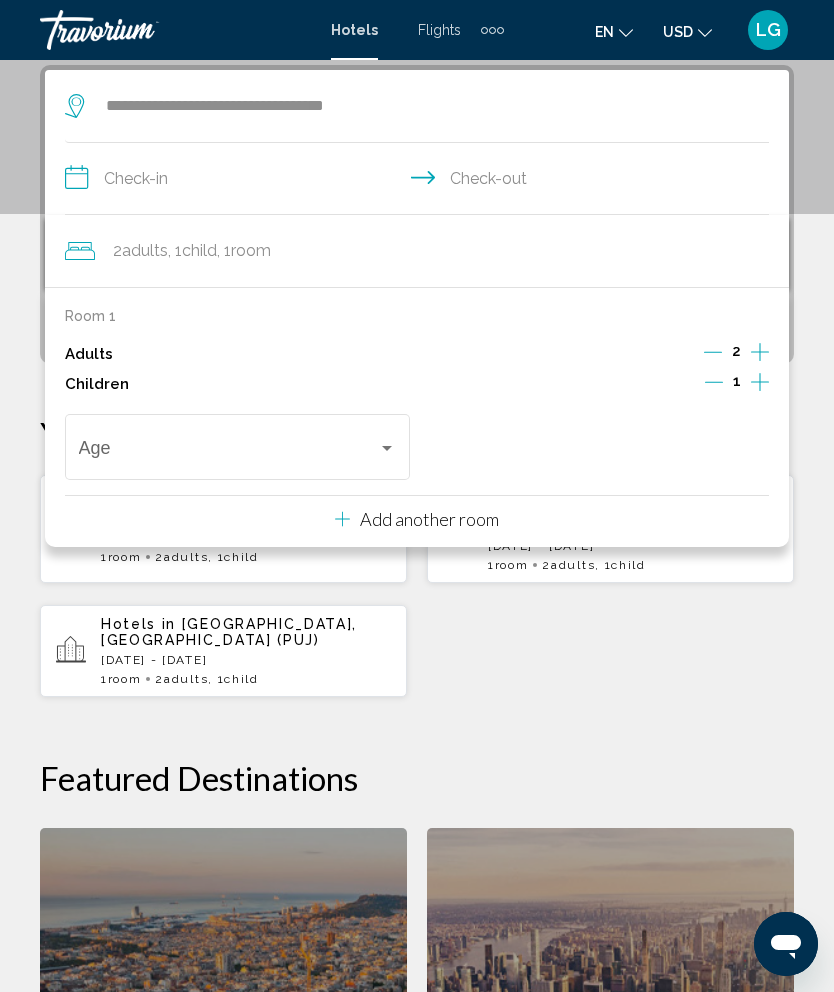 click at bounding box center (229, 452) 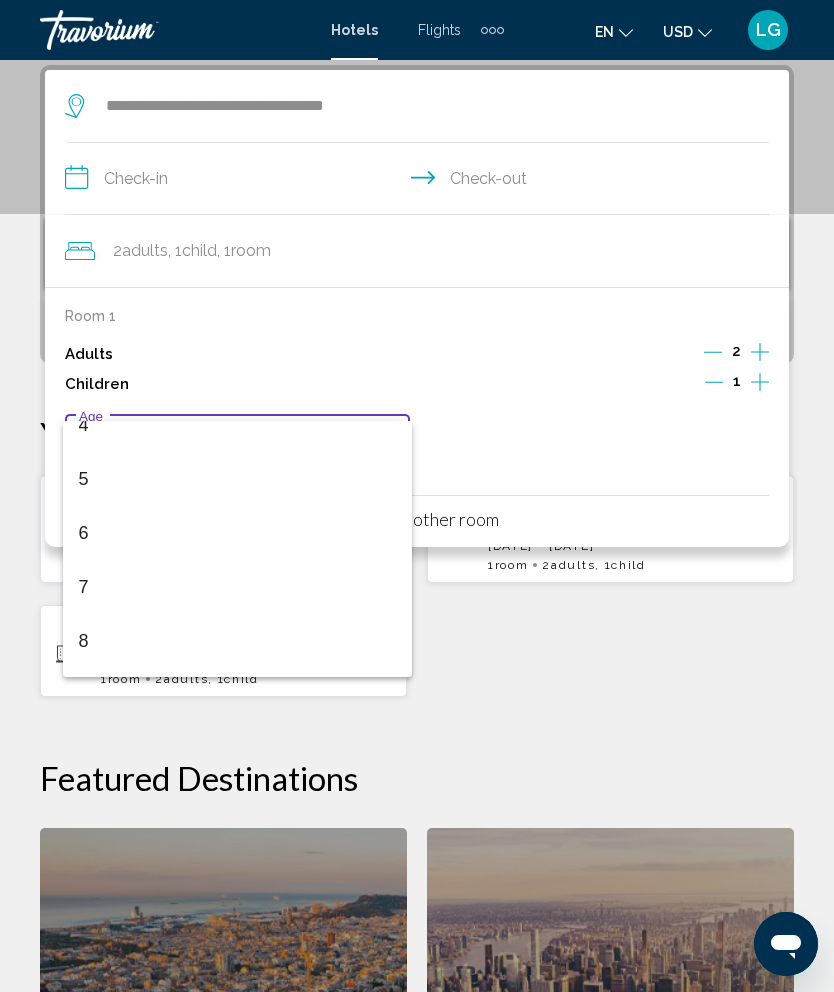 scroll, scrollTop: 248, scrollLeft: 0, axis: vertical 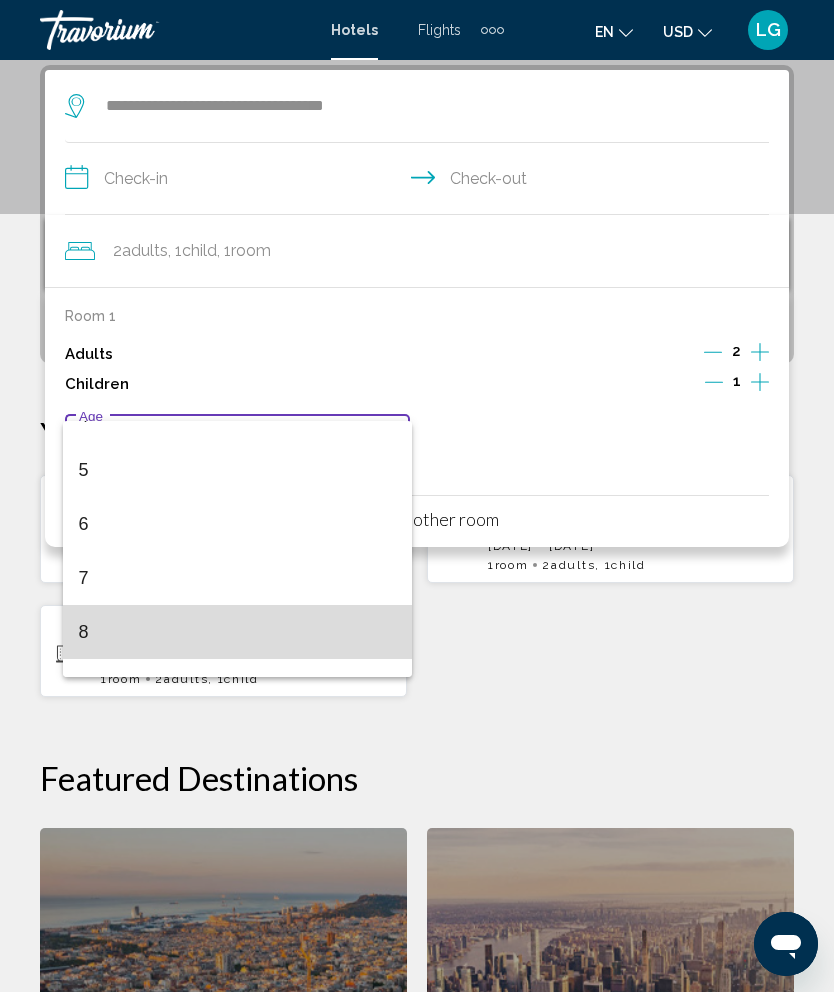 click on "8" at bounding box center (238, 632) 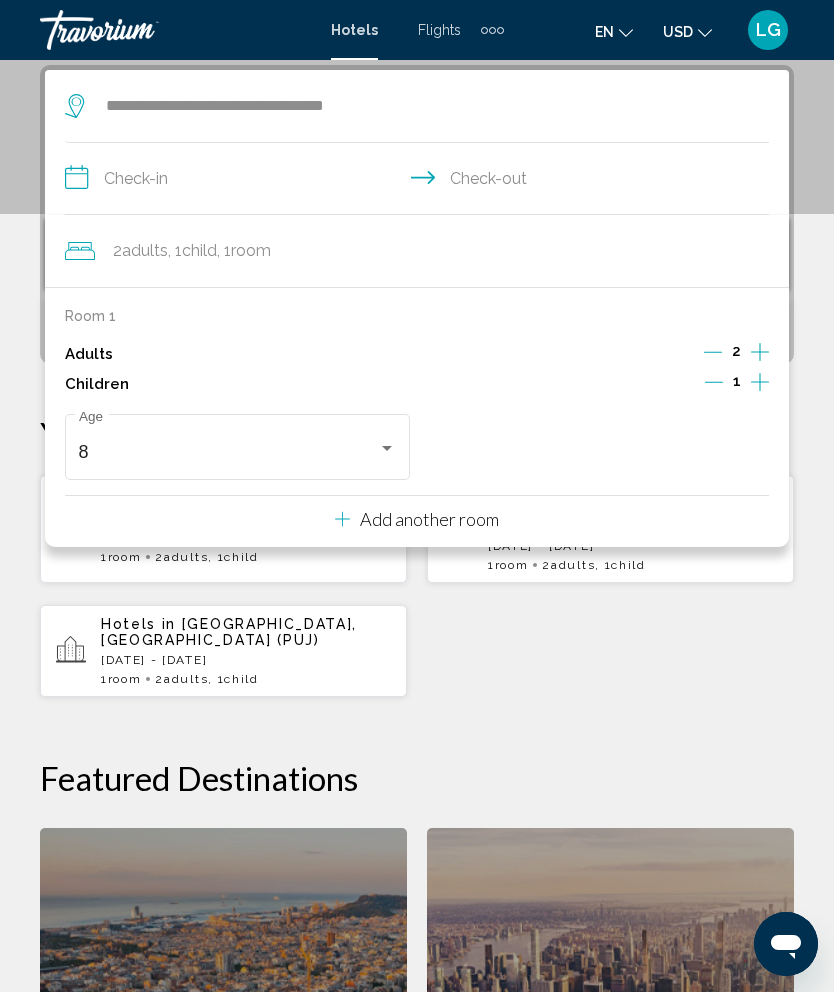click on "Hotels in    [GEOGRAPHIC_DATA], [GEOGRAPHIC_DATA] (PUJ)  [DATE] - [DATE]  1  Room rooms 2  Adult Adults , 1  Child Children
Hotels in    [GEOGRAPHIC_DATA], [GEOGRAPHIC_DATA] ([GEOGRAPHIC_DATA])  [DATE] - [DATE]  1  Room rooms 2  Adult Adults , 1  Child Children
1  2" at bounding box center [417, 586] 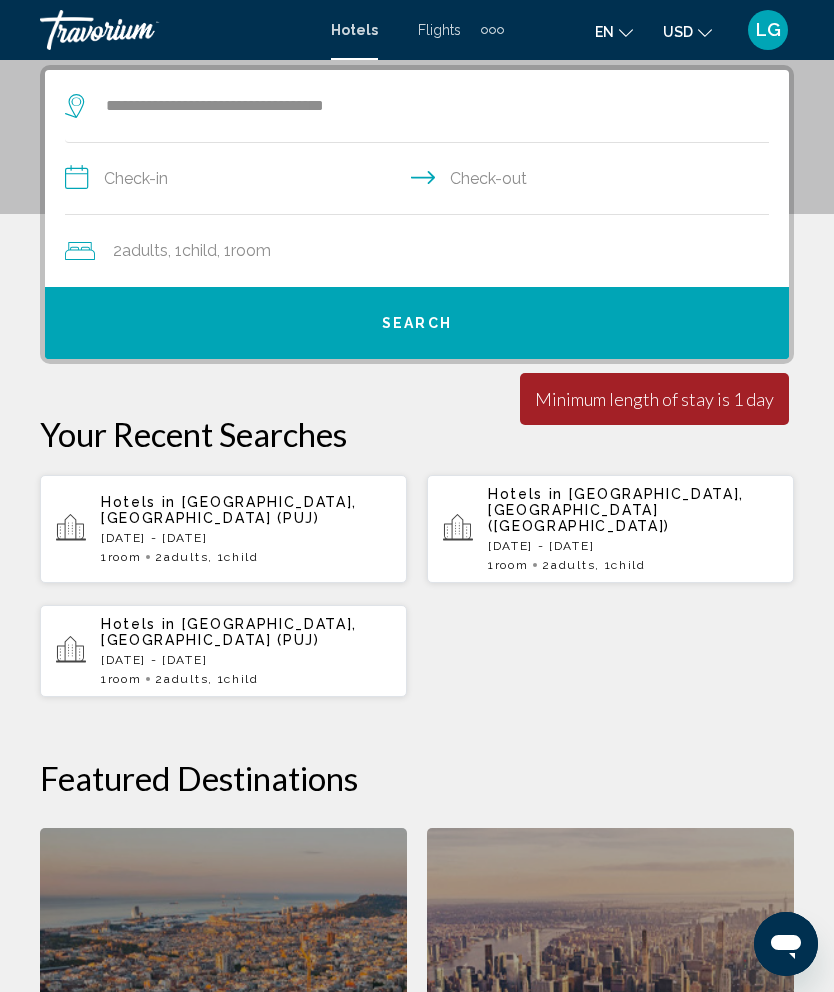 click on "Search" at bounding box center (417, 323) 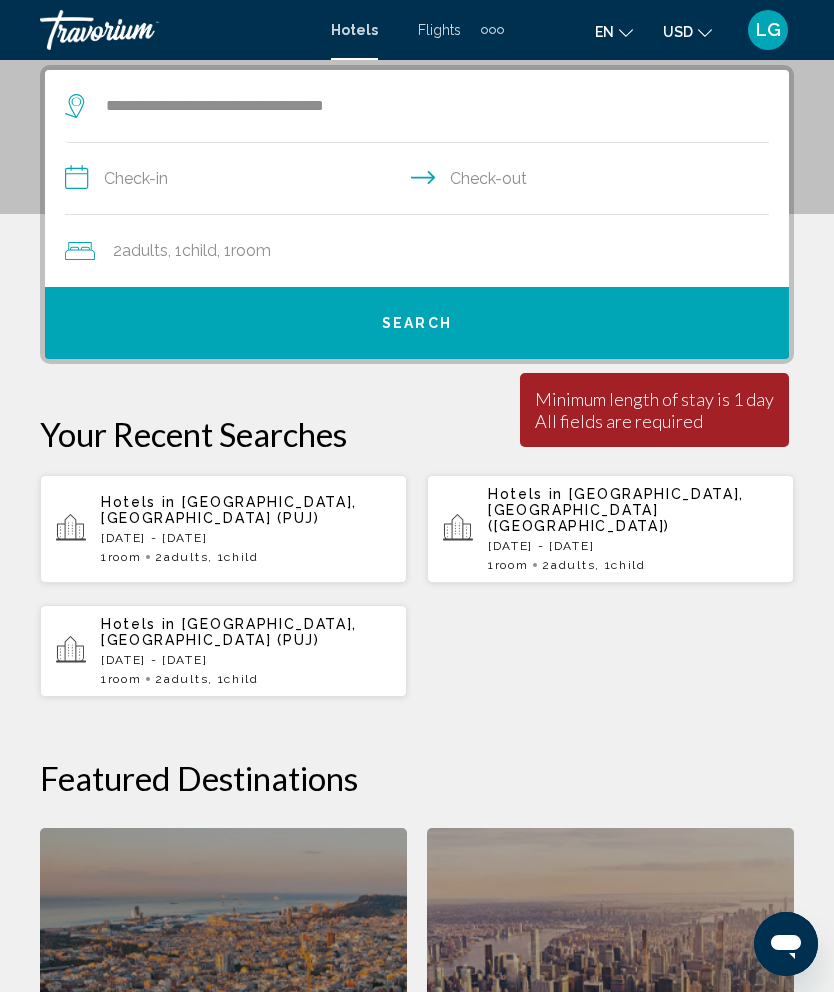 click on "**********" at bounding box center (421, 181) 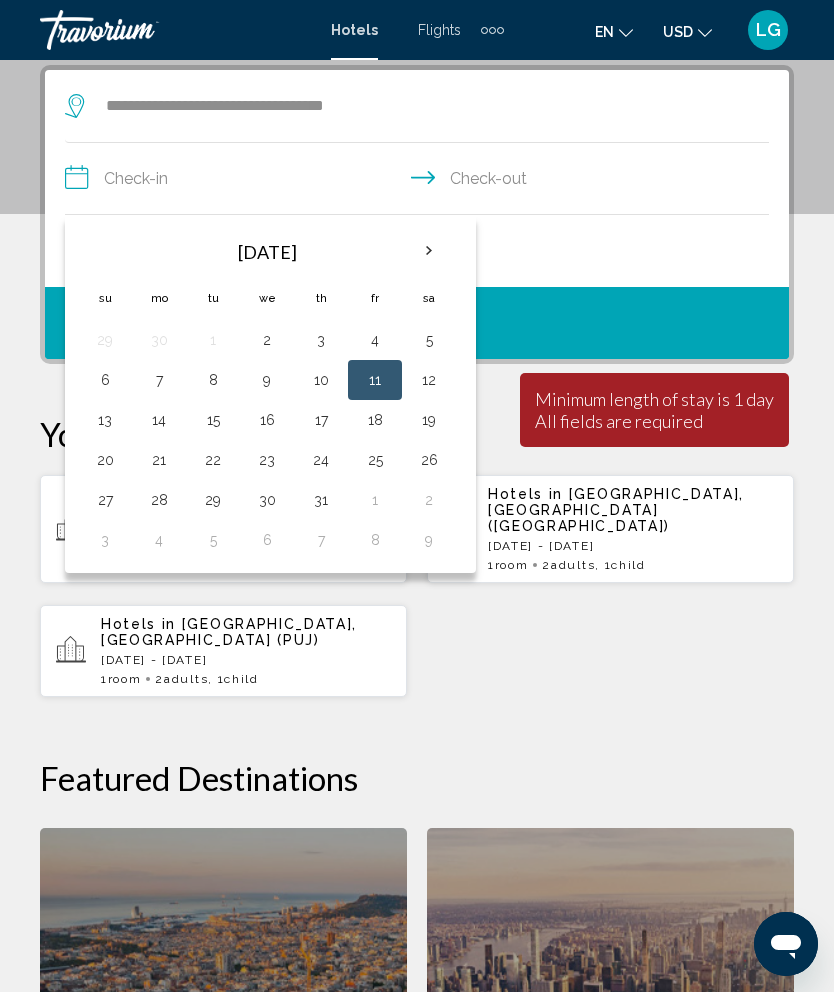 click on "11" at bounding box center [375, 380] 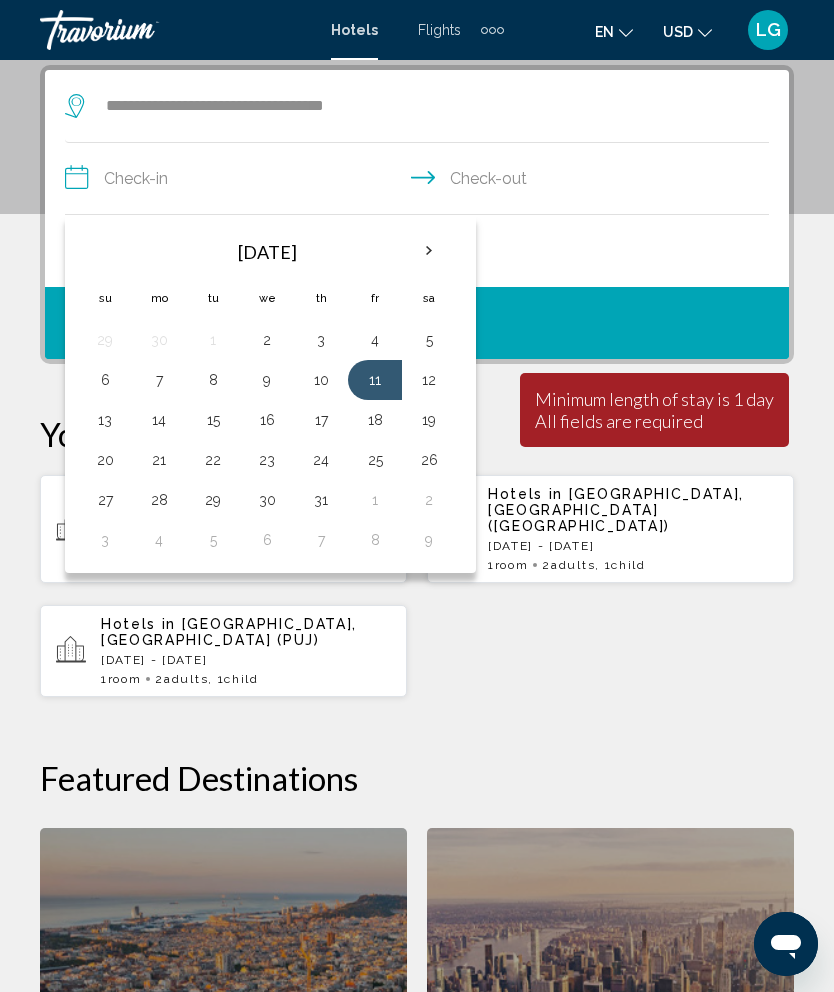 click on "Hotels in    [GEOGRAPHIC_DATA], [GEOGRAPHIC_DATA] (PUJ)  [DATE] - [DATE]  1  Room rooms 2  Adult Adults , 1  Child Children
Hotels in    [GEOGRAPHIC_DATA], [GEOGRAPHIC_DATA] ([GEOGRAPHIC_DATA])  [DATE] - [DATE]  1  Room rooms 2  Adult Adults , 1  Child Children
1  2" at bounding box center (417, 586) 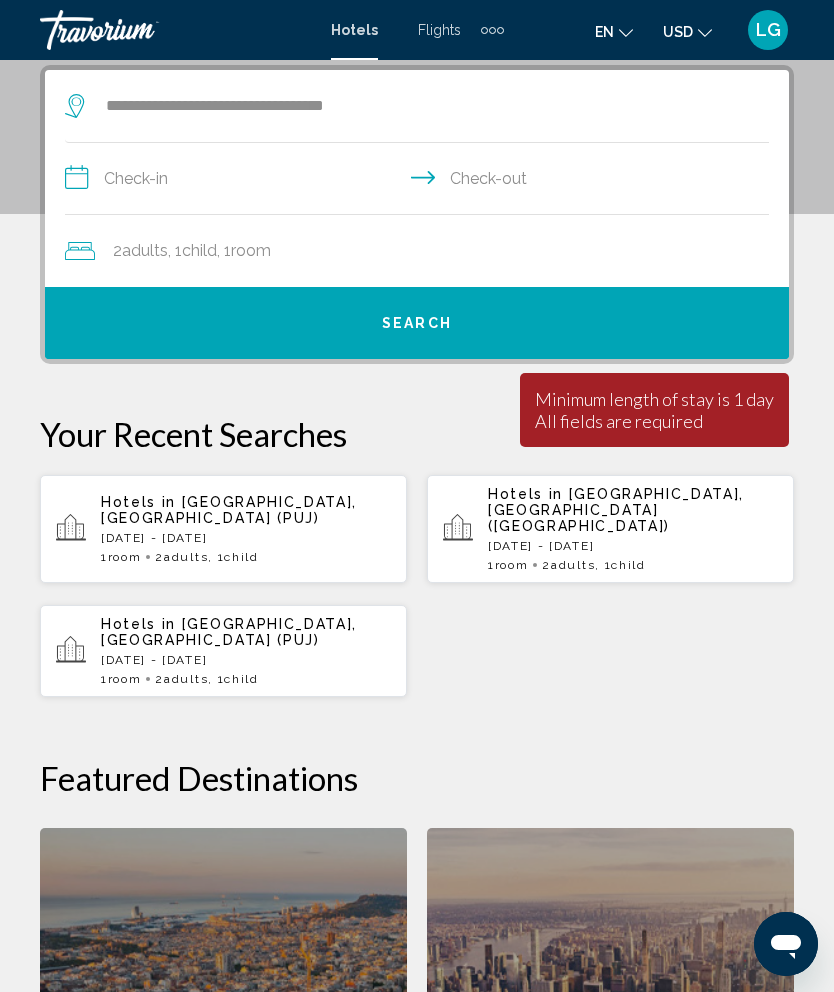 click on "**********" at bounding box center [421, 181] 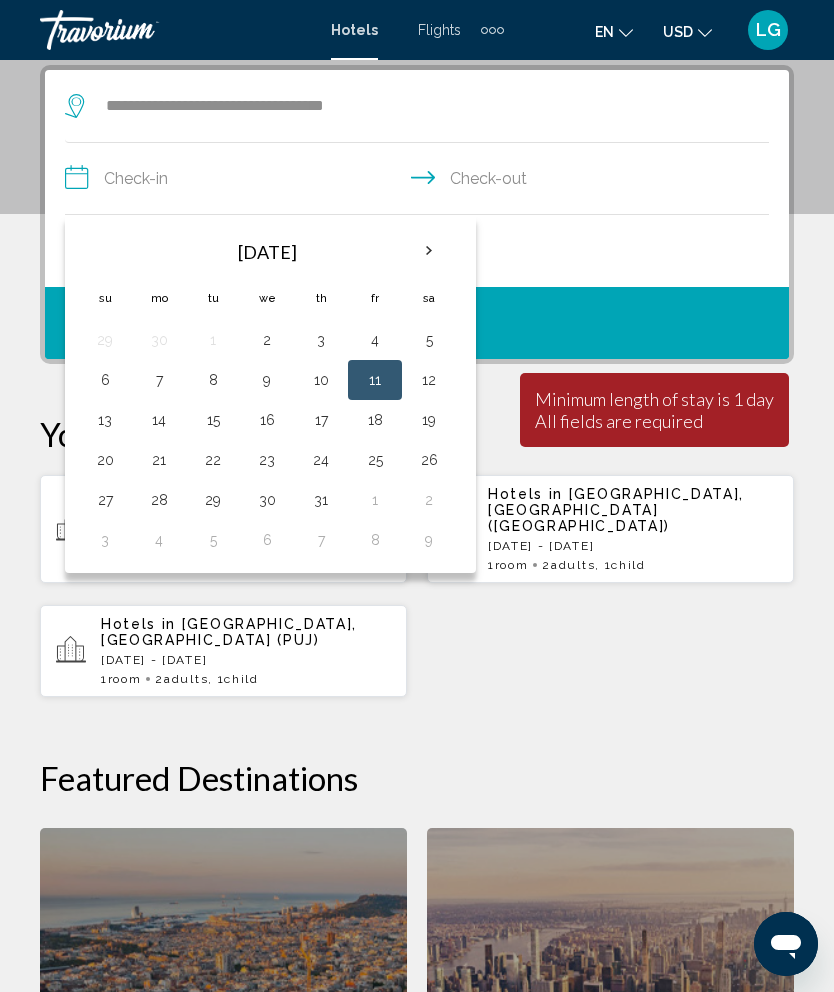 click on "17" at bounding box center (321, 420) 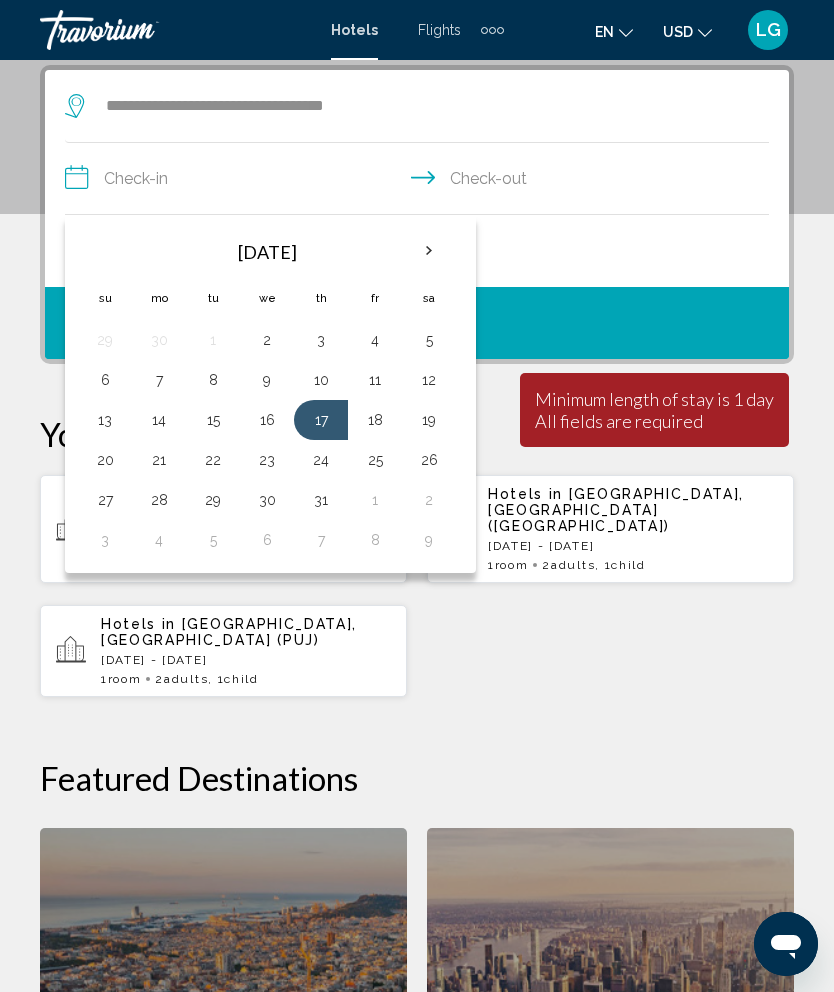 click on "Hotels in    [GEOGRAPHIC_DATA], [GEOGRAPHIC_DATA] (PUJ)  [DATE] - [DATE]  1  Room rooms 2  Adult Adults , 1  Child Children
Hotels in    [GEOGRAPHIC_DATA], [GEOGRAPHIC_DATA] ([GEOGRAPHIC_DATA])  [DATE] - [DATE]  1  Room rooms 2  Adult Adults , 1  Child Children
1  2" at bounding box center (417, 586) 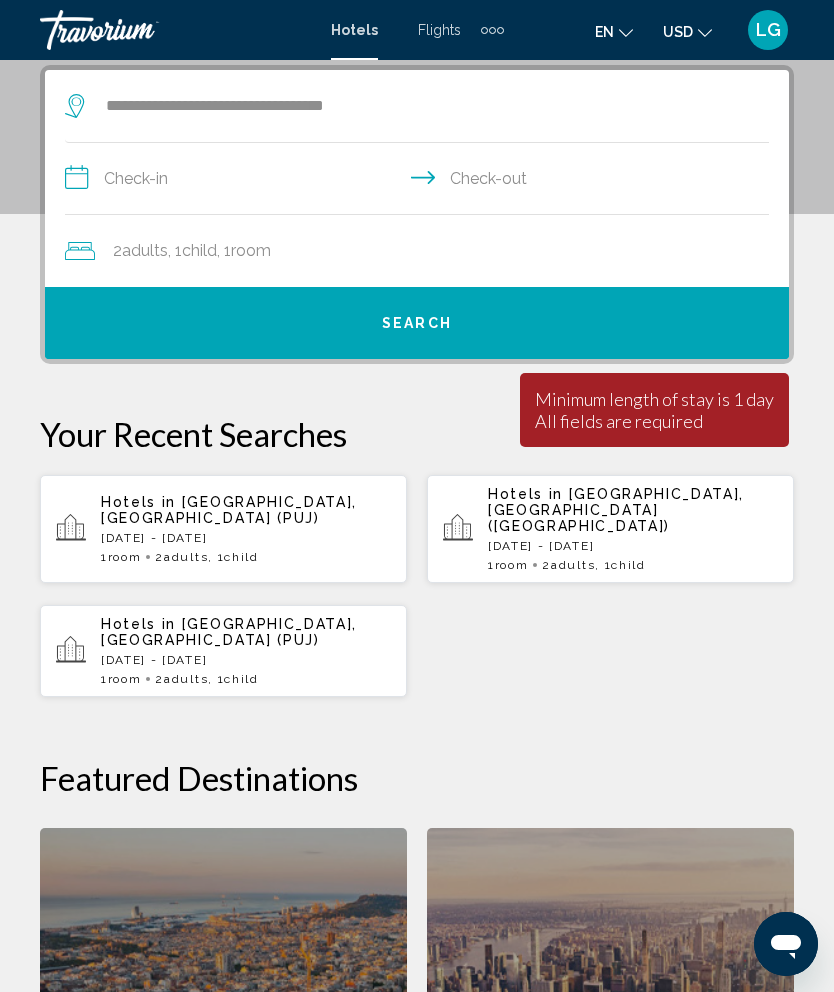 click on "**********" at bounding box center [421, 181] 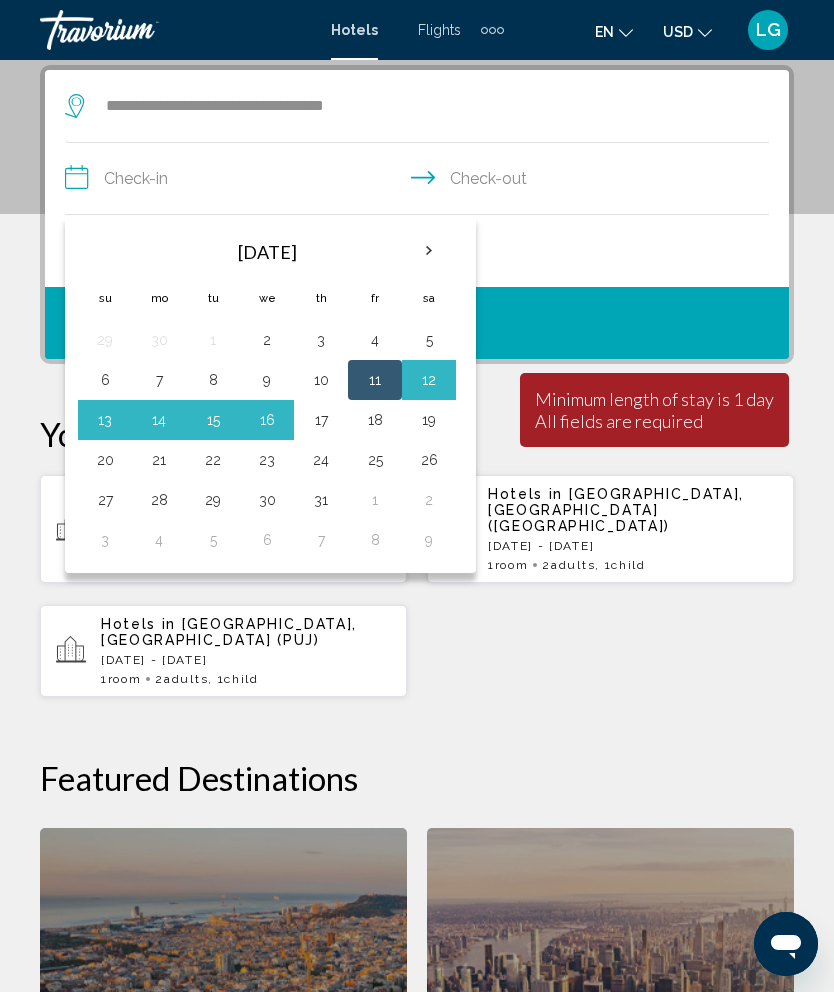 click on "Hotels in    [GEOGRAPHIC_DATA], [GEOGRAPHIC_DATA] (PUJ)  [DATE] - [DATE]  1  Room rooms 2  Adult Adults , 1  Child Children
Hotels in    [GEOGRAPHIC_DATA], [GEOGRAPHIC_DATA] ([GEOGRAPHIC_DATA])  [DATE] - [DATE]  1  Room rooms 2  Adult Adults , 1  Child Children
1  2" at bounding box center [417, 586] 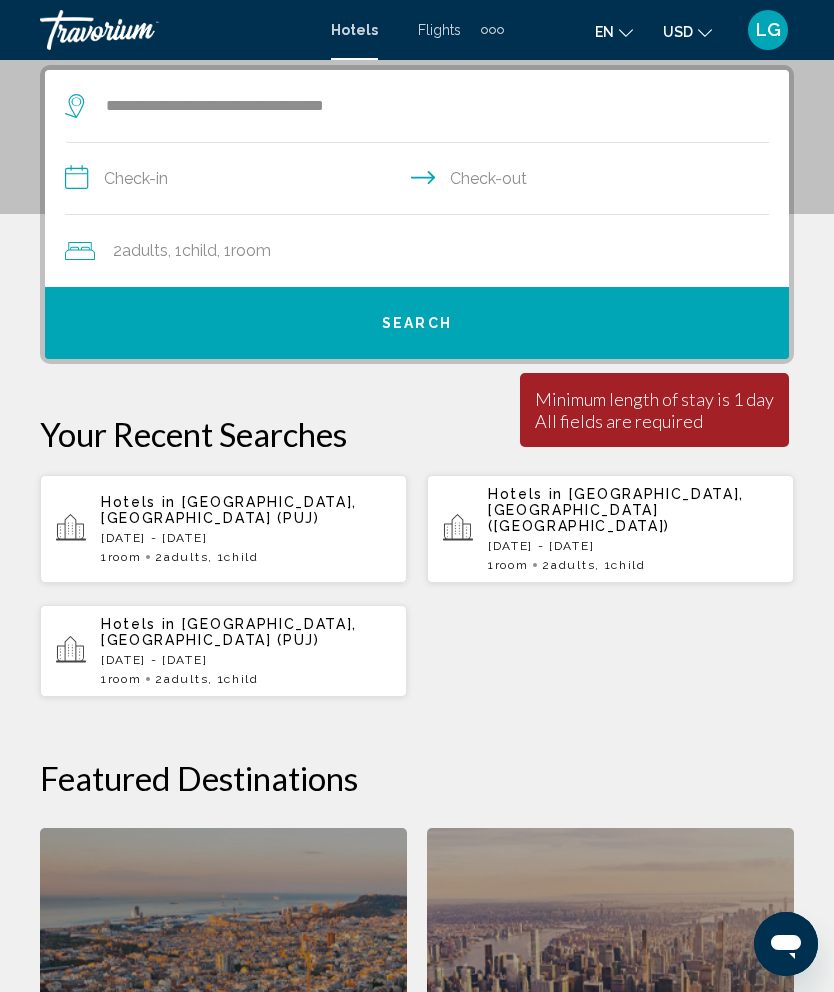 click on "Search" at bounding box center (417, 323) 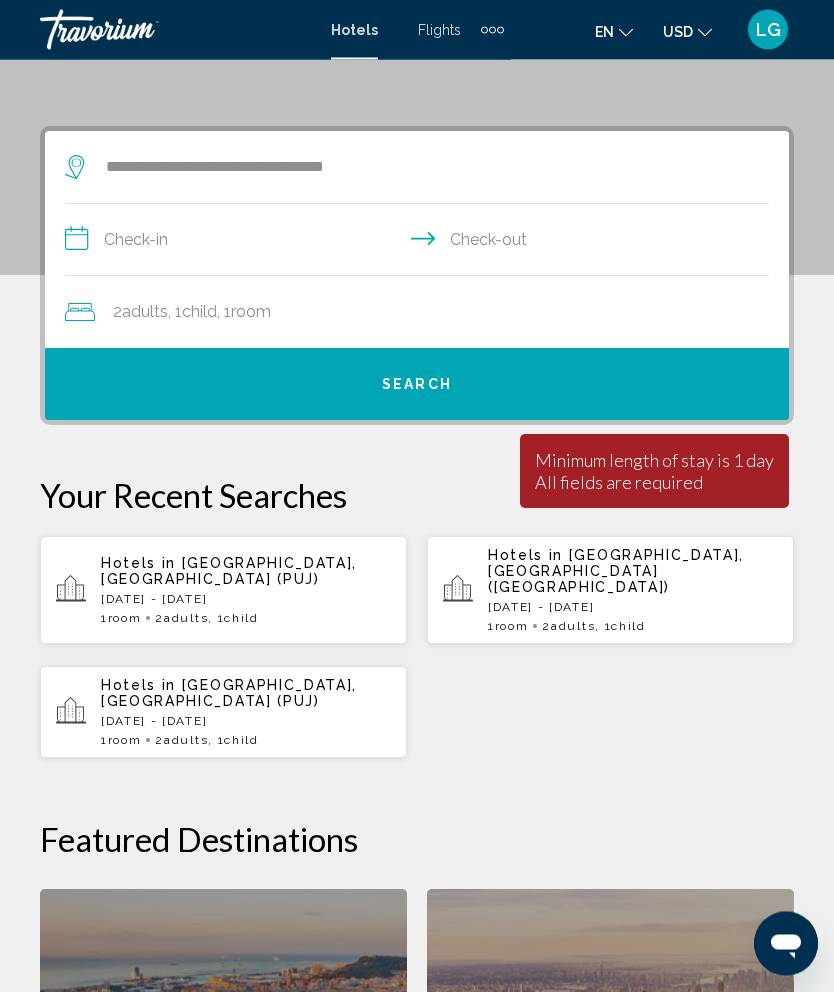 scroll, scrollTop: 319, scrollLeft: 0, axis: vertical 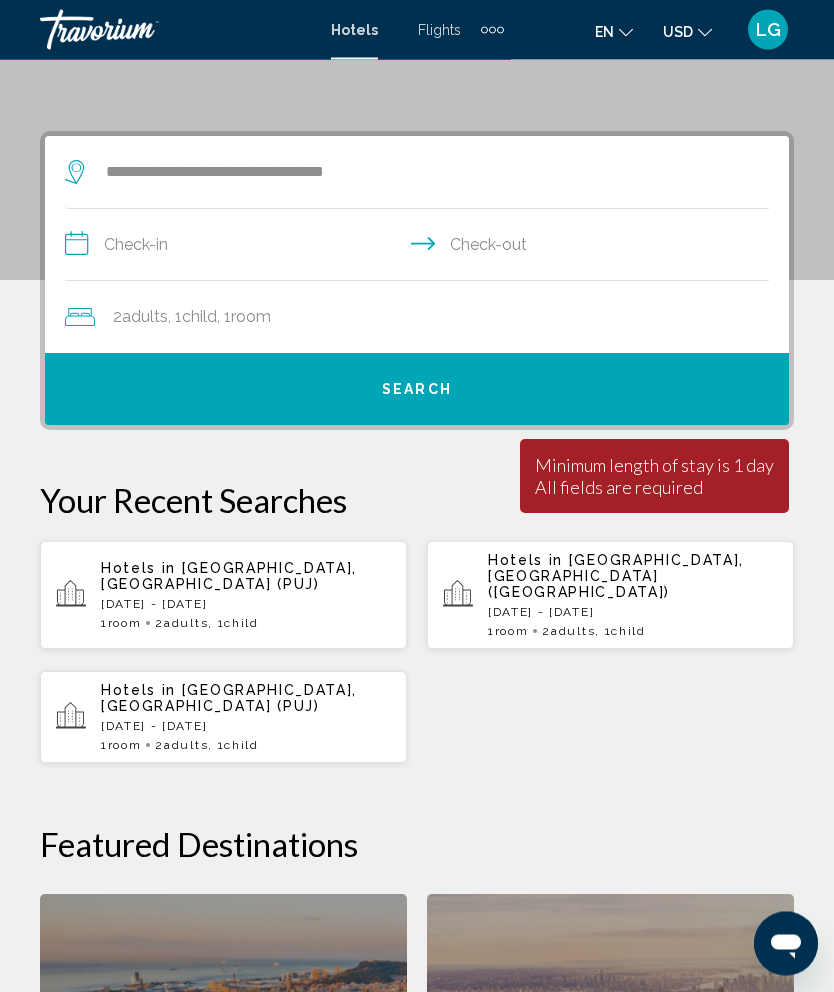 click on "**********" at bounding box center [421, 248] 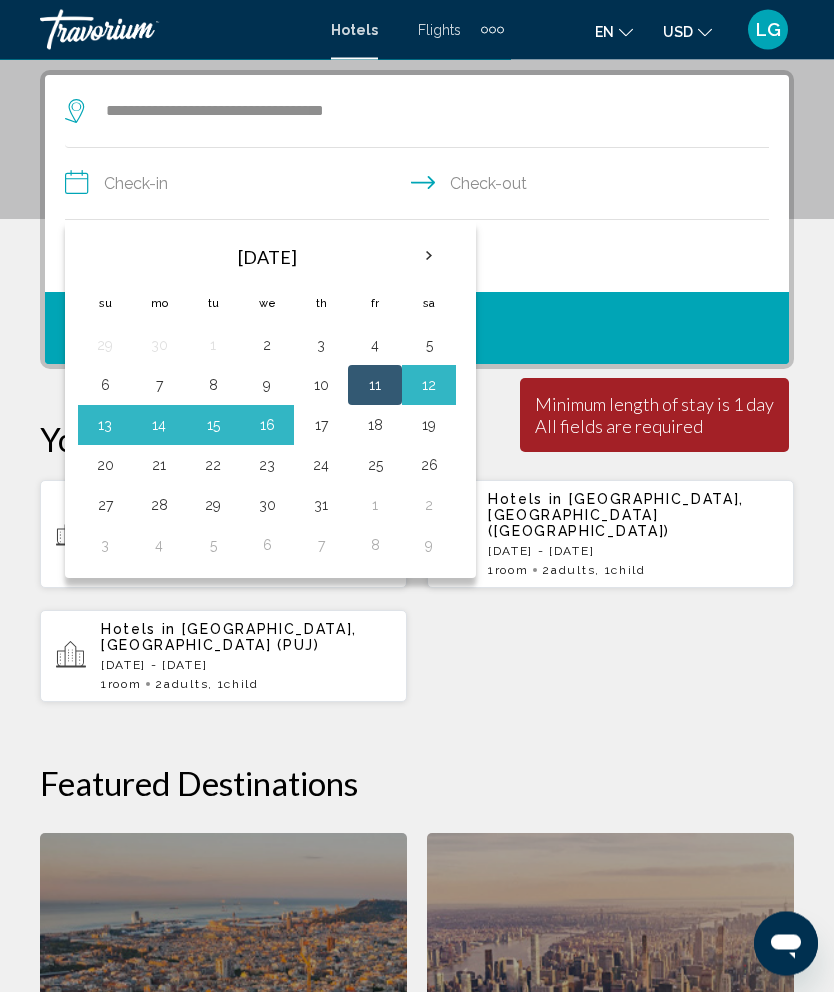scroll, scrollTop: 386, scrollLeft: 0, axis: vertical 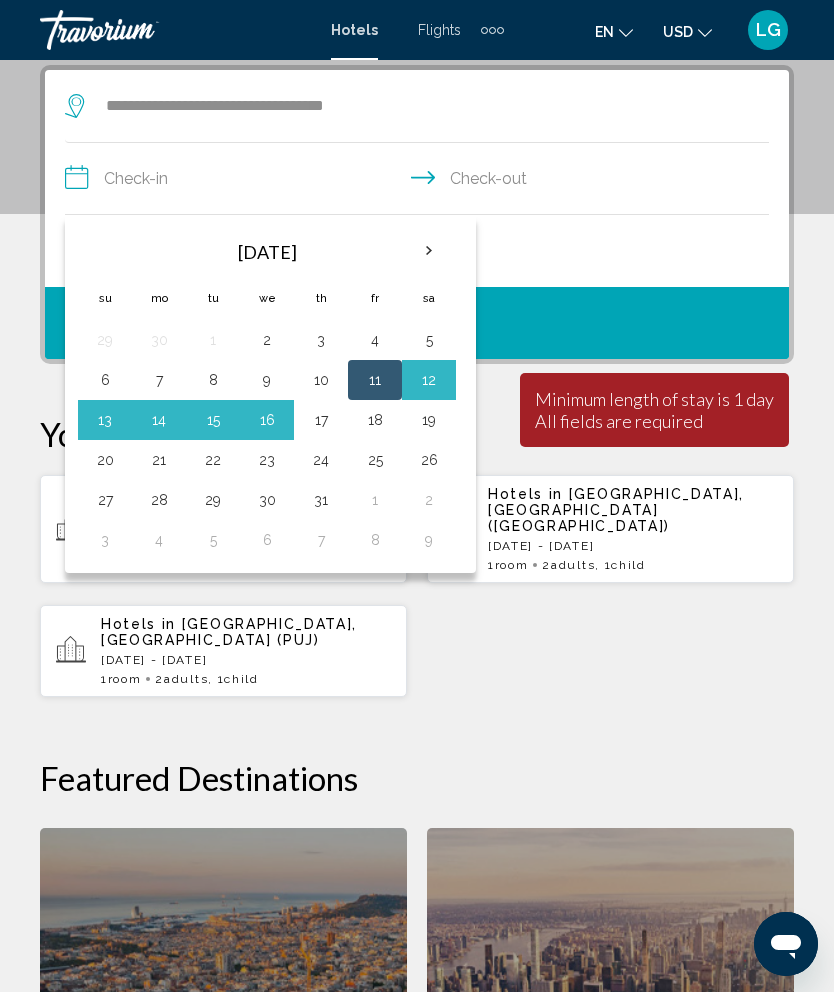 click on "11" at bounding box center [375, 380] 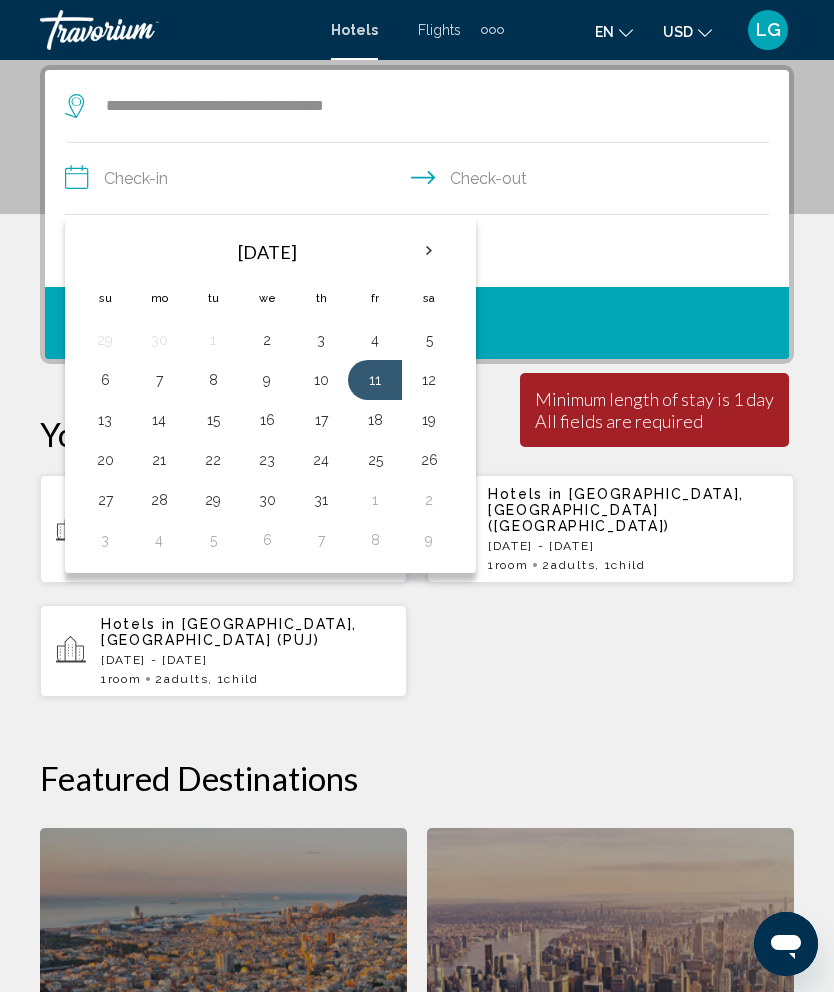 click on "**********" at bounding box center [421, 181] 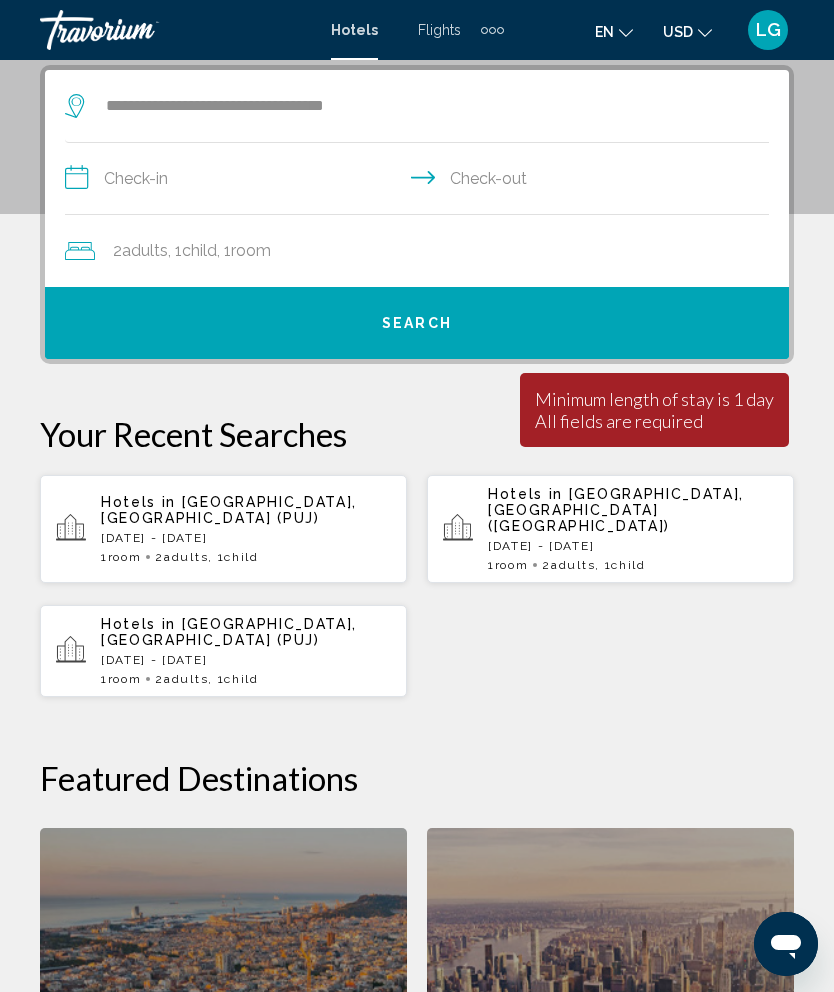click on "**********" at bounding box center [421, 181] 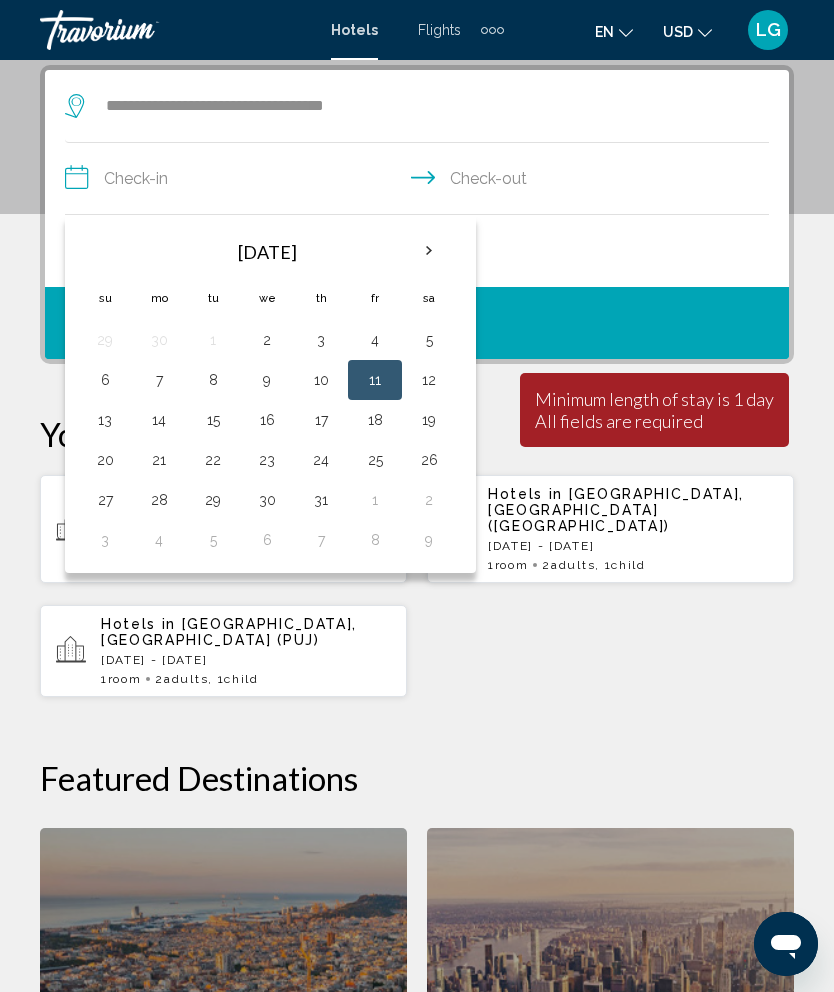 click on "11" at bounding box center (375, 380) 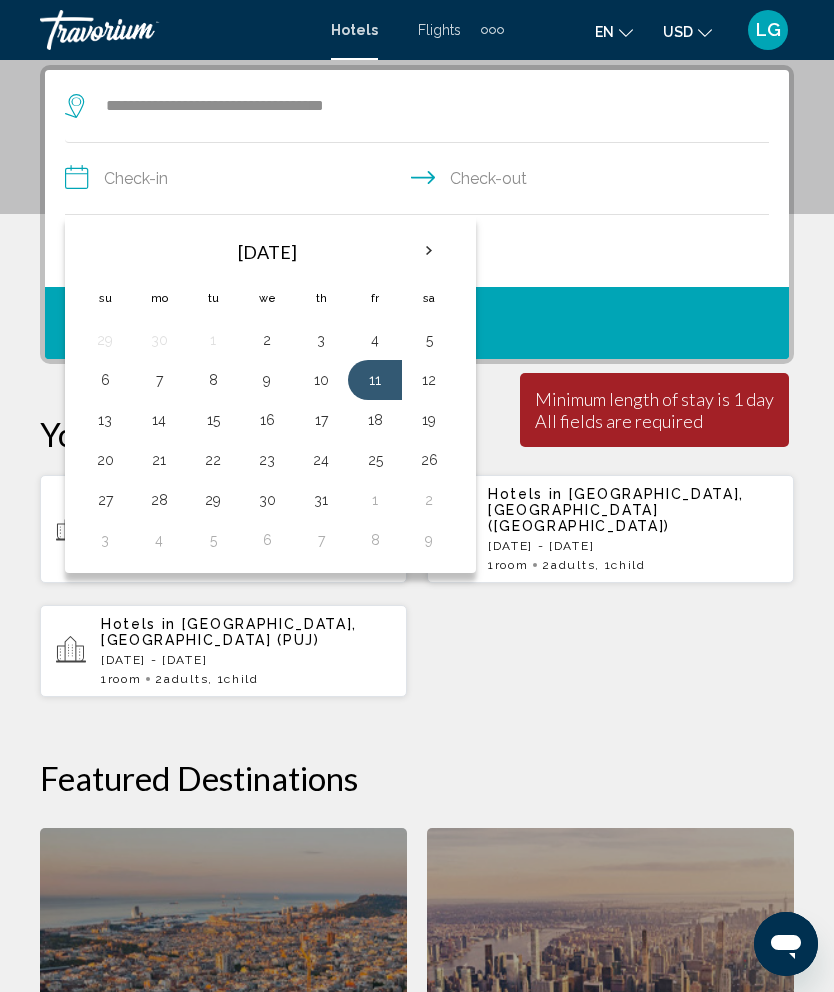click on "11" at bounding box center (375, 380) 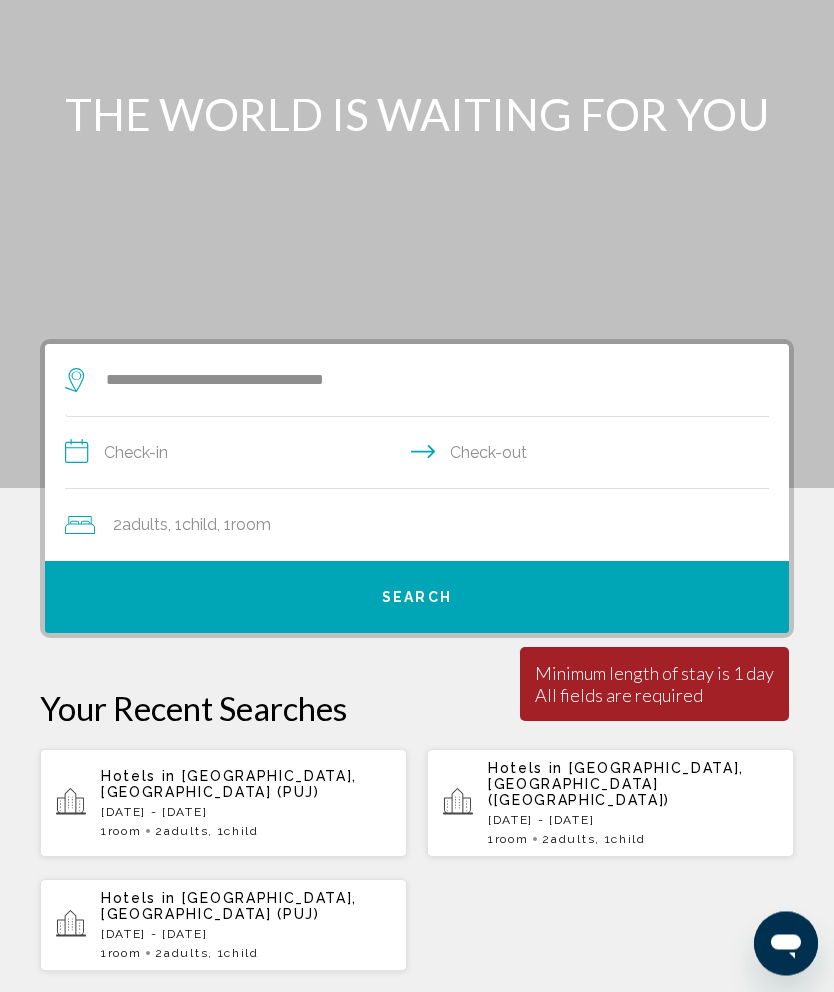 scroll, scrollTop: 0, scrollLeft: 0, axis: both 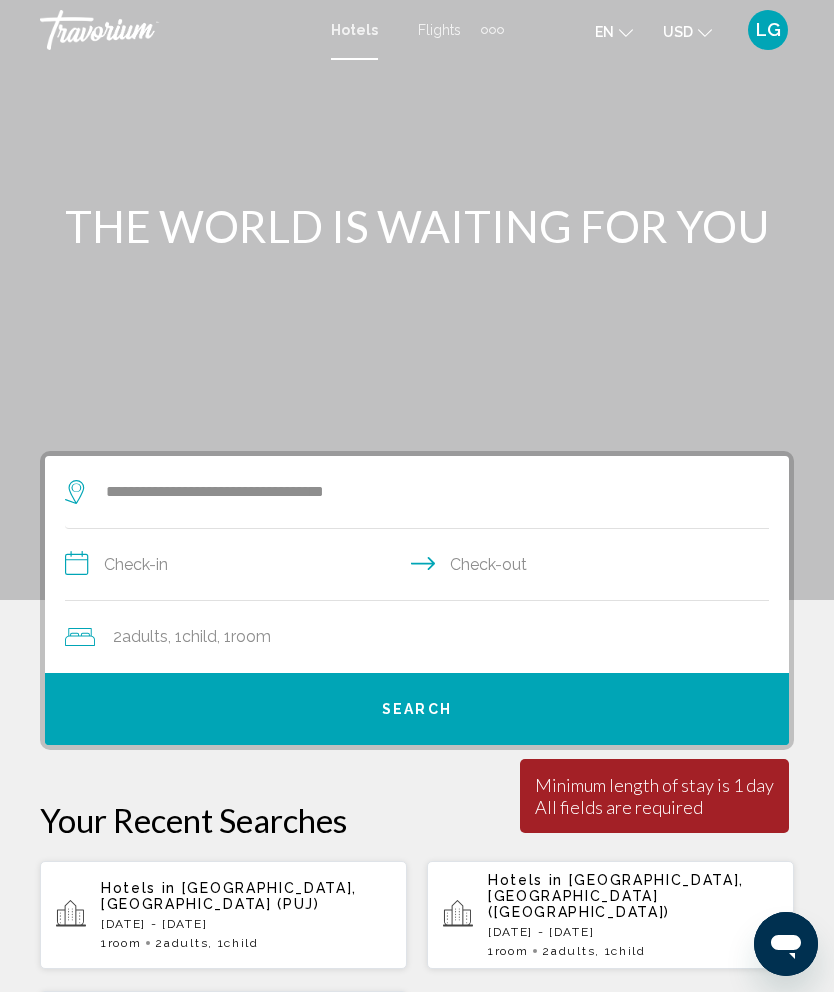 click on "Flights" at bounding box center (439, 30) 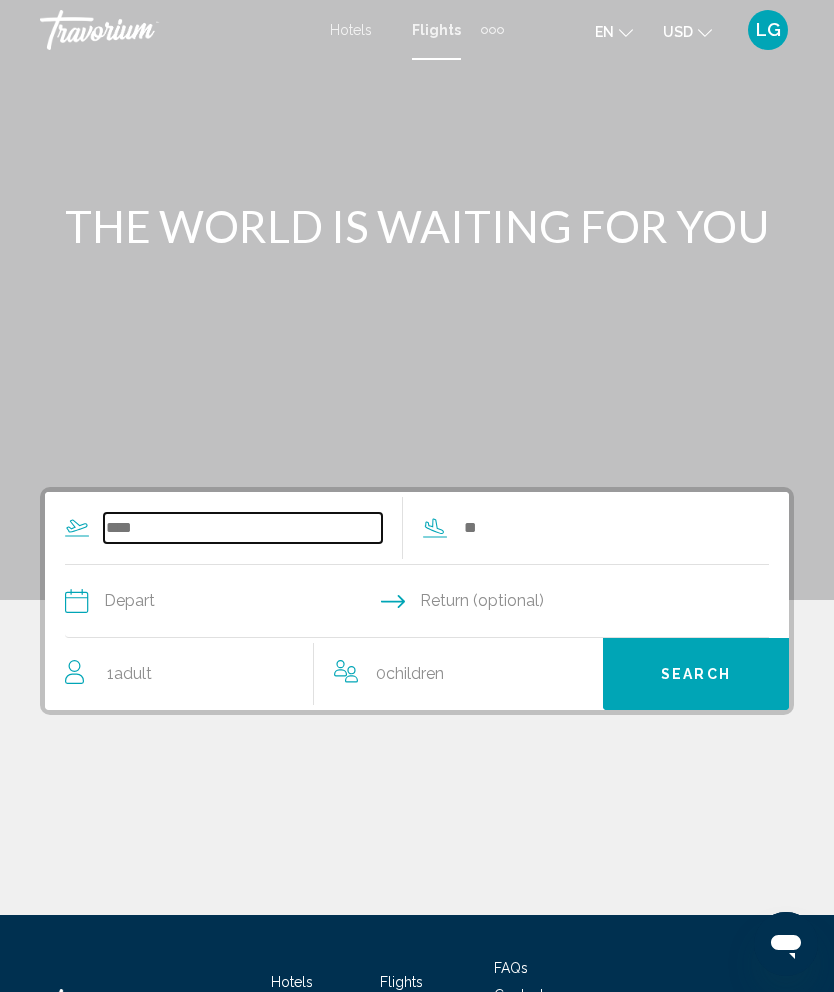 click at bounding box center (243, 528) 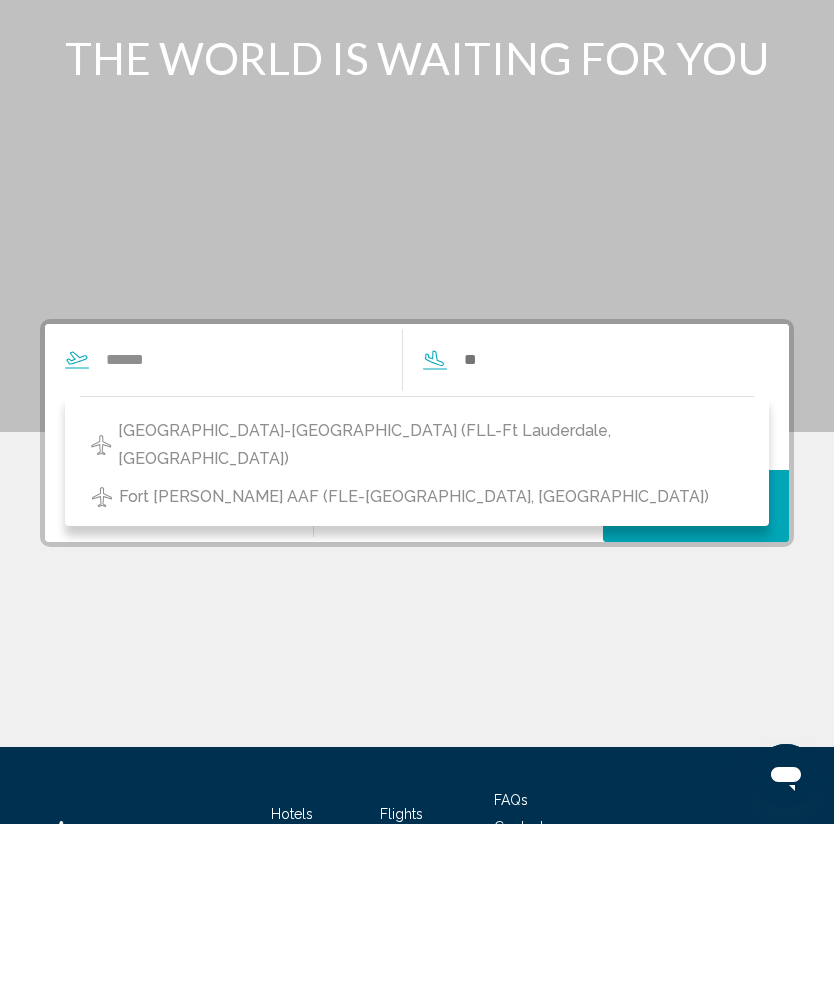 click on "Fort Lauderdale-Hollywood Intl  (FLL-Ft Lauderdale, United States of America)" at bounding box center (431, 613) 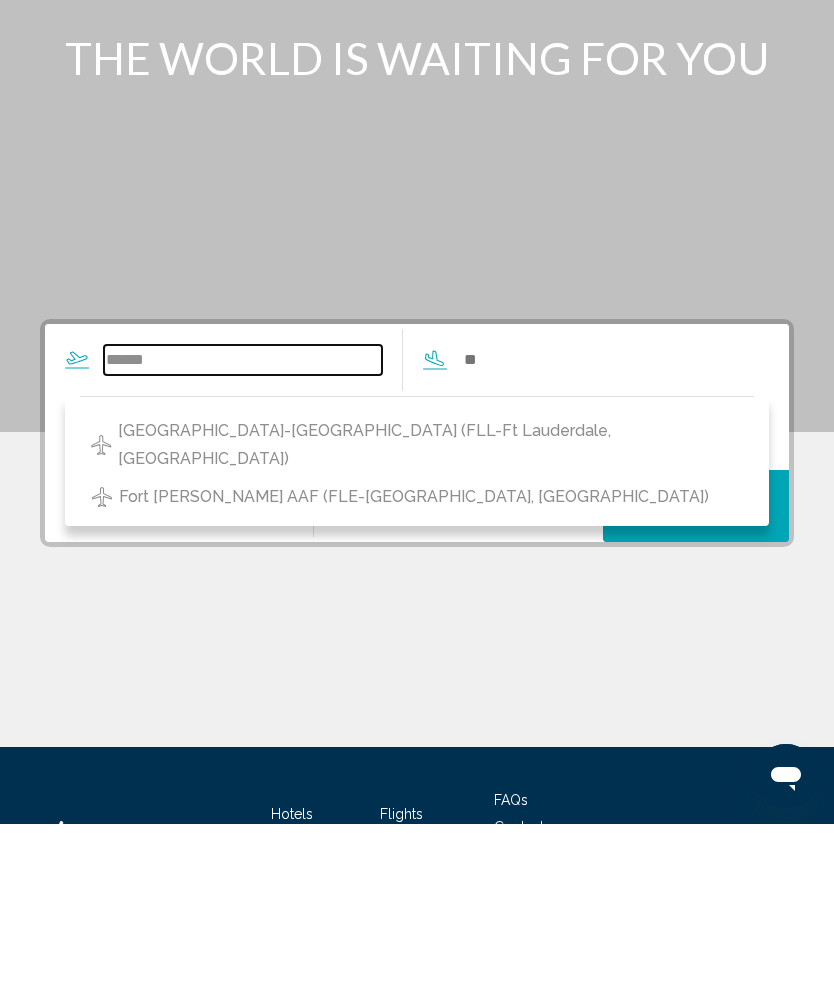 type on "**********" 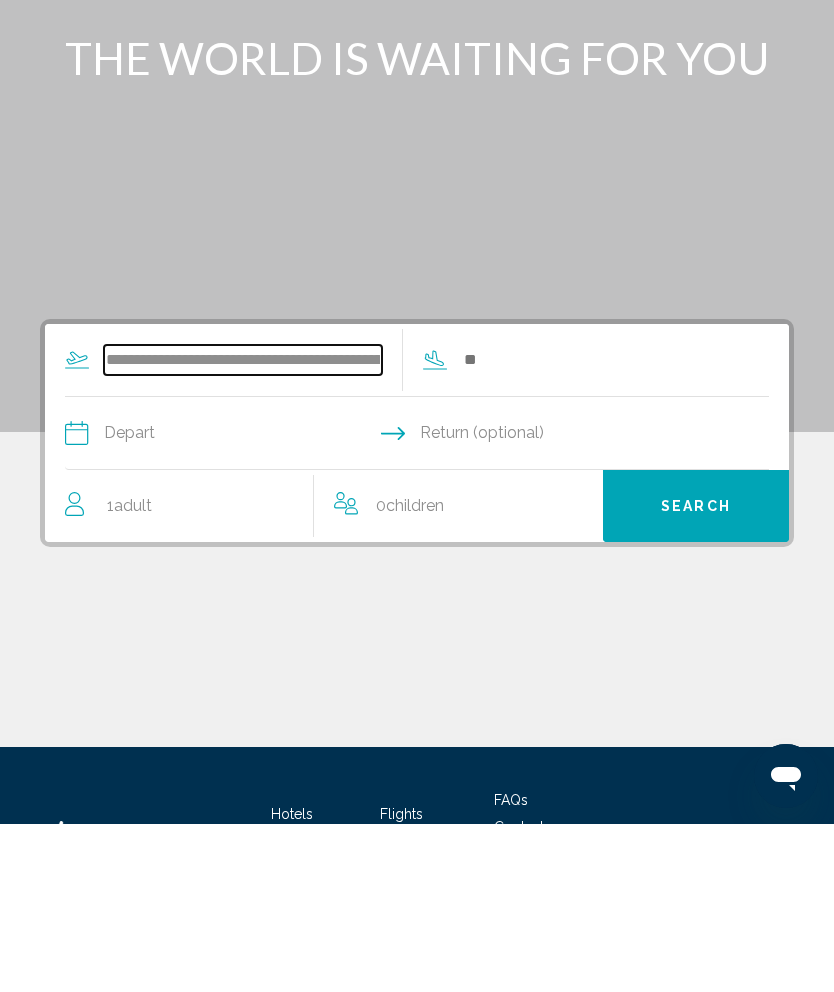 scroll, scrollTop: 58, scrollLeft: 0, axis: vertical 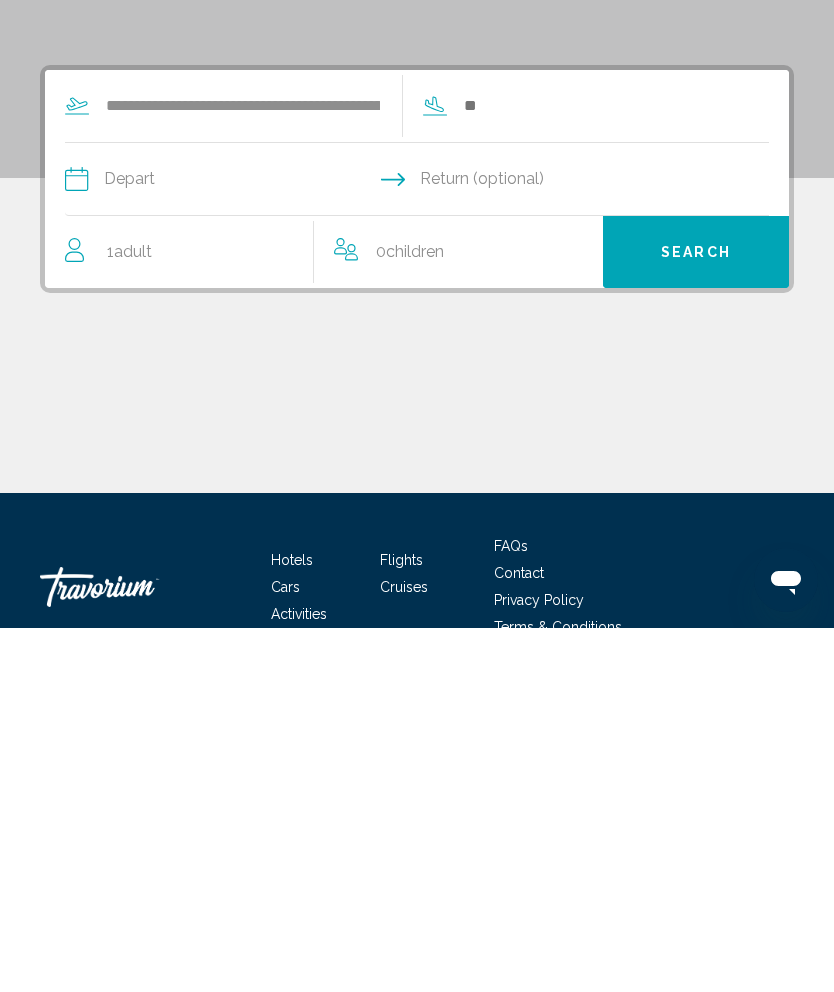 click at bounding box center [601, 470] 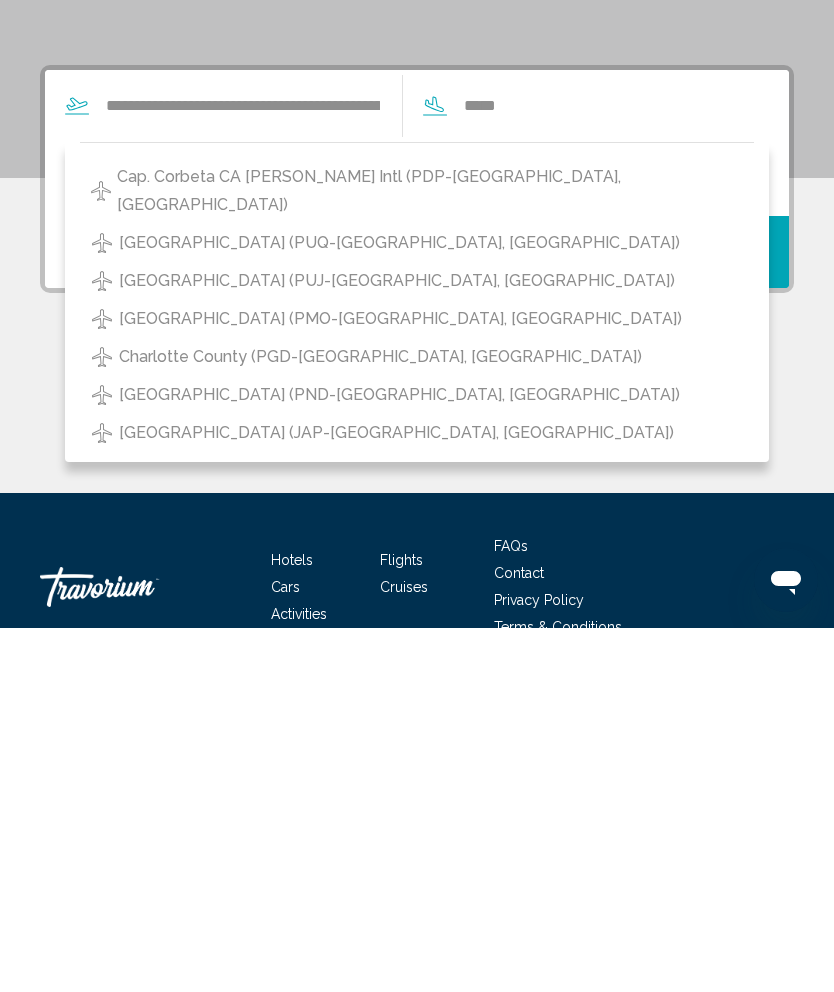 click on "Punta Cana Intl (PUJ-Punta Cana, Dominican Republic)" at bounding box center (397, 645) 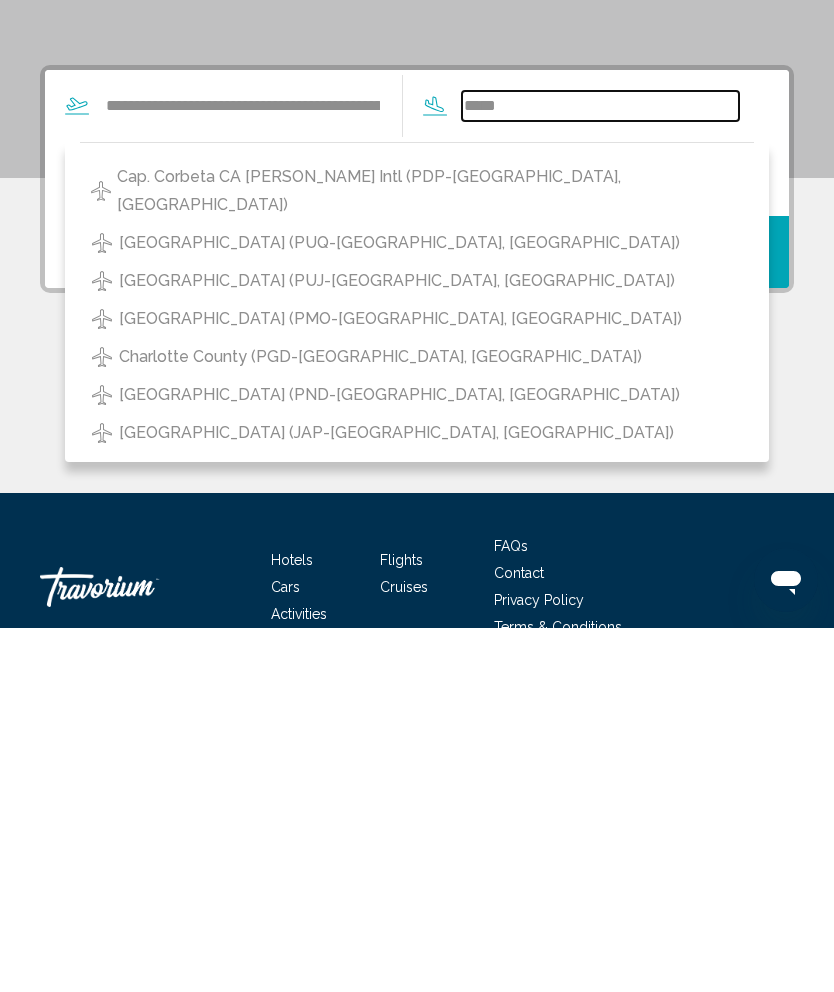 type on "**********" 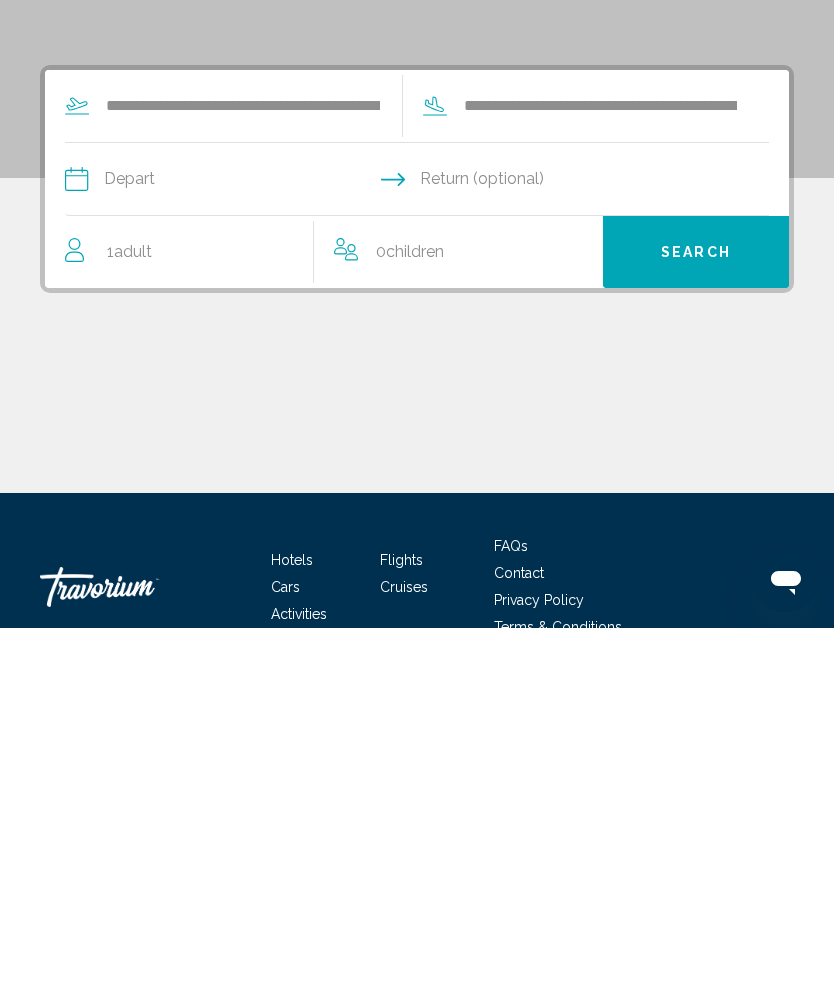 click at bounding box center (240, 546) 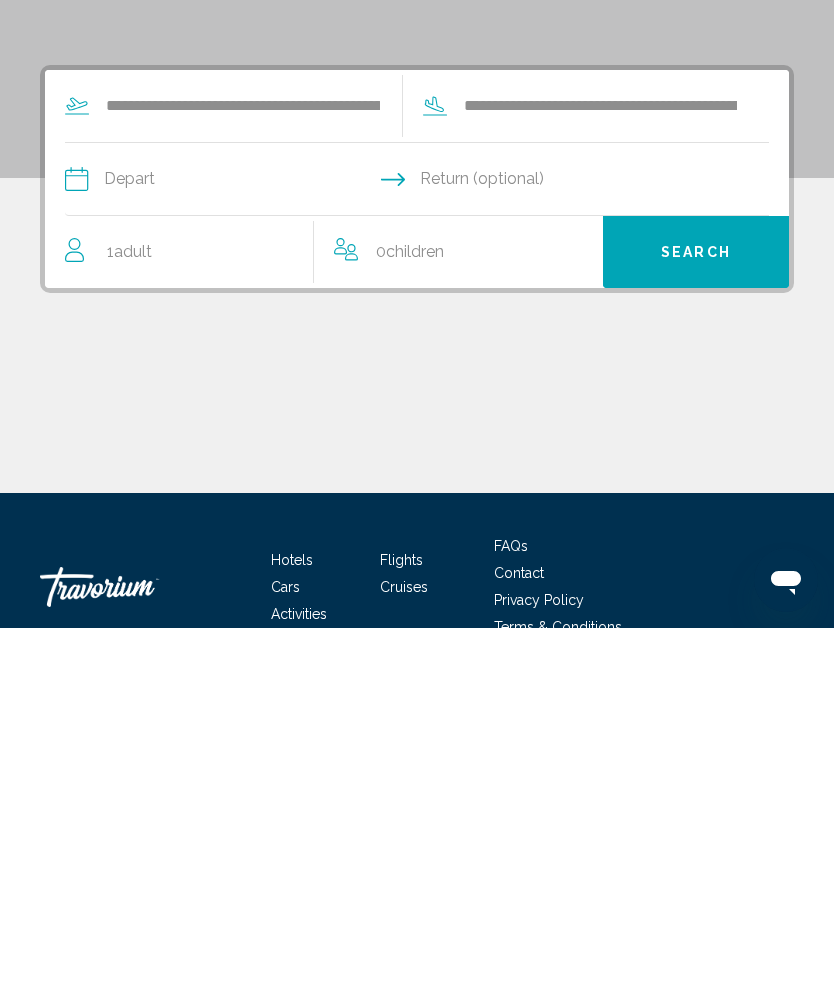 scroll, scrollTop: 168, scrollLeft: 0, axis: vertical 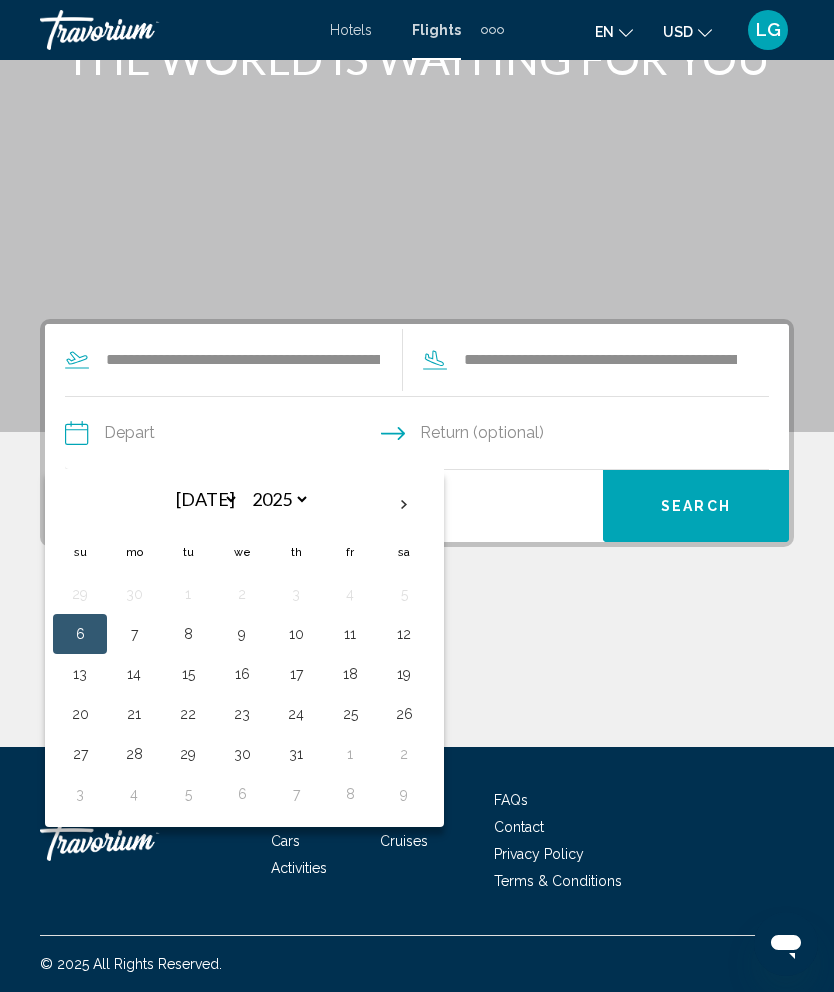 click on "11" at bounding box center (350, 634) 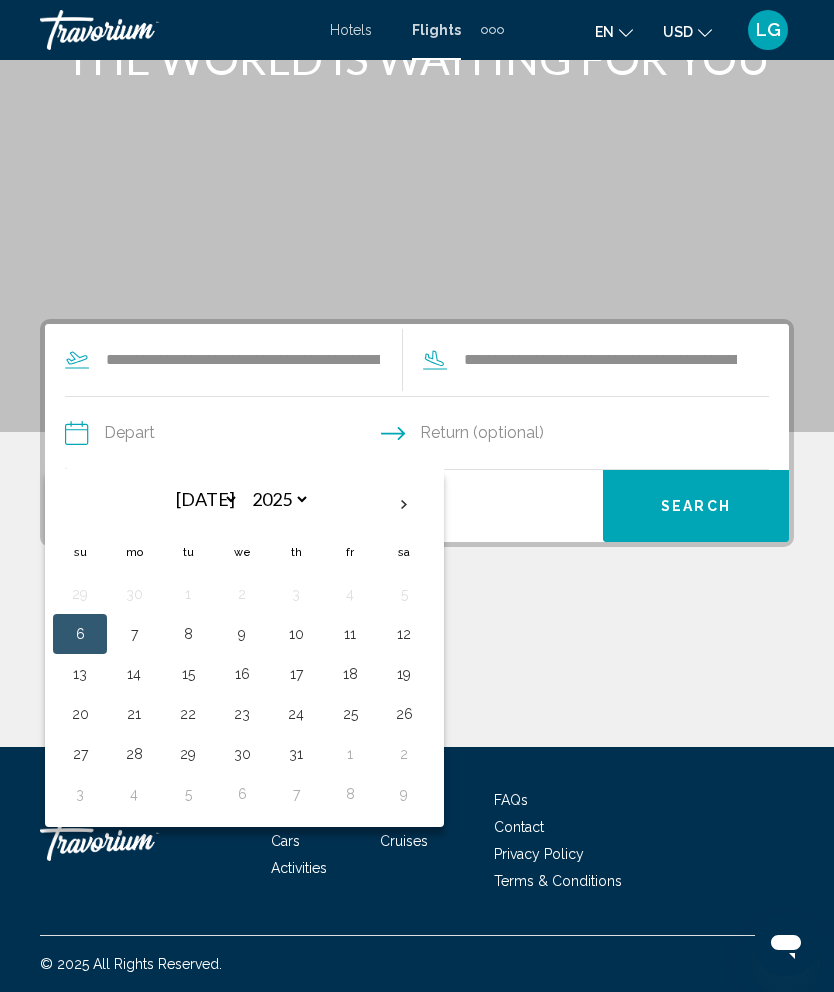 type on "**********" 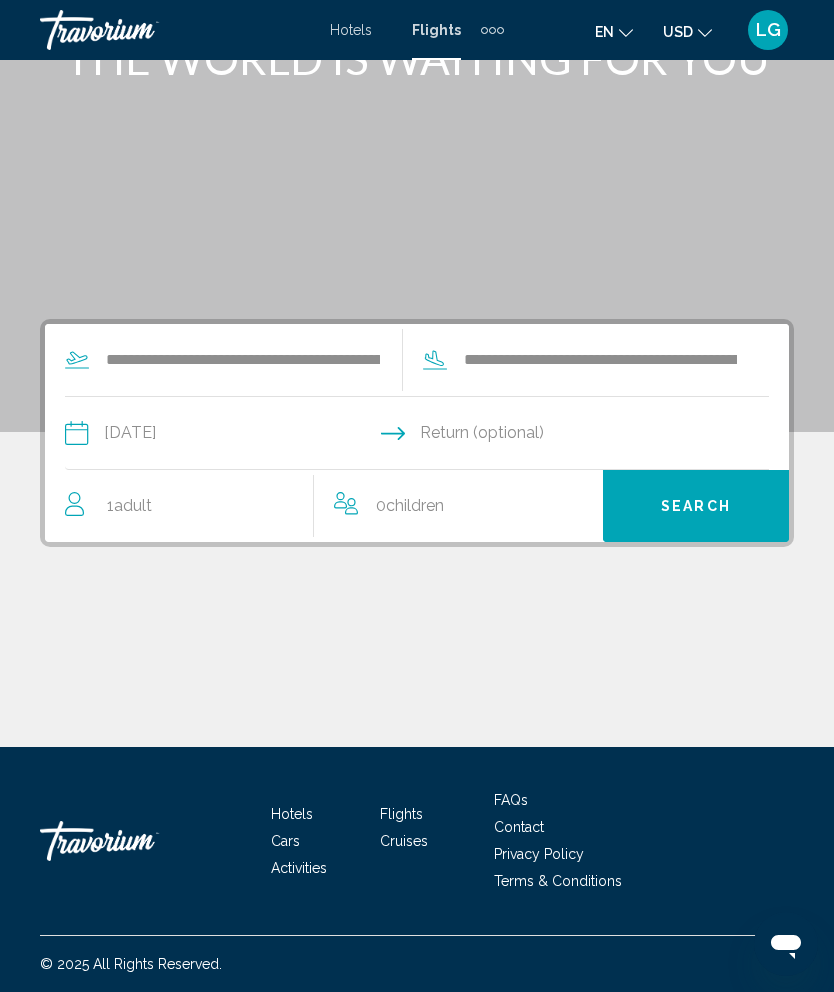 click at bounding box center (597, 436) 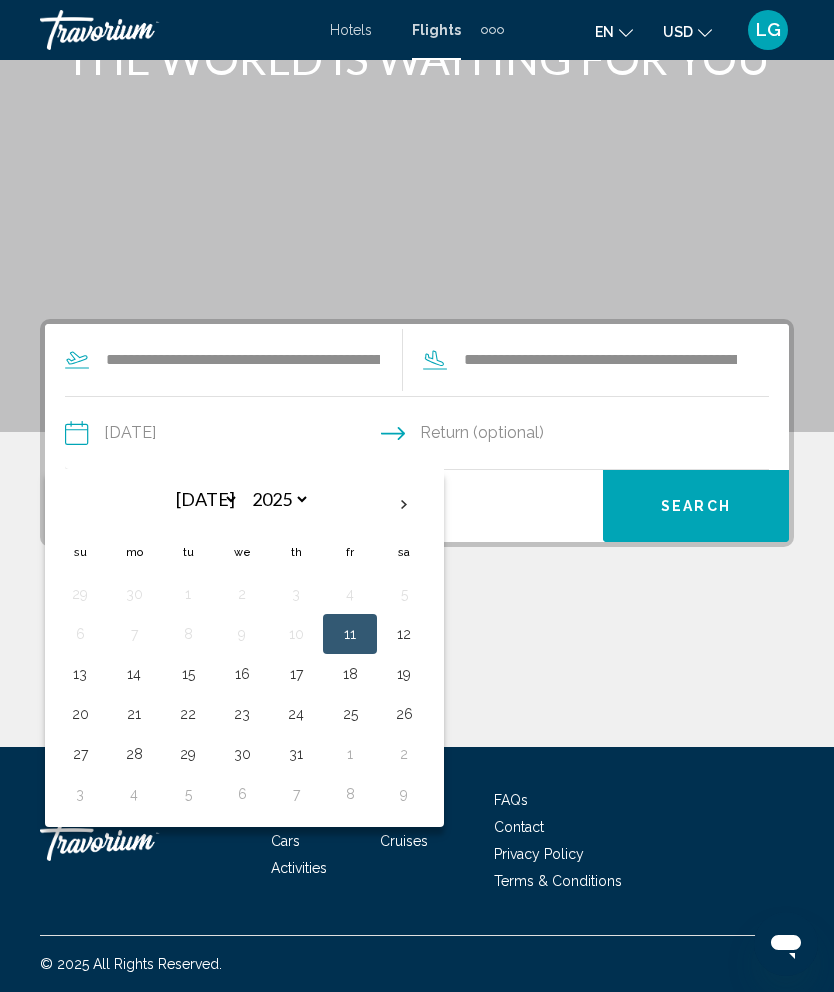 click on "17" at bounding box center (296, 674) 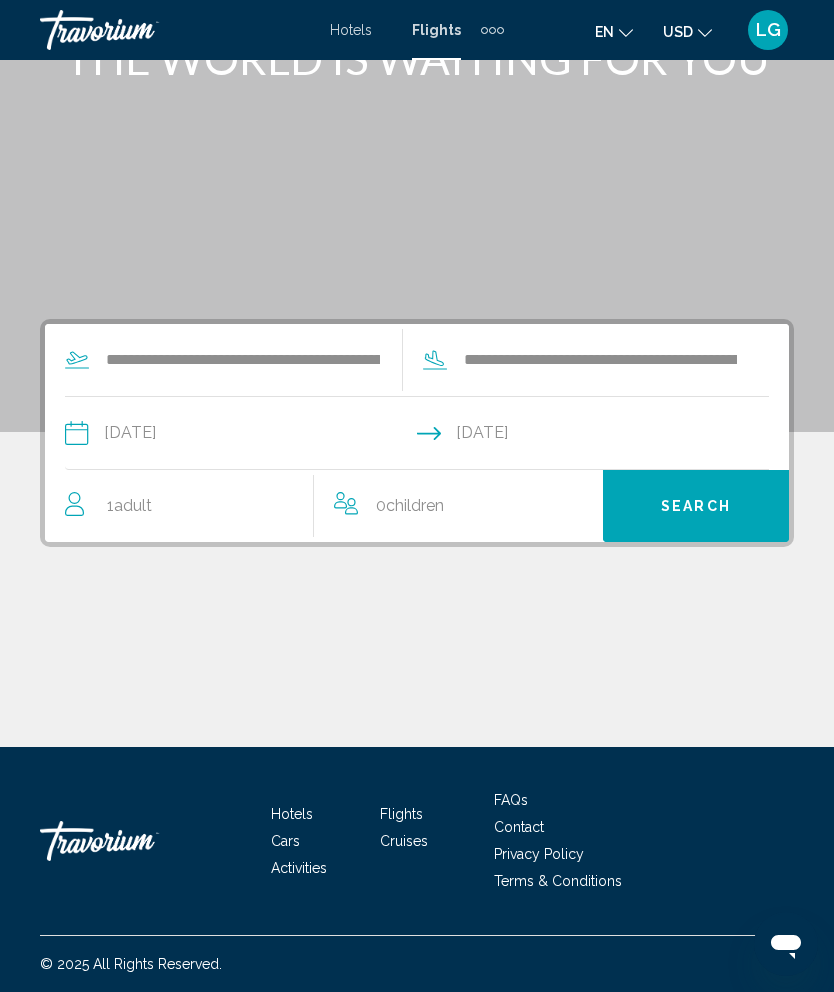 click on "1  Adult Adults" at bounding box center (189, 506) 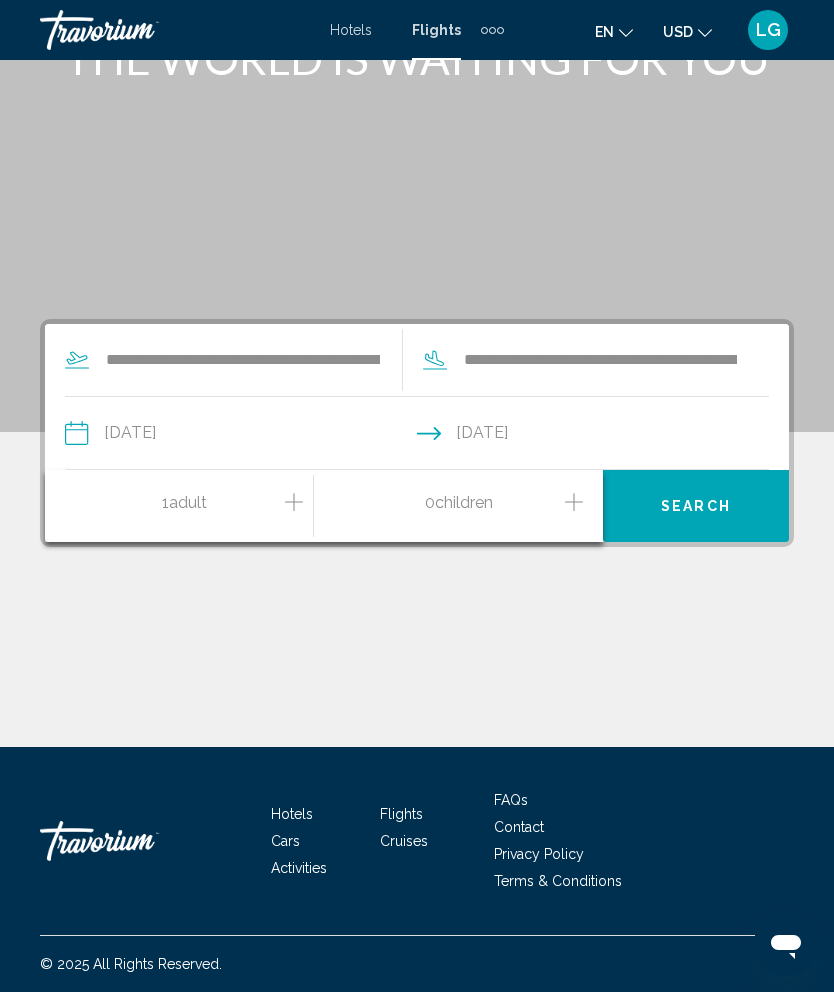 click at bounding box center [294, 506] 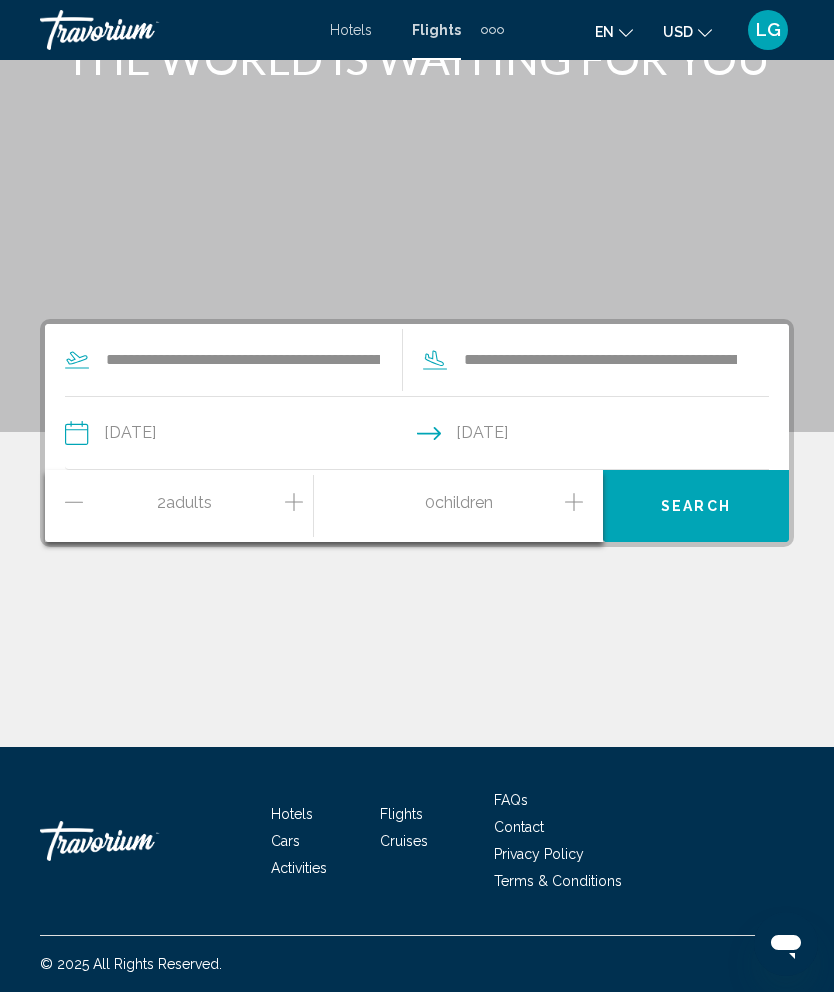 click 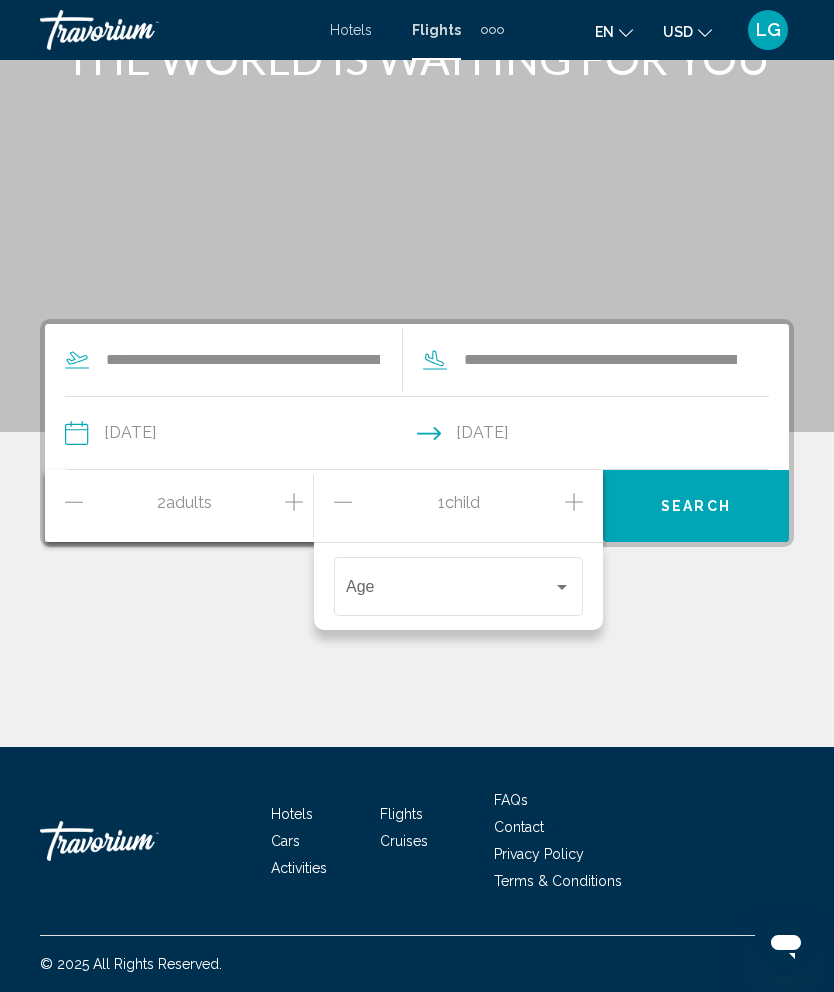 click at bounding box center [449, 591] 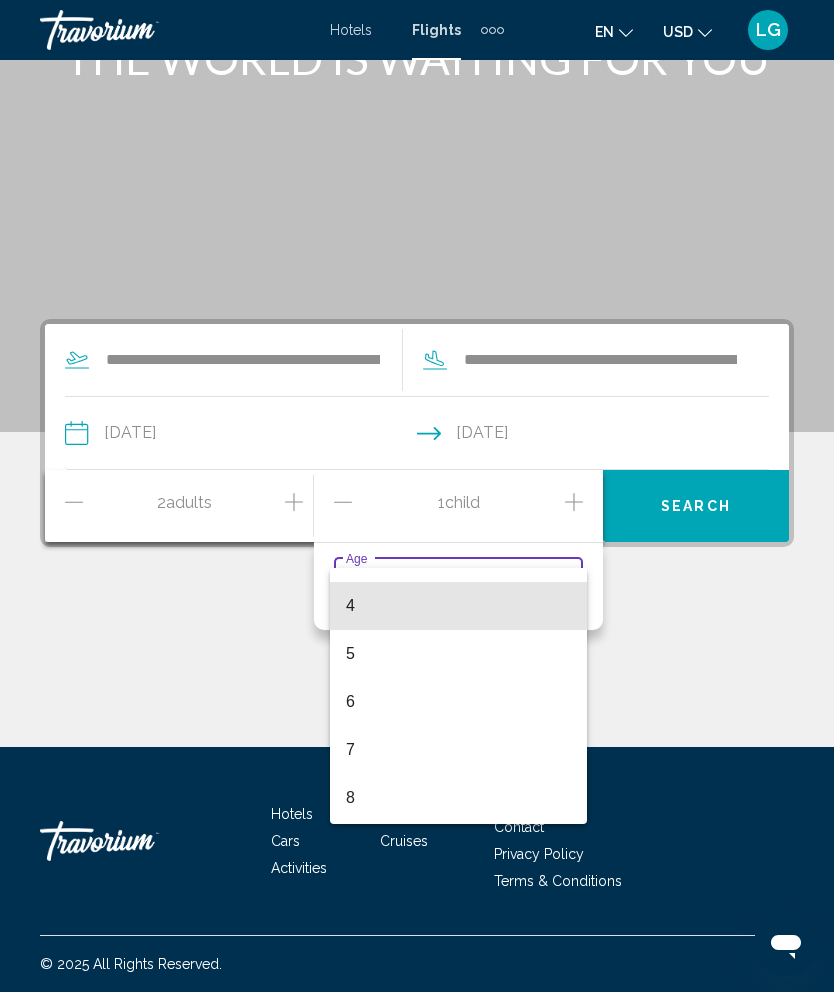 scroll, scrollTop: 213, scrollLeft: 0, axis: vertical 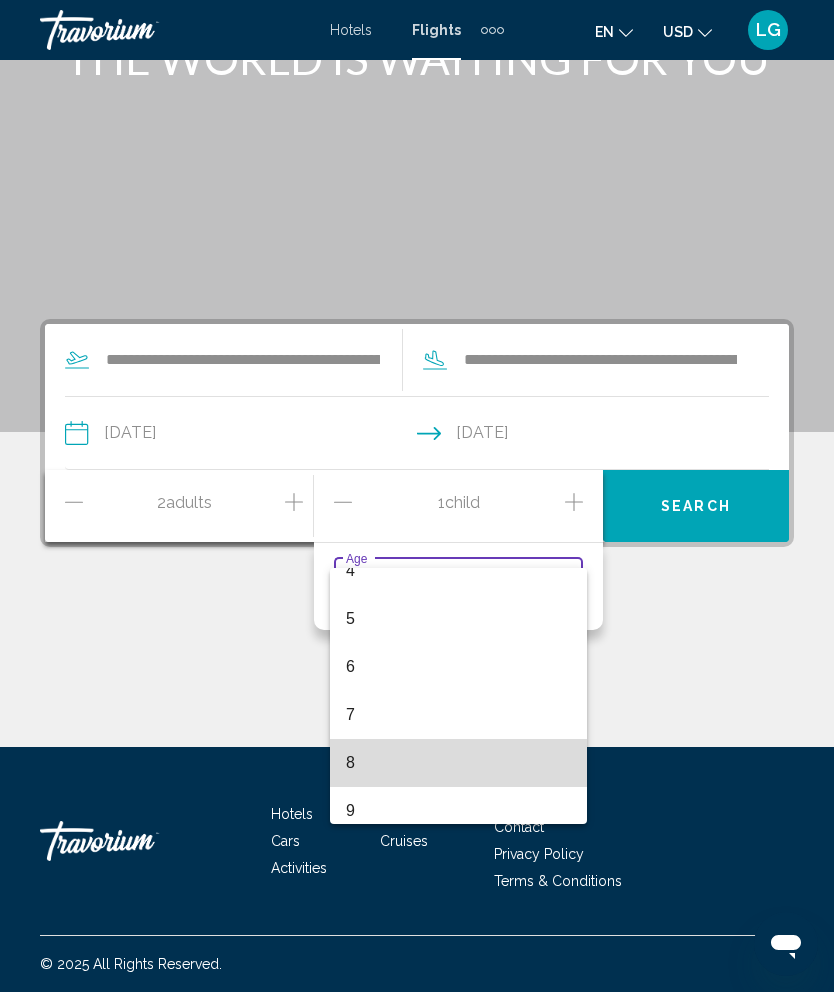 click on "8" at bounding box center (458, 763) 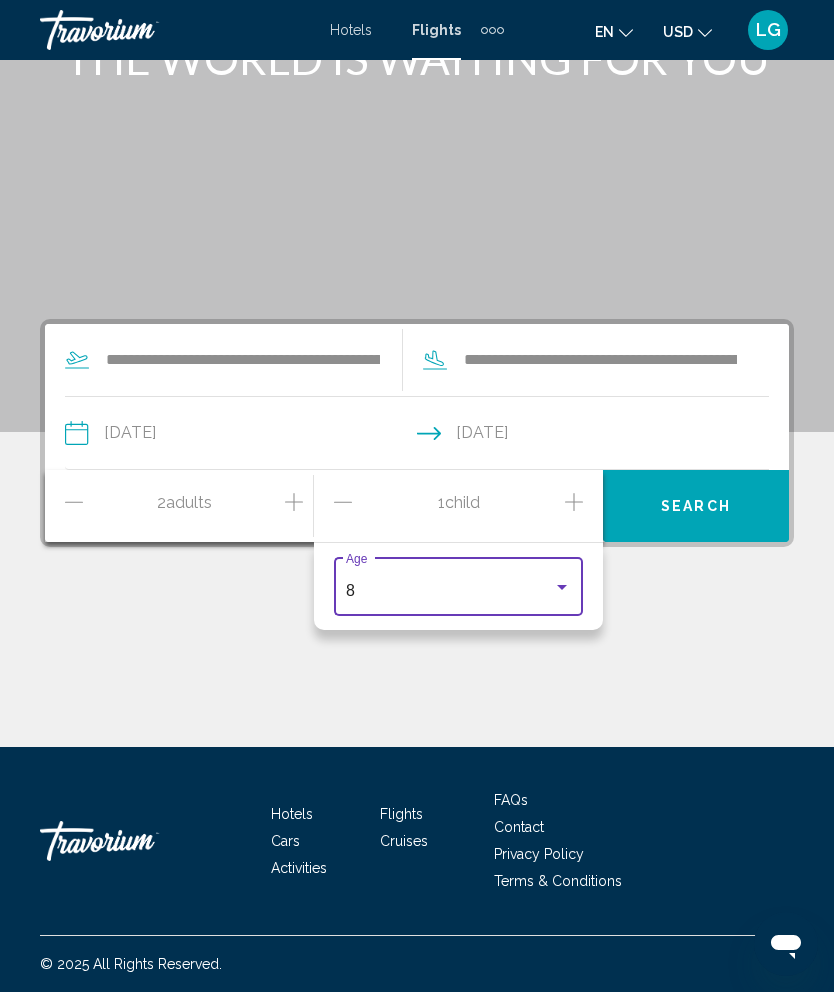 click on "Search" at bounding box center [696, 507] 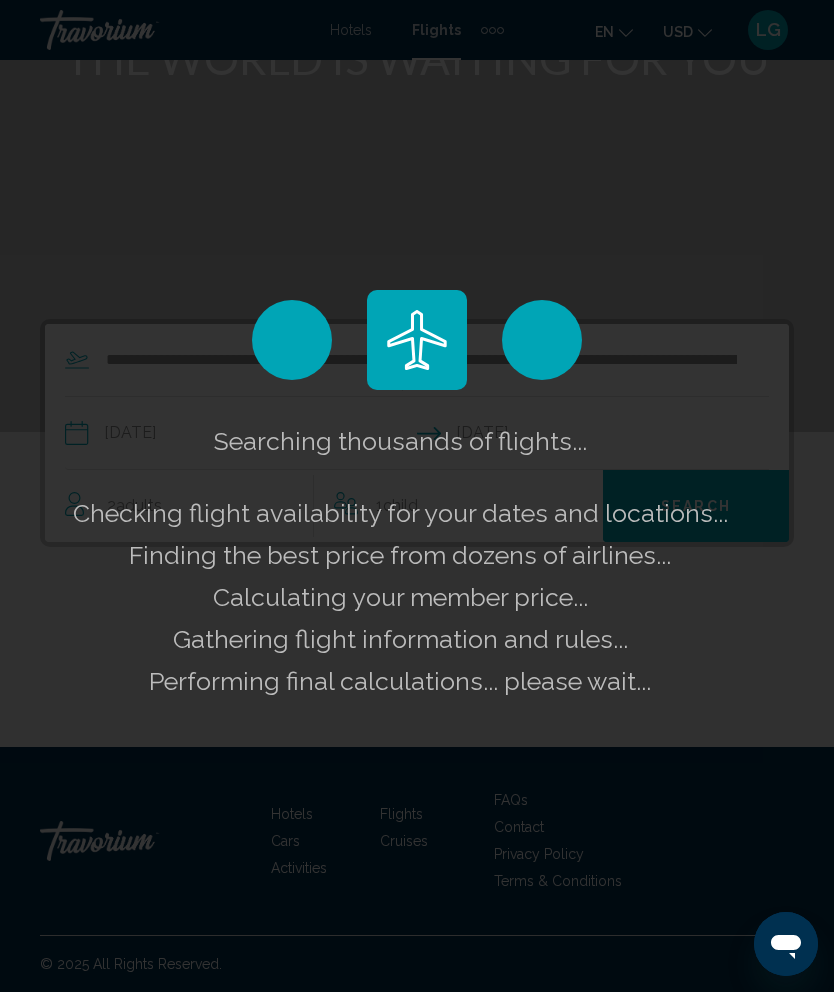 scroll, scrollTop: 0, scrollLeft: 0, axis: both 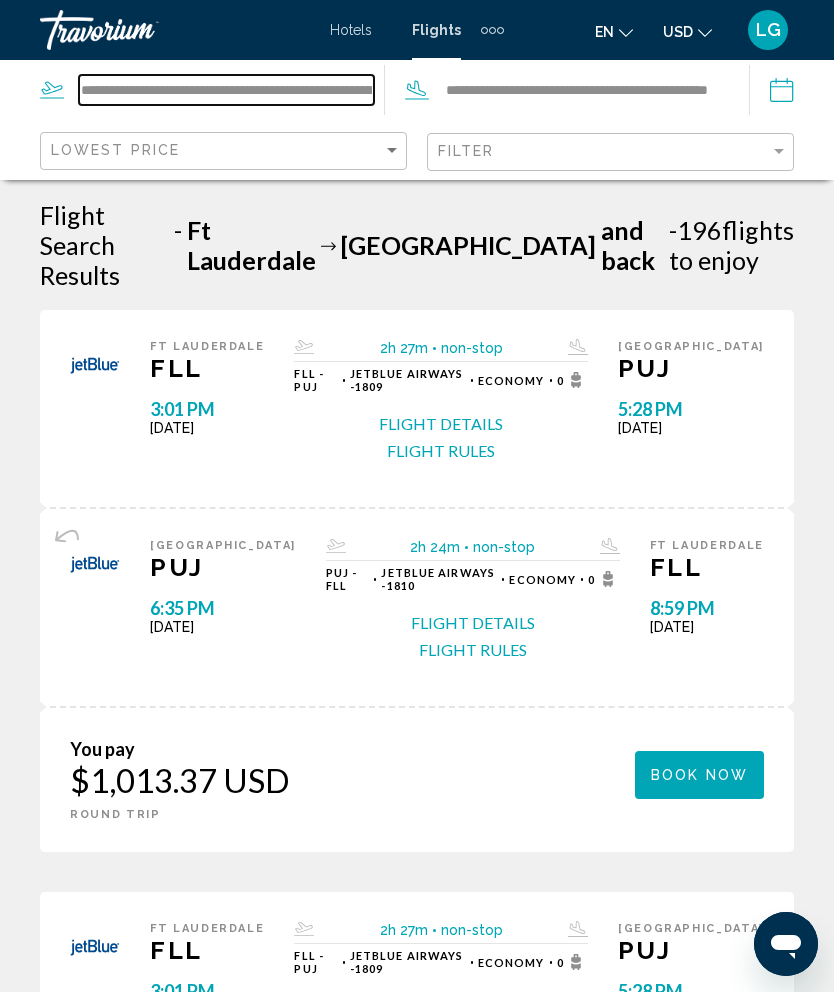 click on "**********" at bounding box center (226, 90) 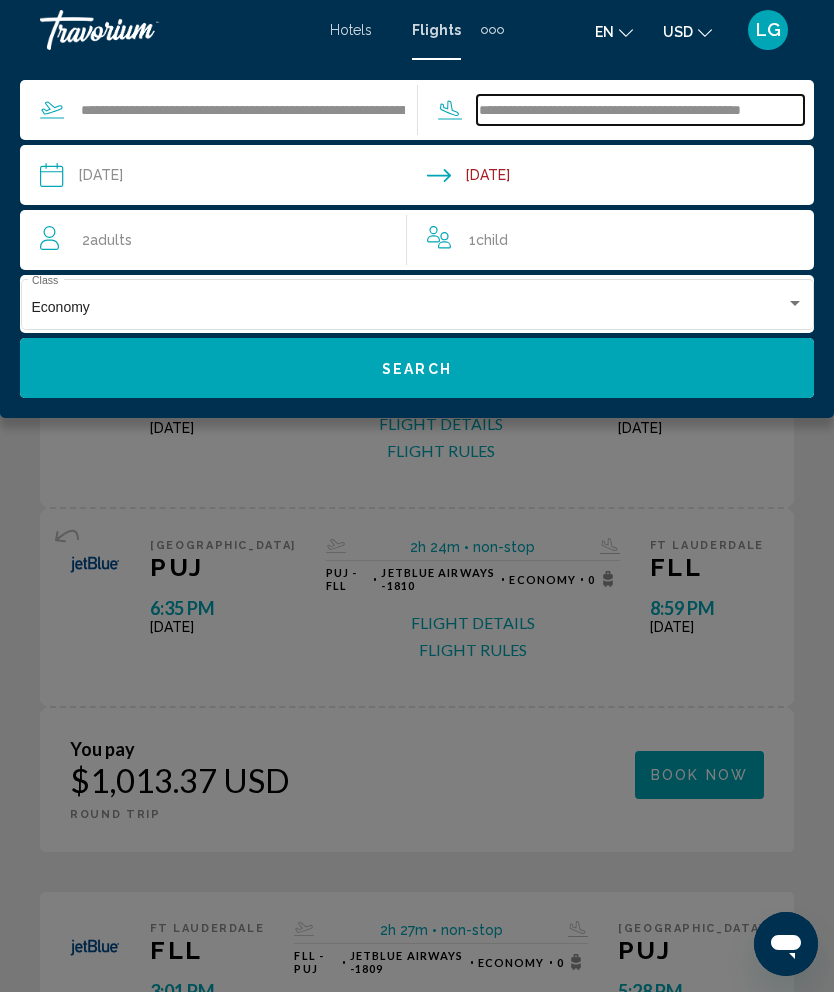 click on "**********" at bounding box center (641, 110) 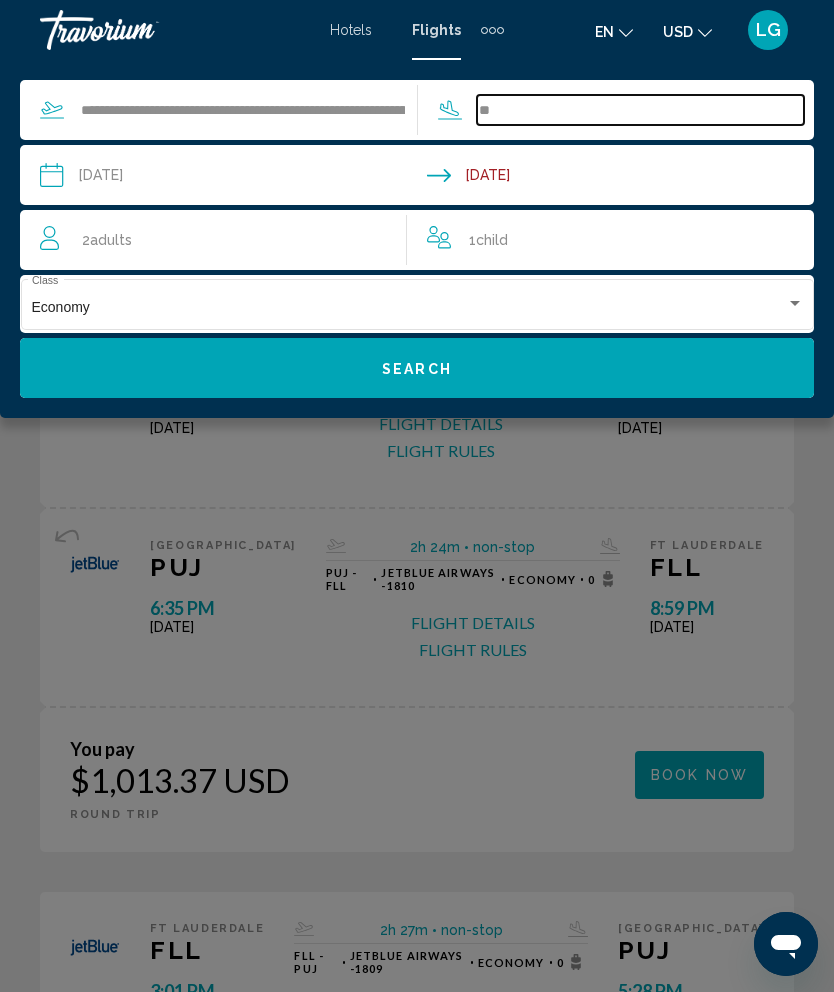 type on "*" 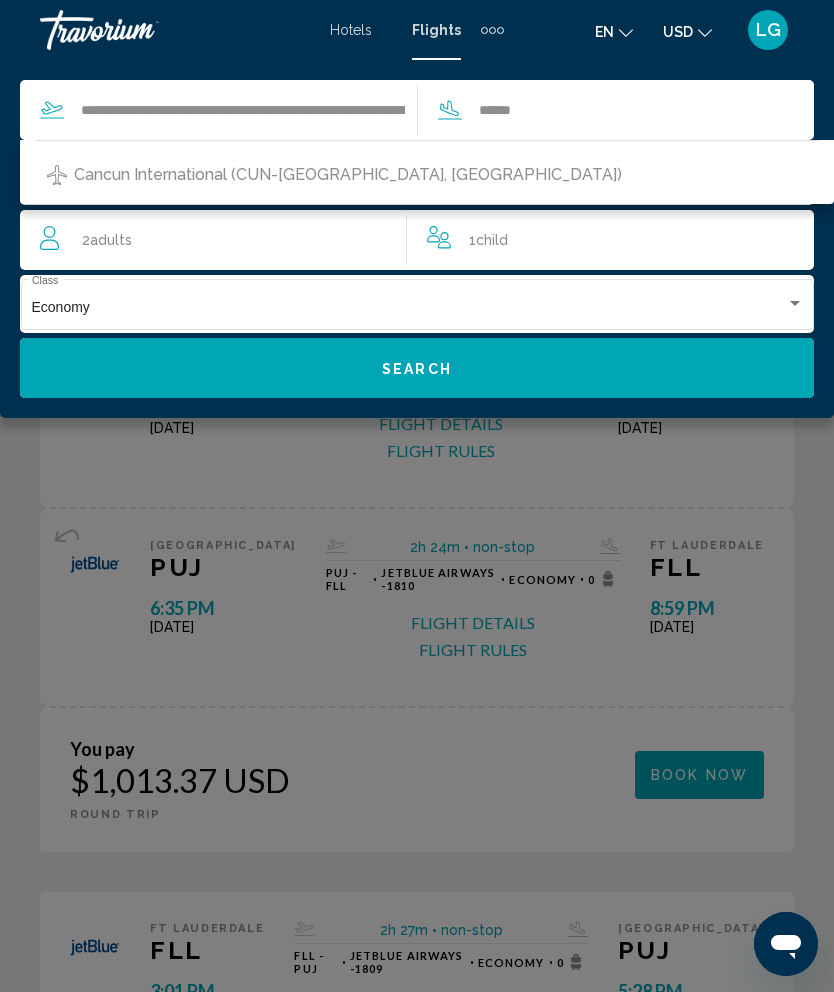 click on "Cancun International (CUN-Cancun, Mexico)" at bounding box center (427, 175) 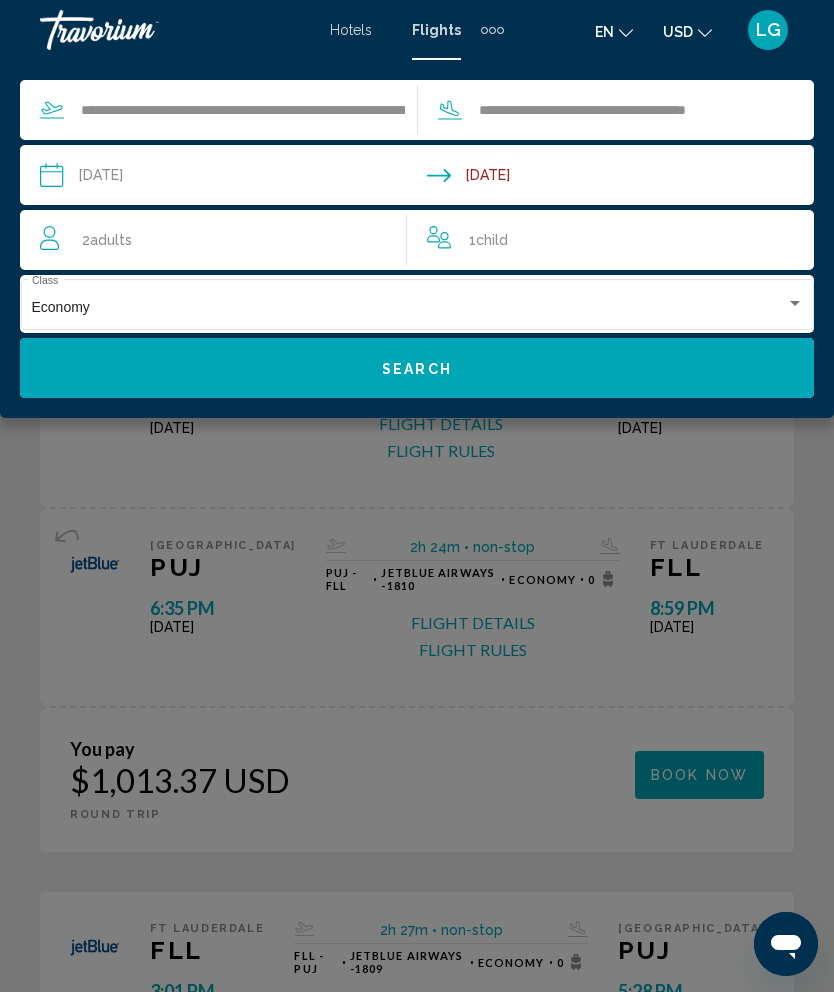 click on "Search" 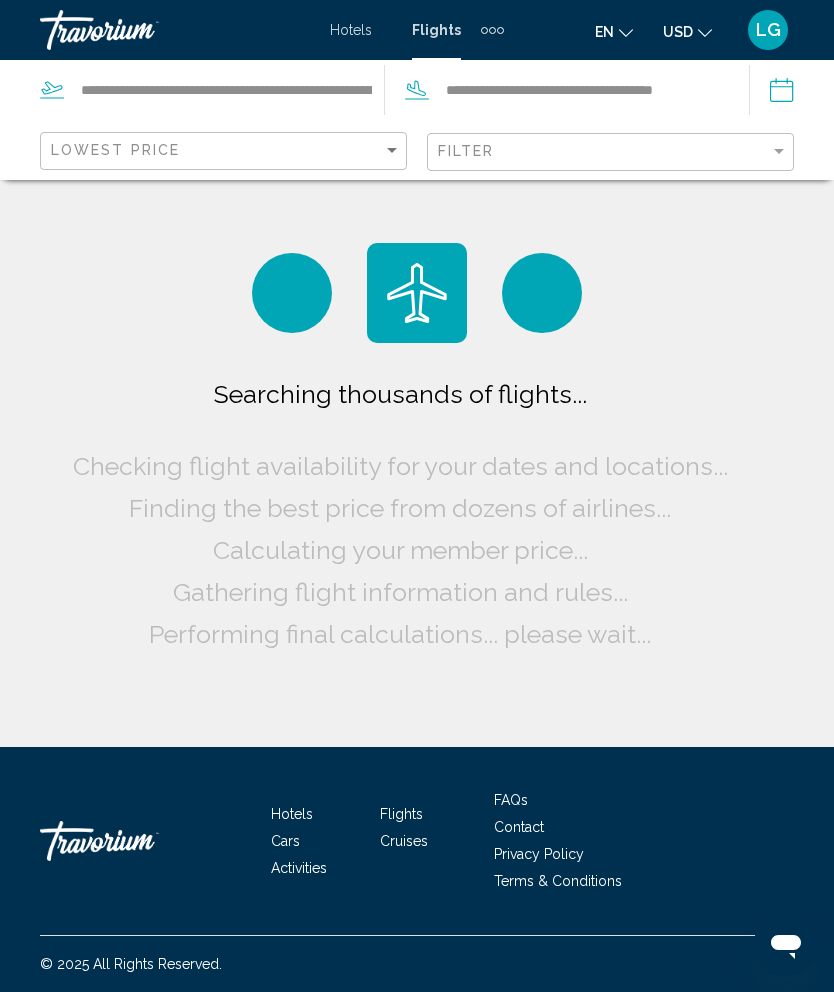 scroll, scrollTop: 0, scrollLeft: 0, axis: both 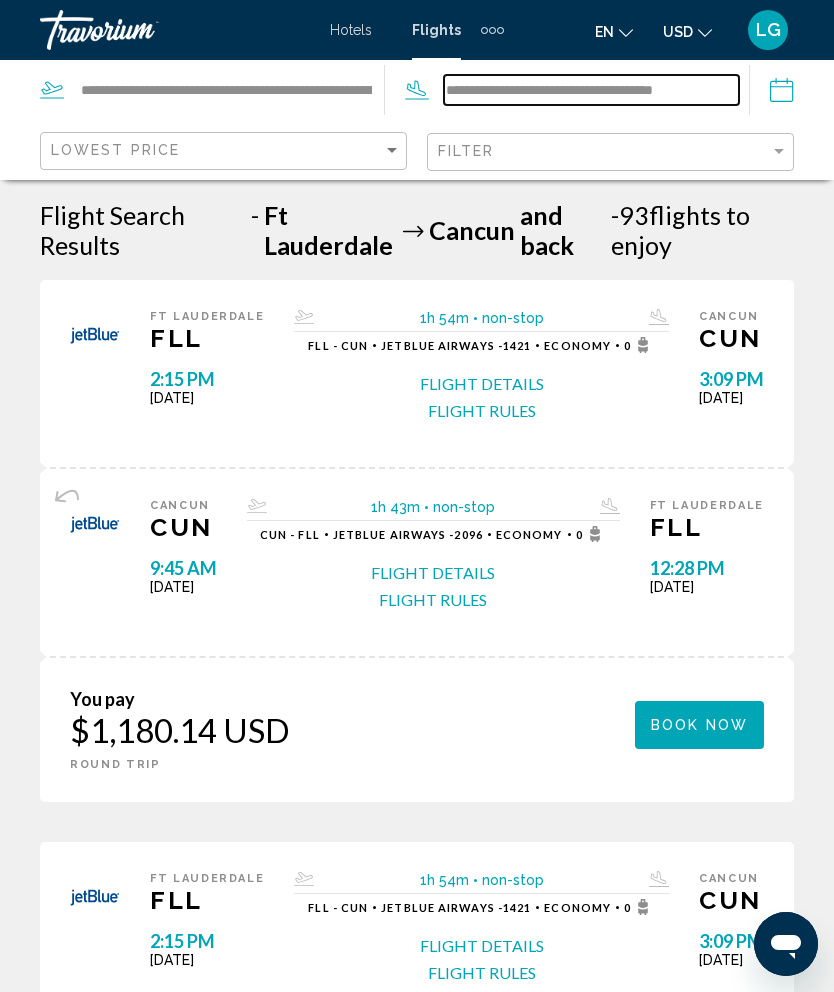 click on "**********" at bounding box center (591, 90) 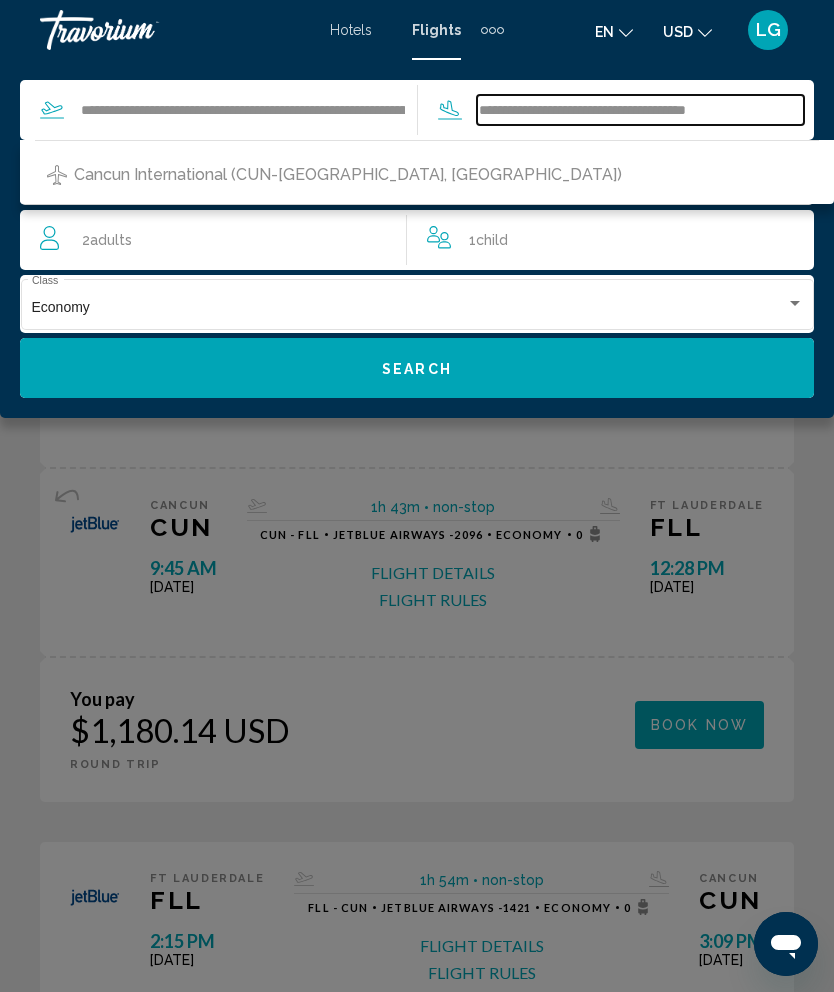 click on "**********" at bounding box center [641, 110] 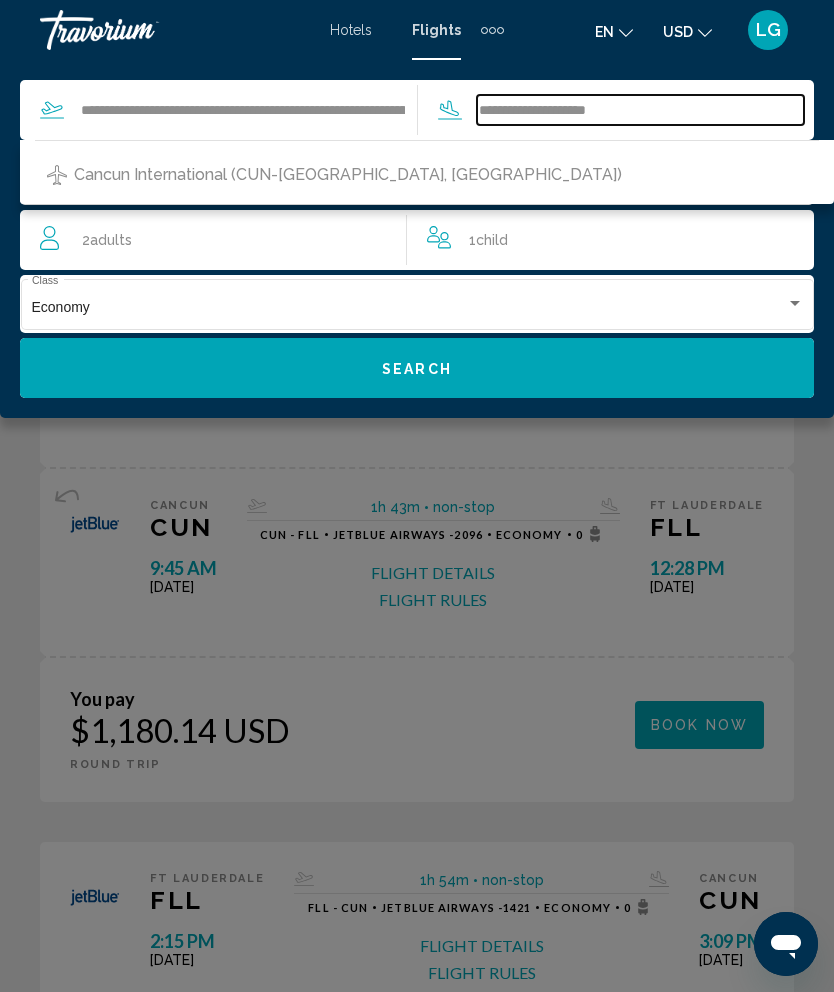 type on "**********" 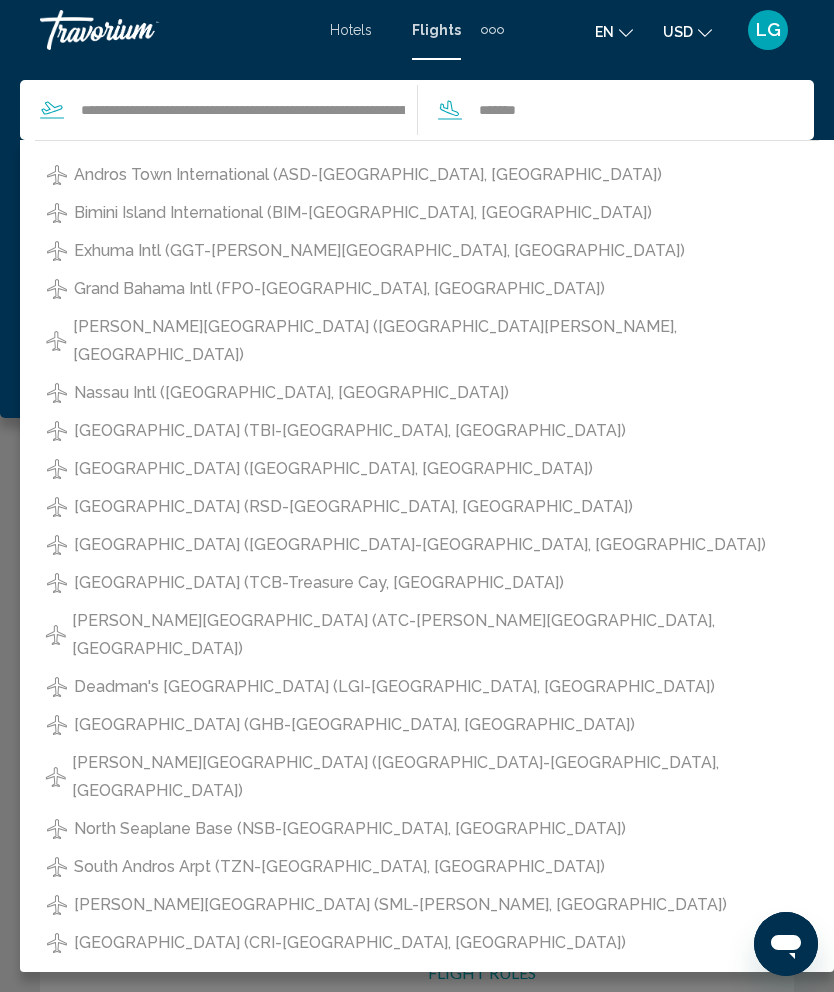 click on "Exhuma Intl (GGT-George Town, Bahamas)" at bounding box center (379, 251) 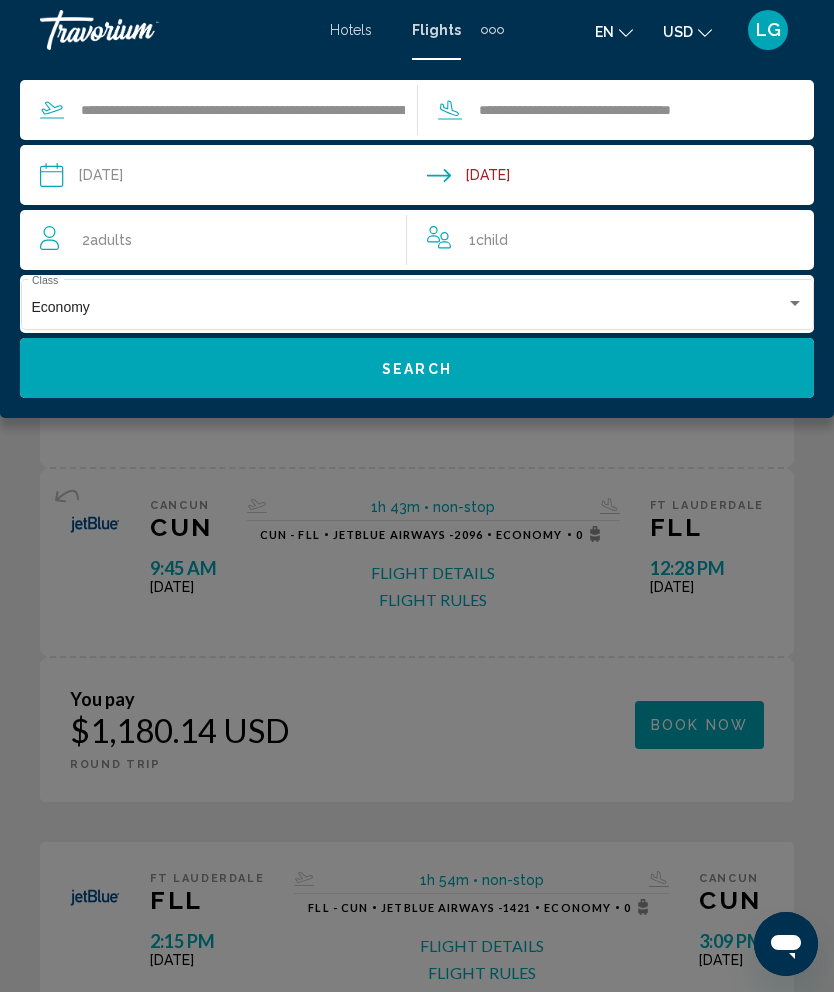 click on "Search" 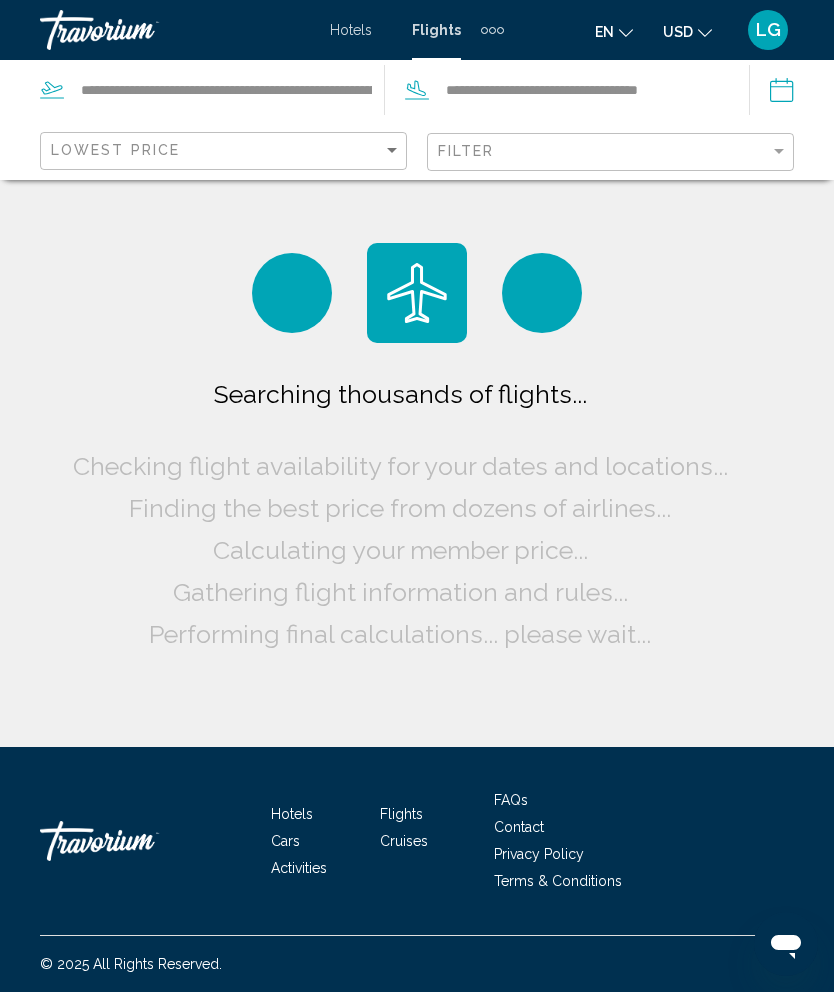 scroll, scrollTop: 0, scrollLeft: 0, axis: both 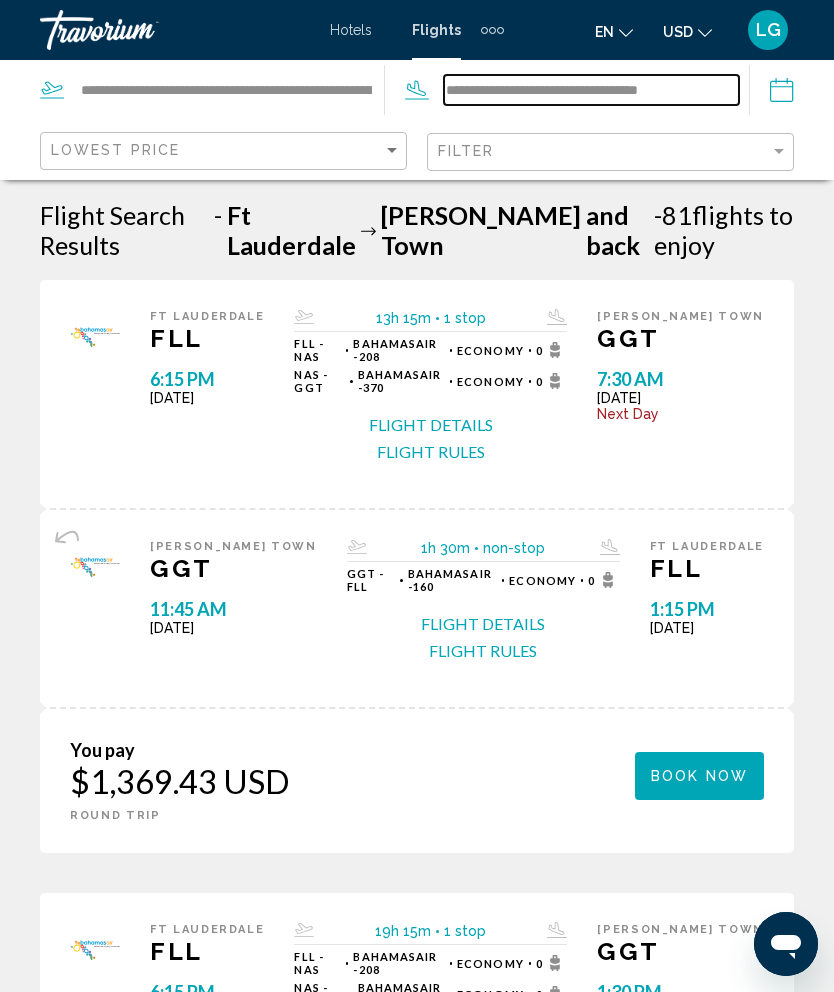 click on "**********" at bounding box center [591, 90] 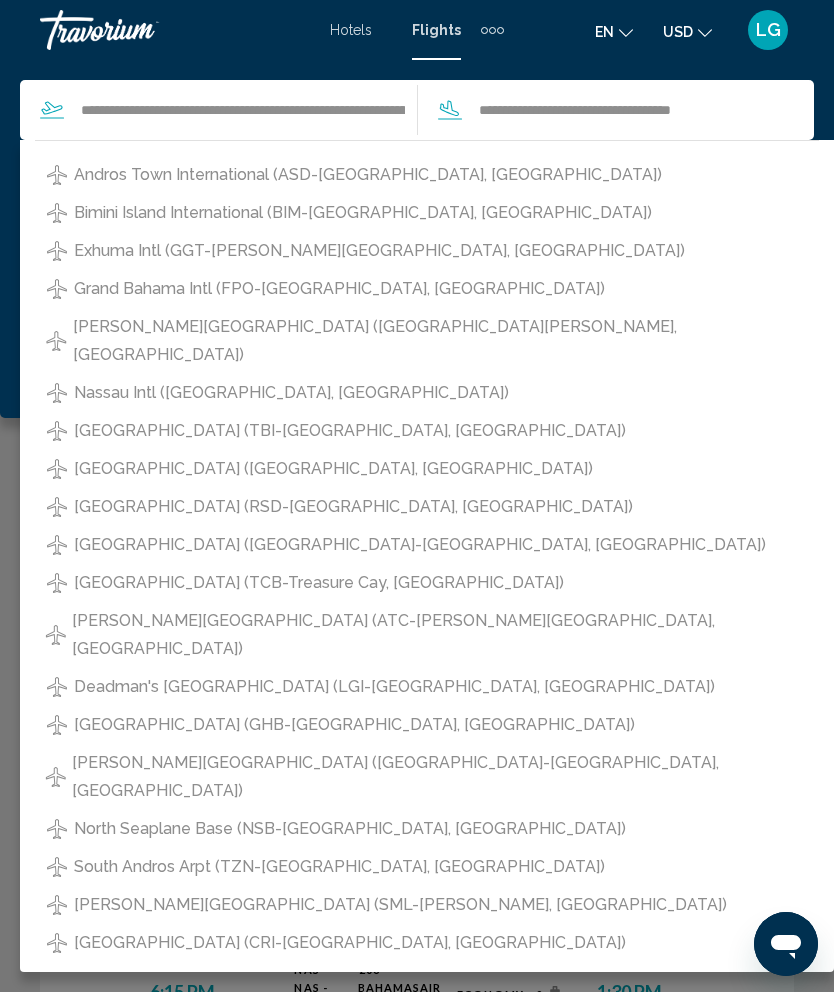 click on "Nassau Intl (NAS-Nassau, Bahamas)" at bounding box center (291, 393) 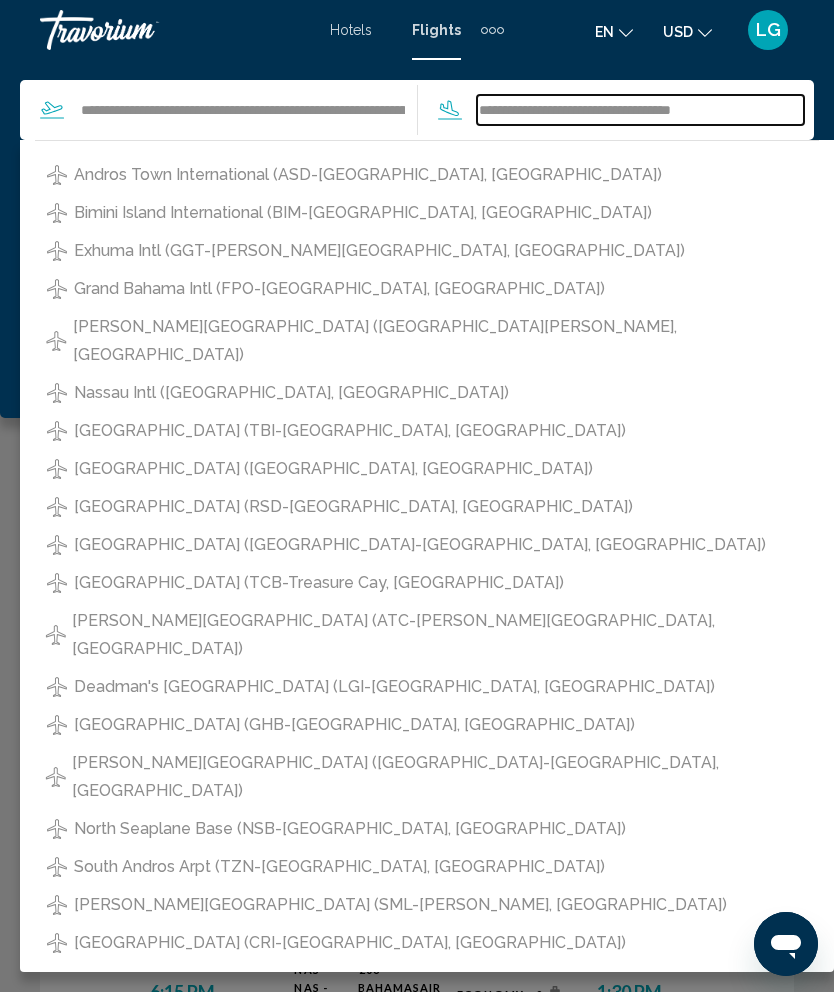 type on "**********" 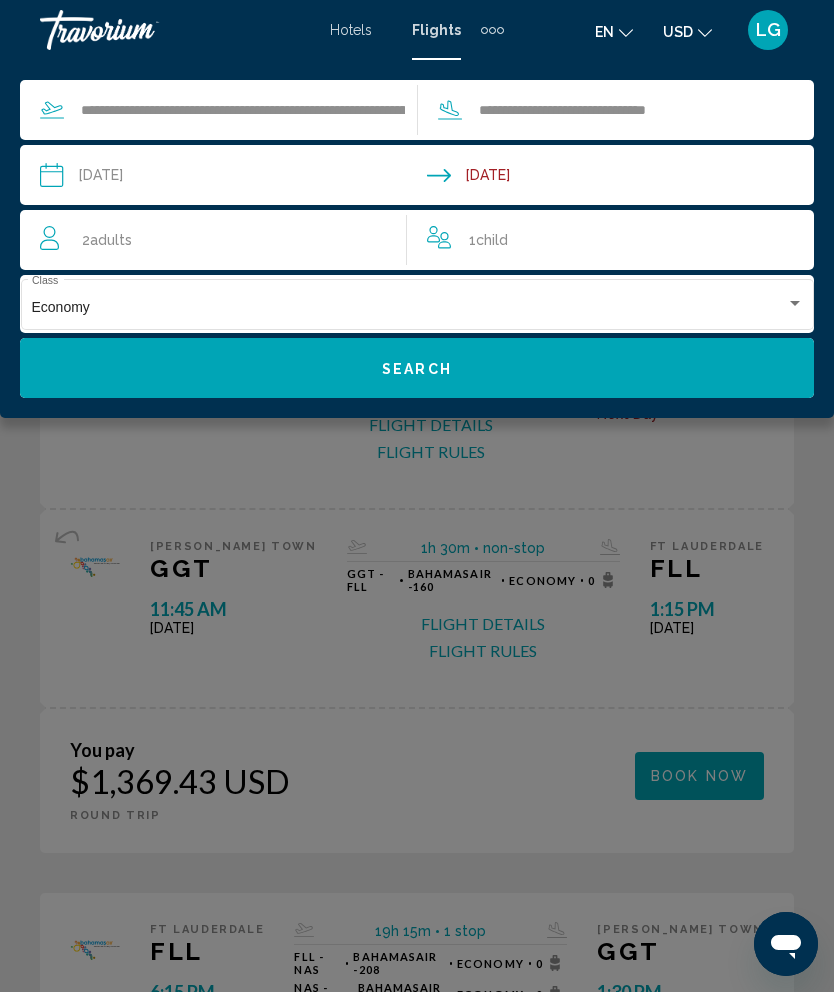 click on "Search" 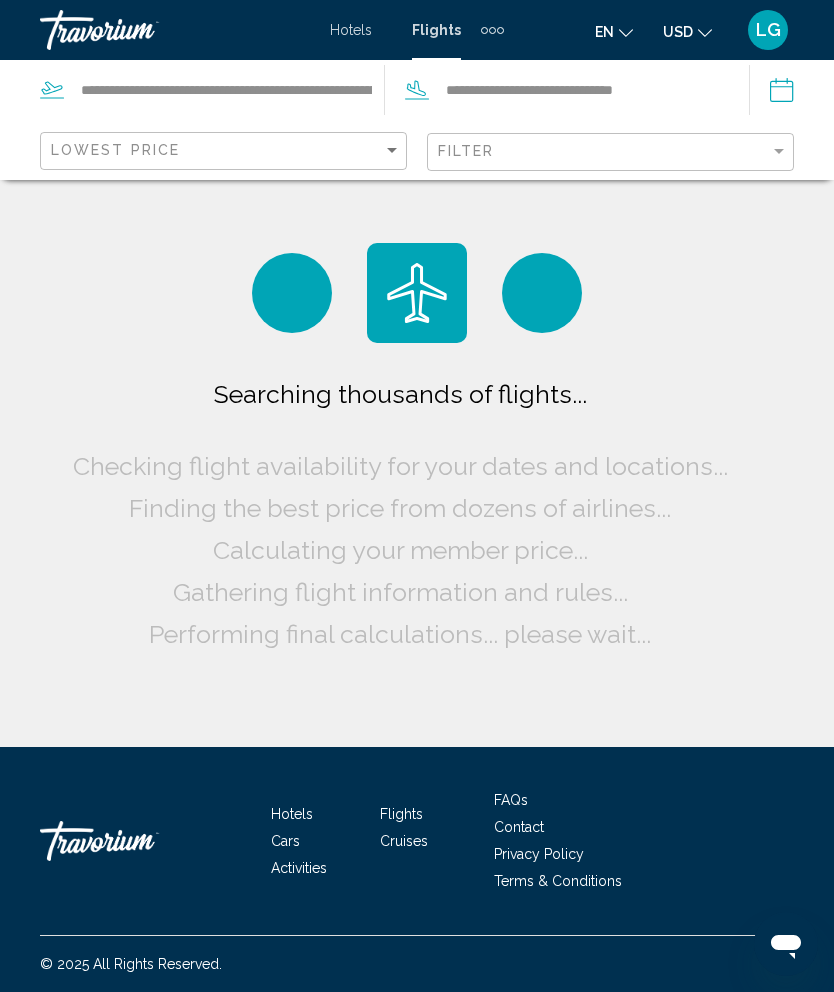scroll, scrollTop: 0, scrollLeft: 0, axis: both 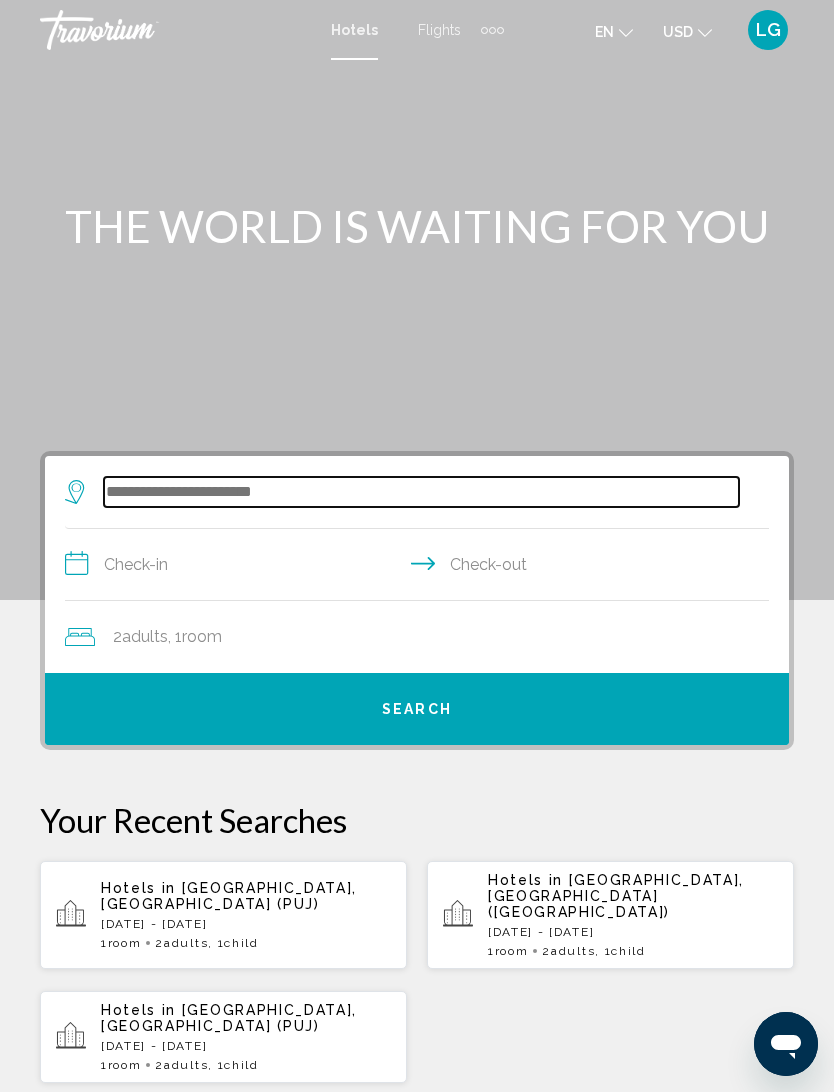 click at bounding box center [421, 492] 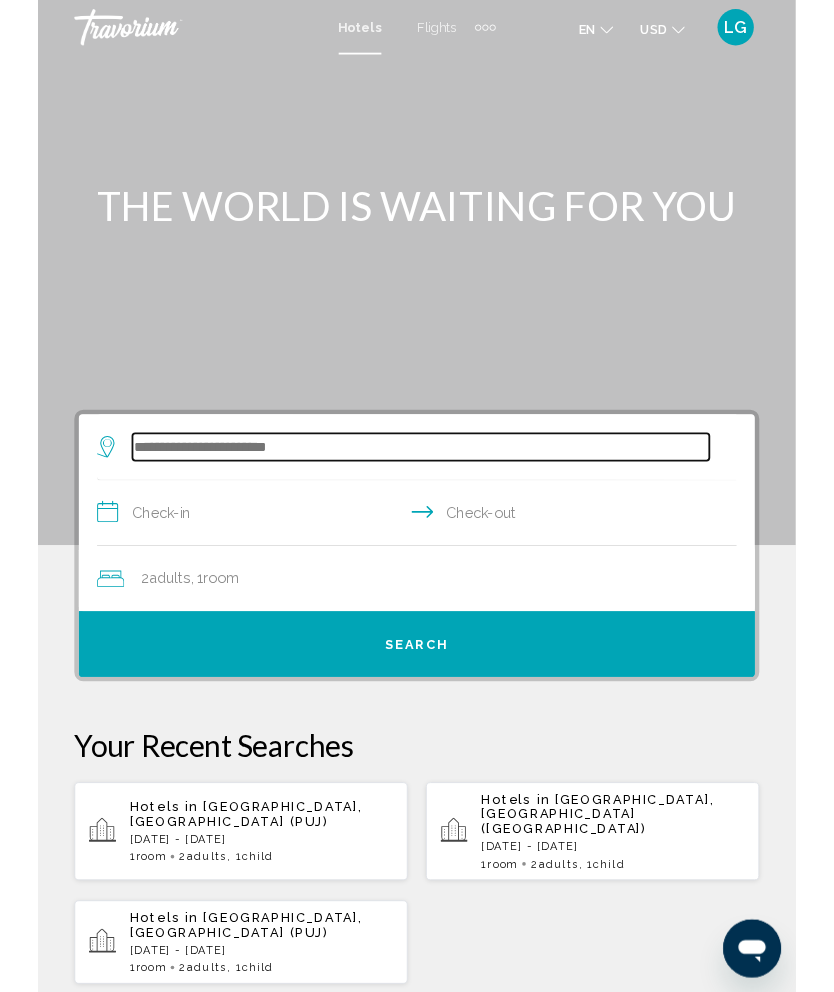 scroll, scrollTop: 0, scrollLeft: 0, axis: both 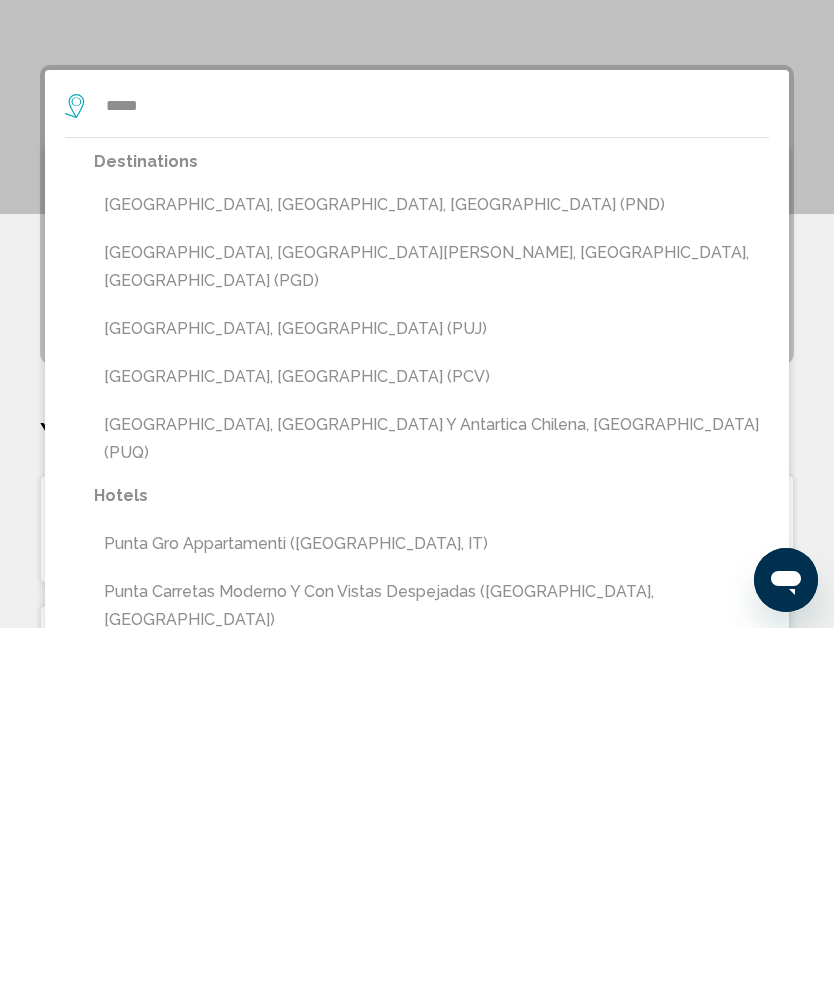 click on "[GEOGRAPHIC_DATA], [GEOGRAPHIC_DATA] (PUJ)" at bounding box center [431, 693] 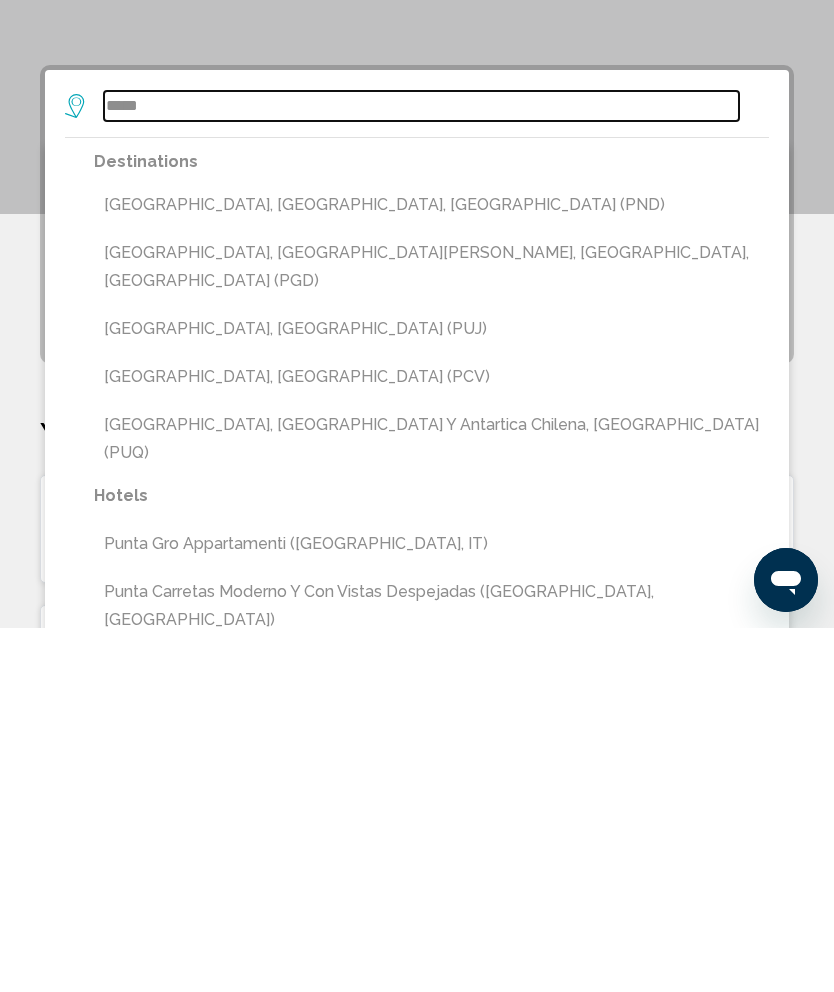 type on "**********" 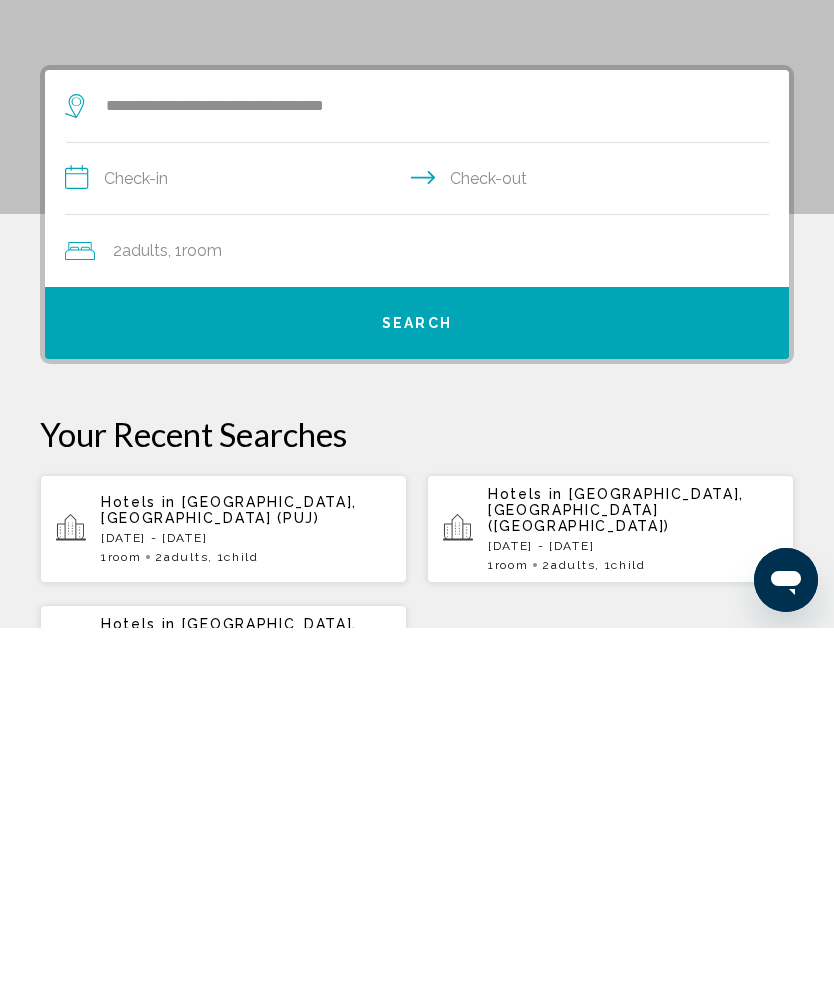 click on "**********" at bounding box center [421, 545] 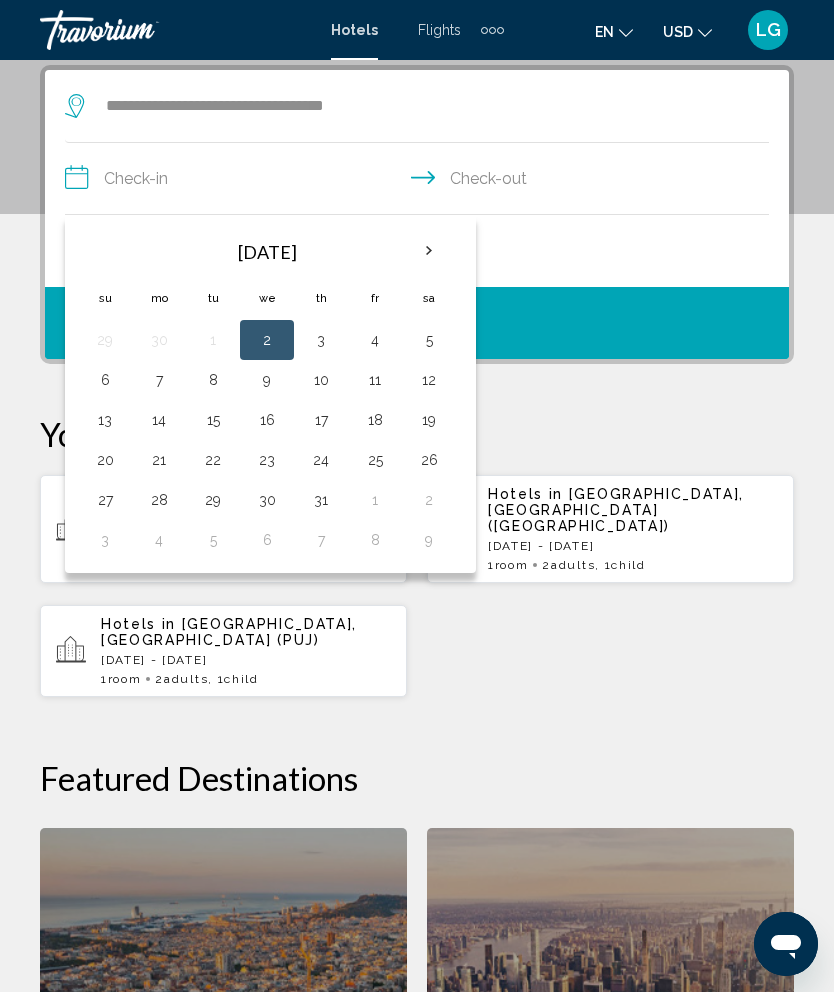 click on "11" at bounding box center [375, 380] 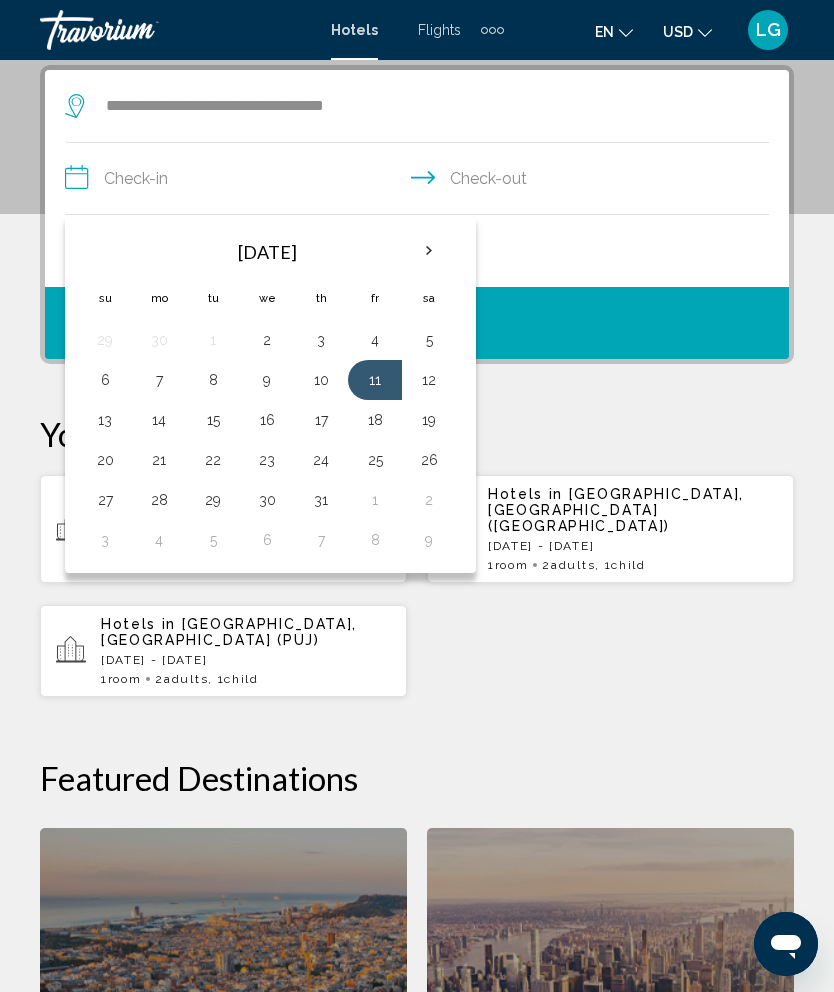 click on "**********" at bounding box center [421, 181] 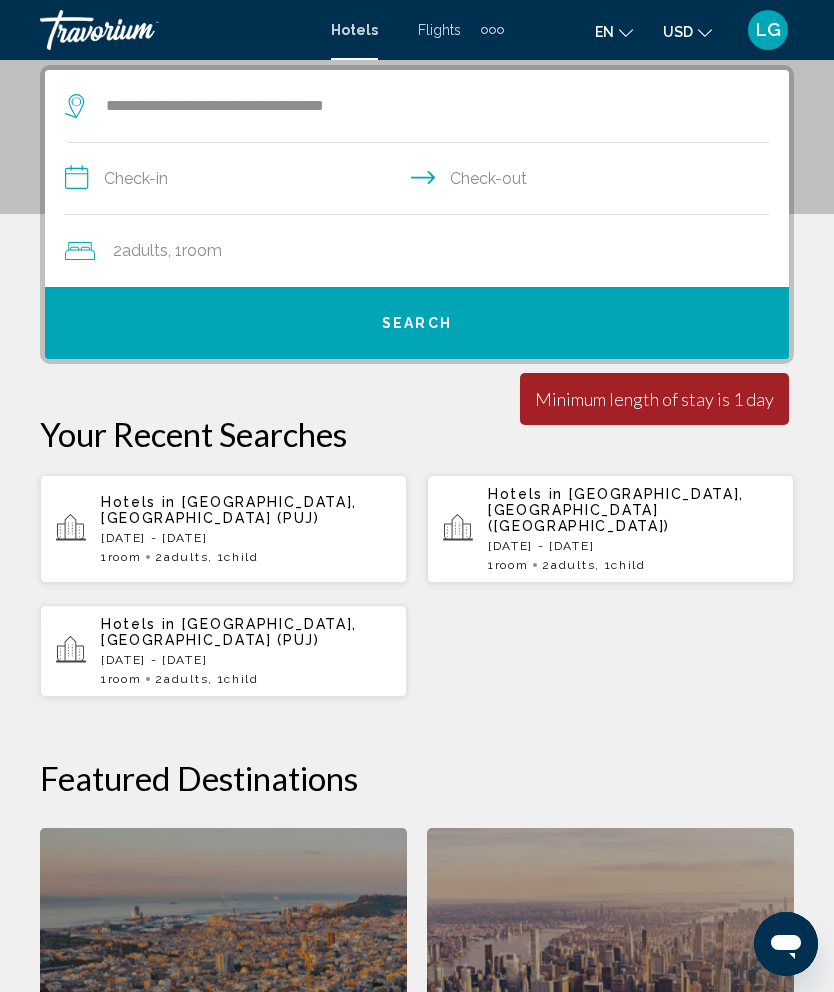 click on "[GEOGRAPHIC_DATA], [GEOGRAPHIC_DATA] (PUJ)" at bounding box center (229, 510) 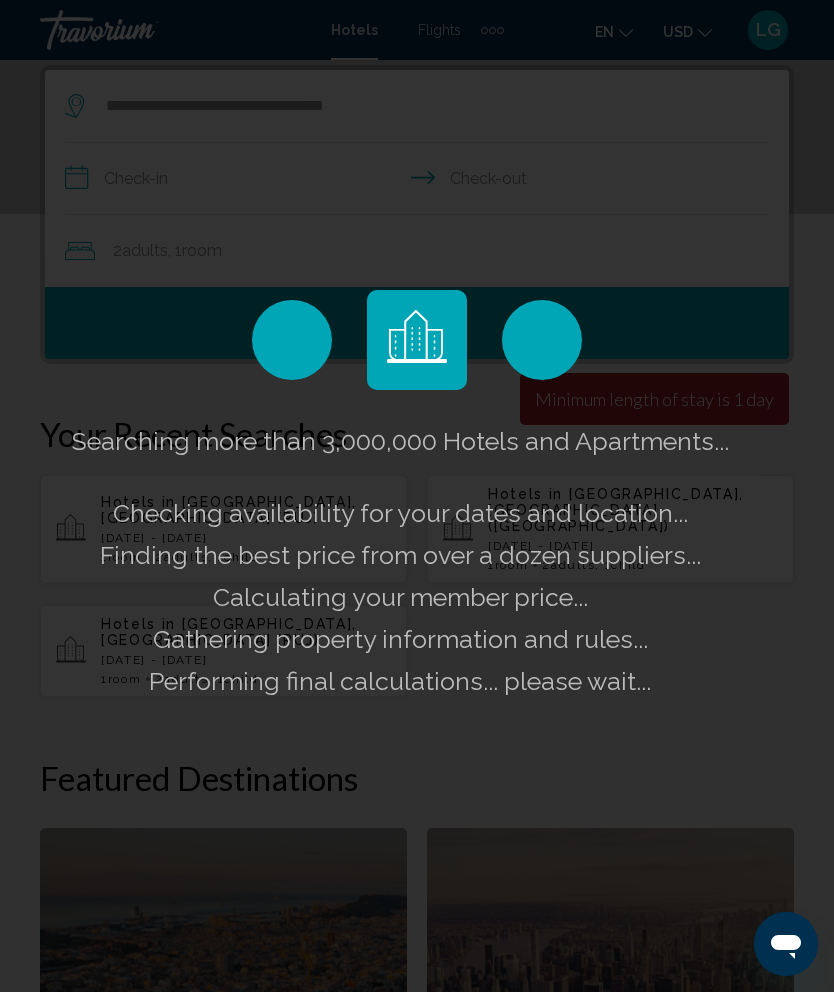 scroll, scrollTop: 0, scrollLeft: 0, axis: both 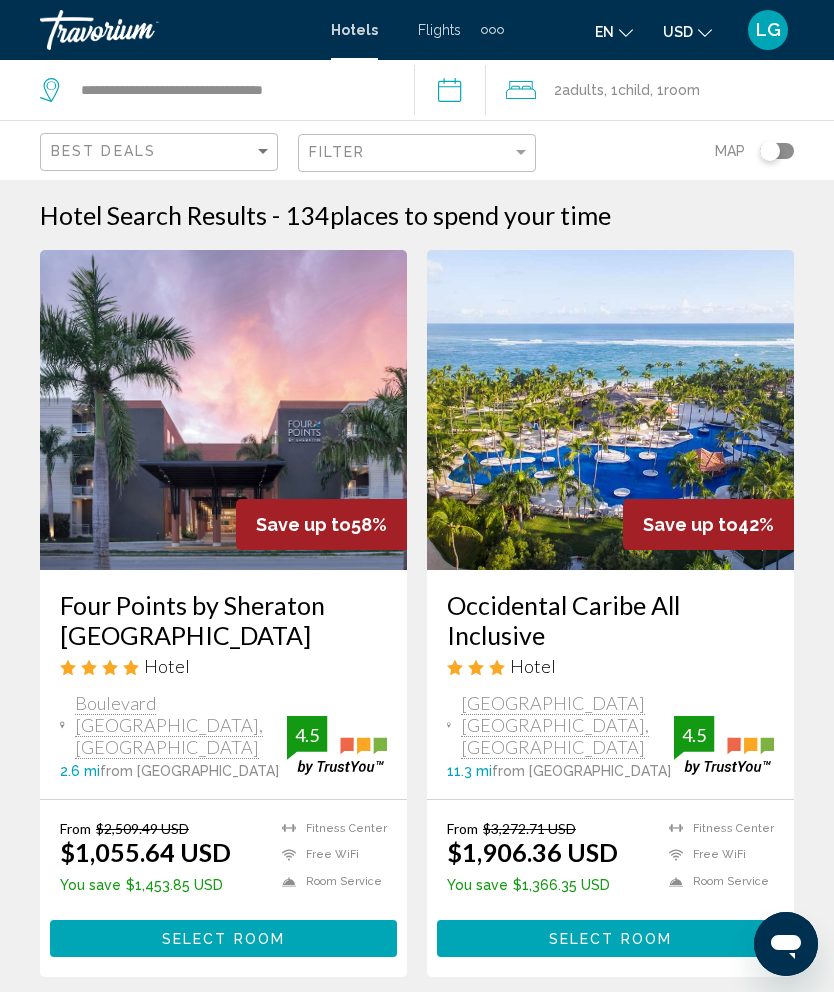 click on ", 1  Child Children" 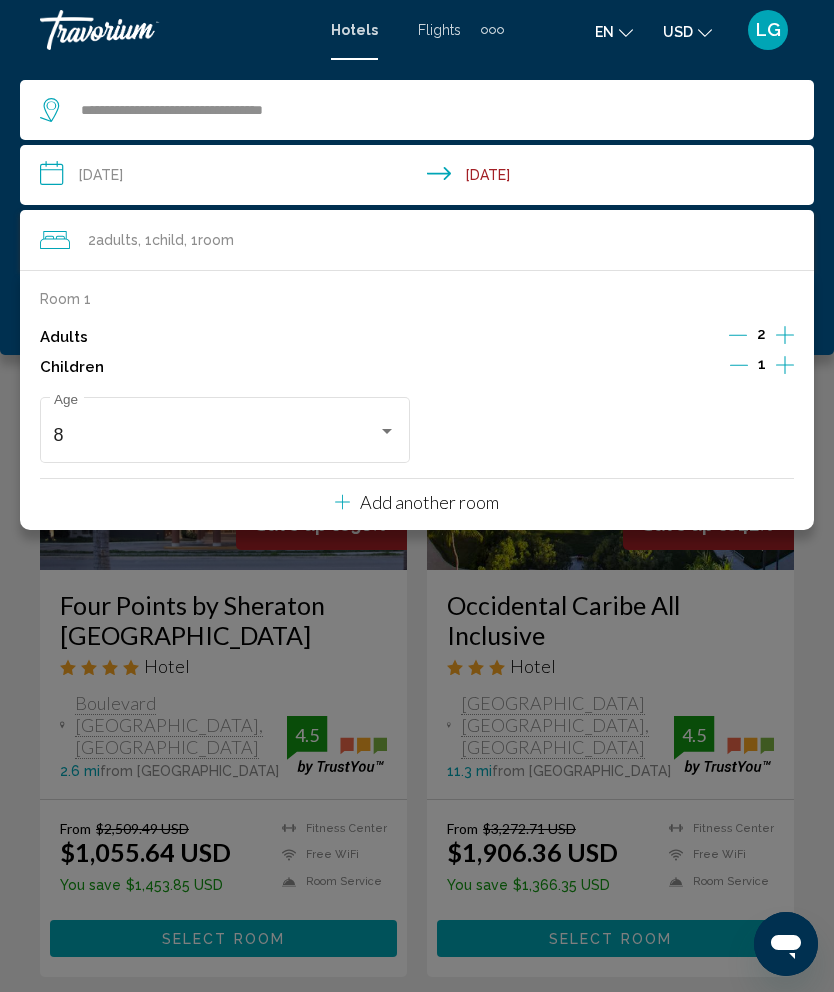 click on "**********" at bounding box center (421, 178) 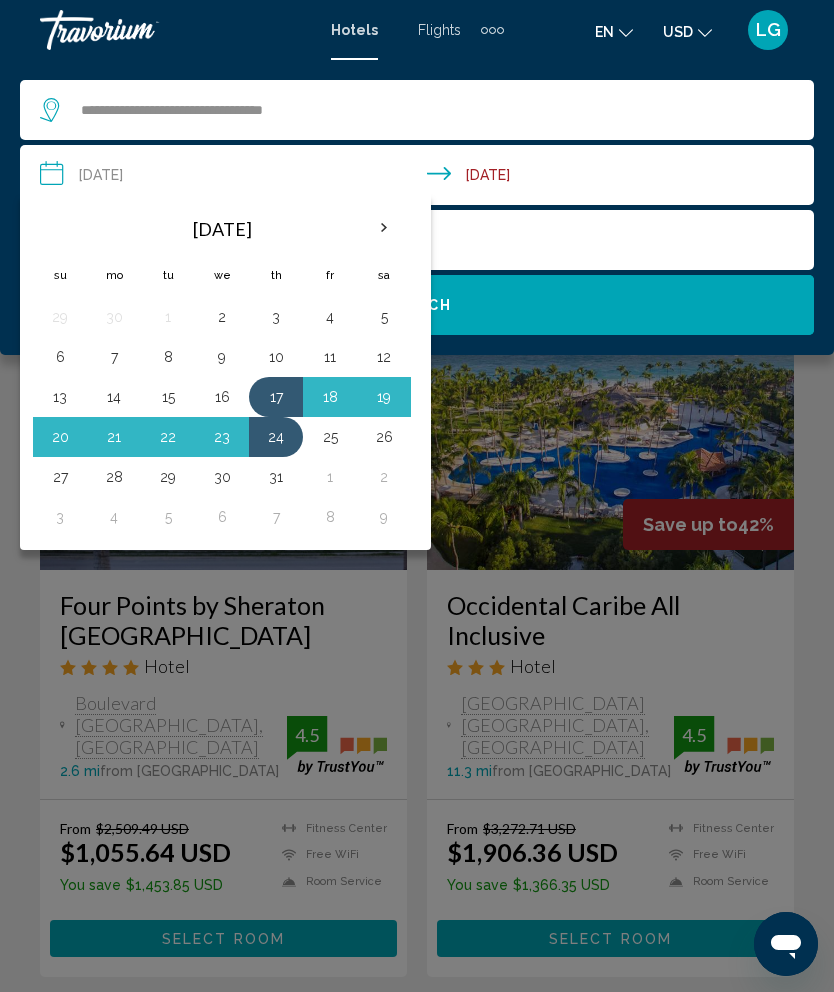 click on "11" at bounding box center [330, 357] 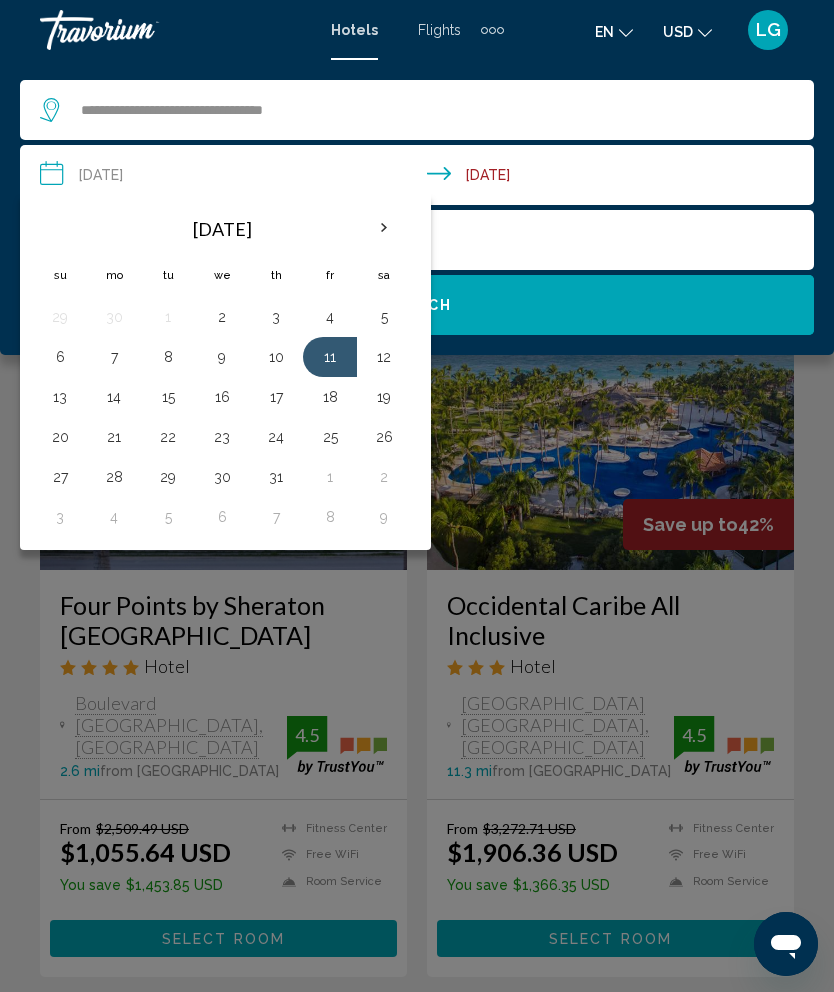 click on "**********" at bounding box center (421, 178) 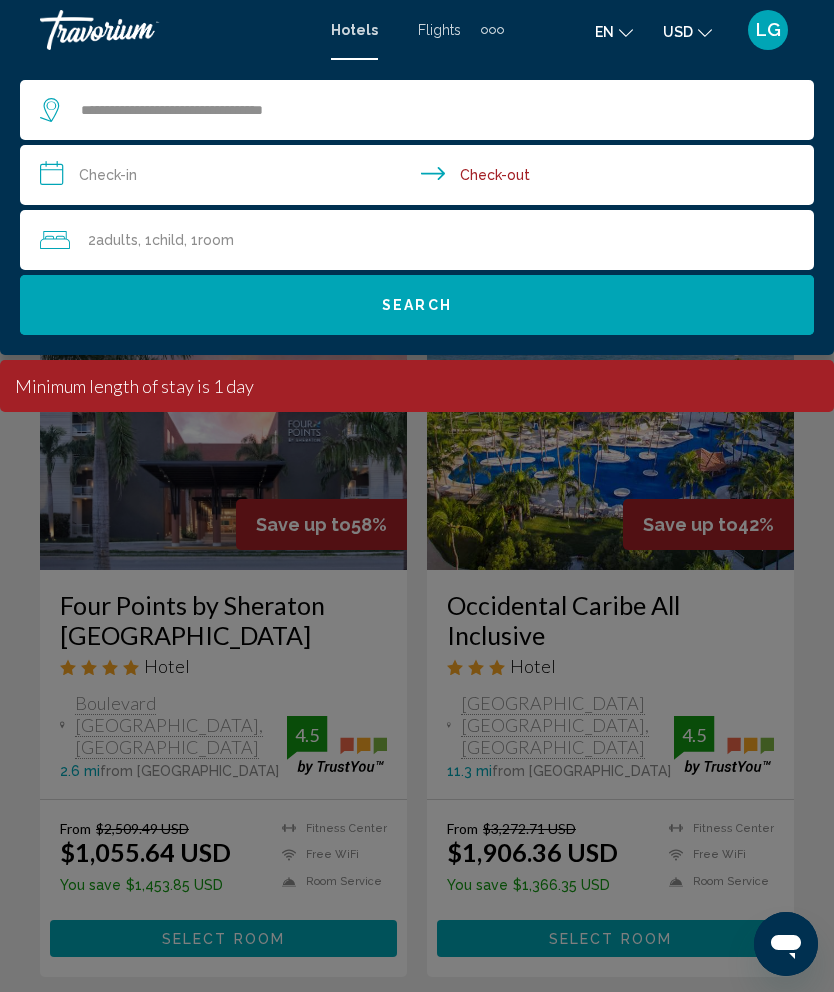 click on "**********" at bounding box center [421, 178] 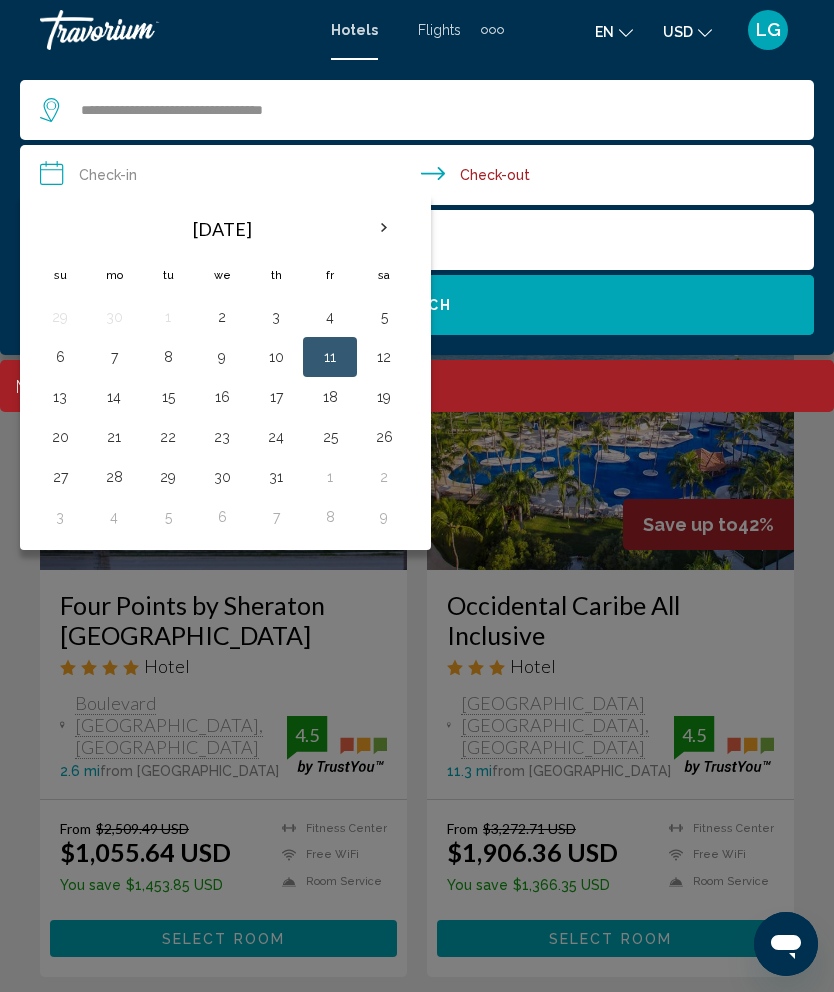 click on "17" at bounding box center [276, 397] 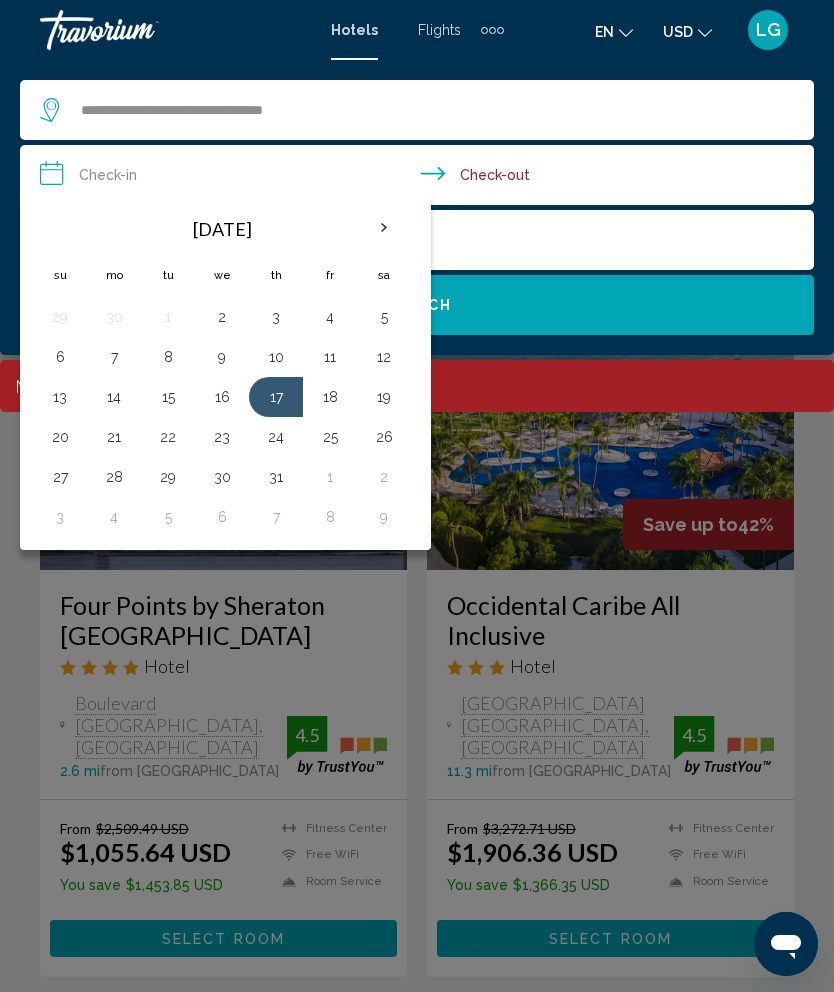click on "**********" at bounding box center [421, 178] 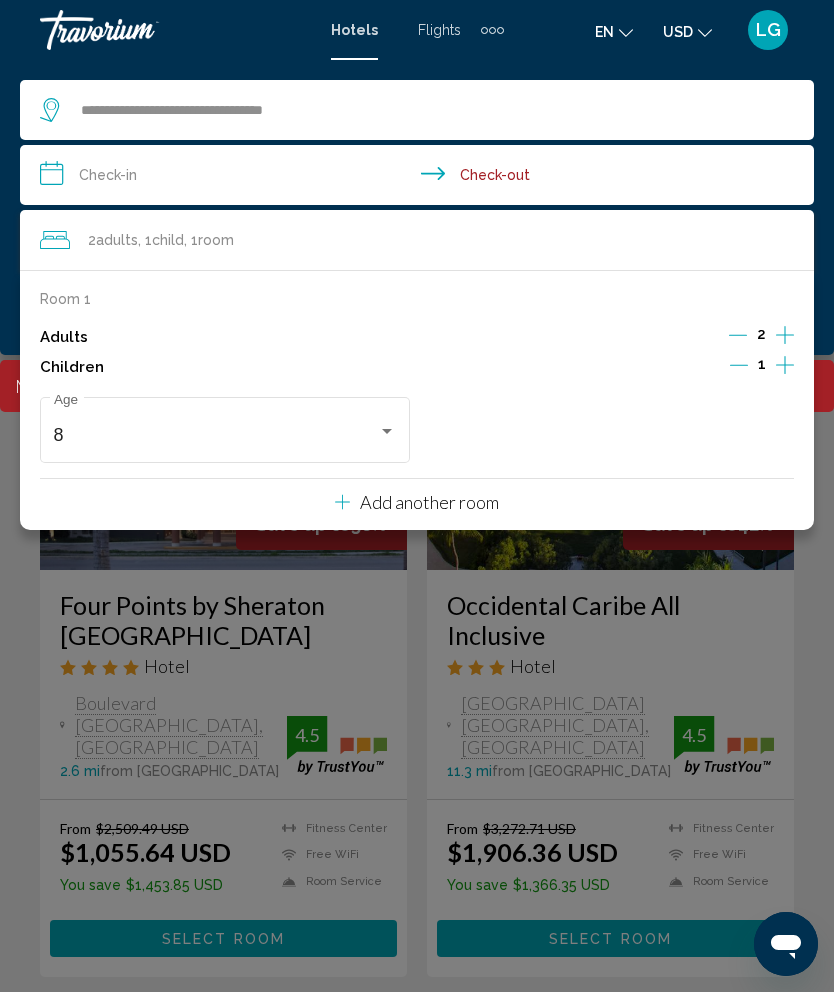 click 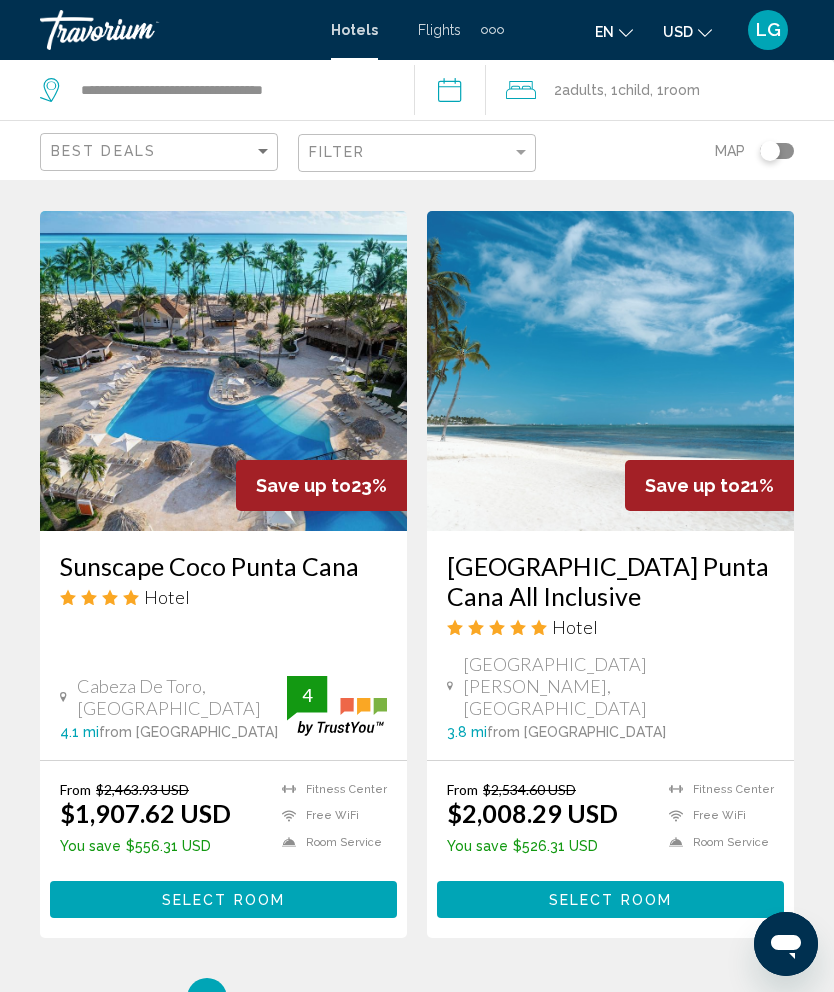scroll, scrollTop: 3873, scrollLeft: 0, axis: vertical 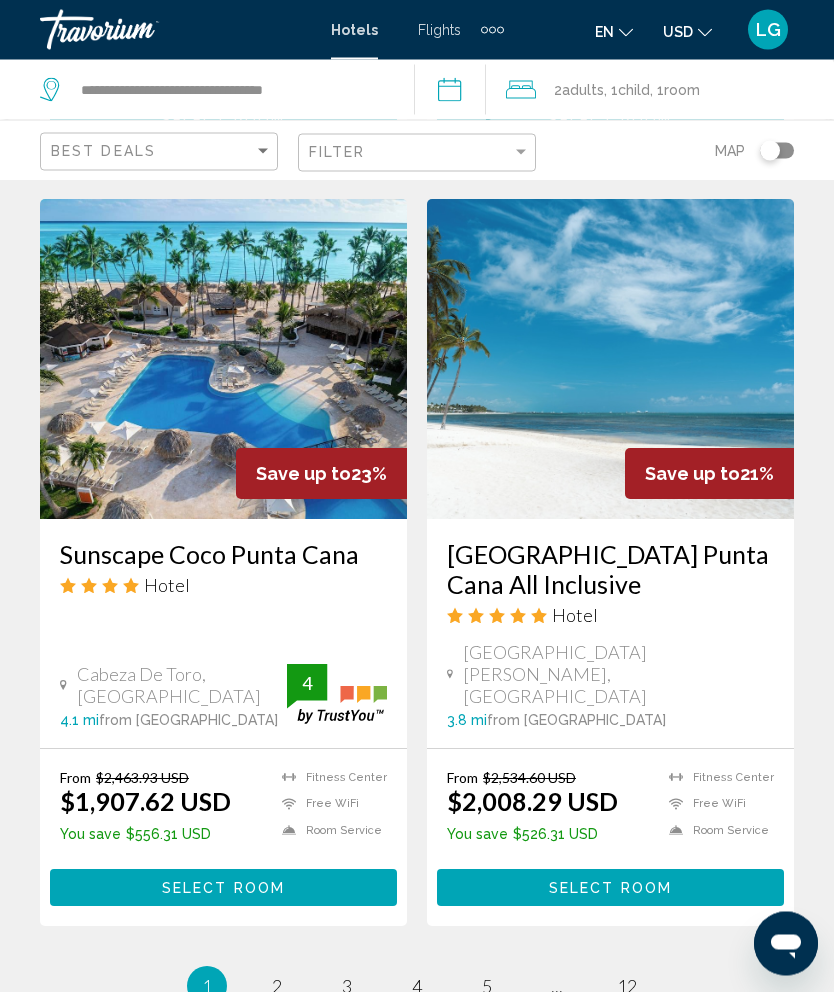 click on "Save up to  58%   Four Points by Sheraton Puntacana Village
Hotel
Boulevard 1Ero De Noviembre, Punta Cana 2.6 mi  from Punta Cana city center from hotel 4.5 From $2,509.49 USD $1,055.64 USD  You save  $1,453.85 USD
Fitness Center
Free WiFi
Room Service
Shuttle Service
Swimming Pool  4.5 Select Room Save up to  42%   Occidental Caribe All Inclusive
Hotel
Carretera Macao Arena Gorda S N, Punta Cana 11.3 mi  from Punta Cana city center from hotel 4.5 From $3,272.71 USD $1,906.36 USD  You save  $1,366.35 USD
4" at bounding box center (417, -1328) 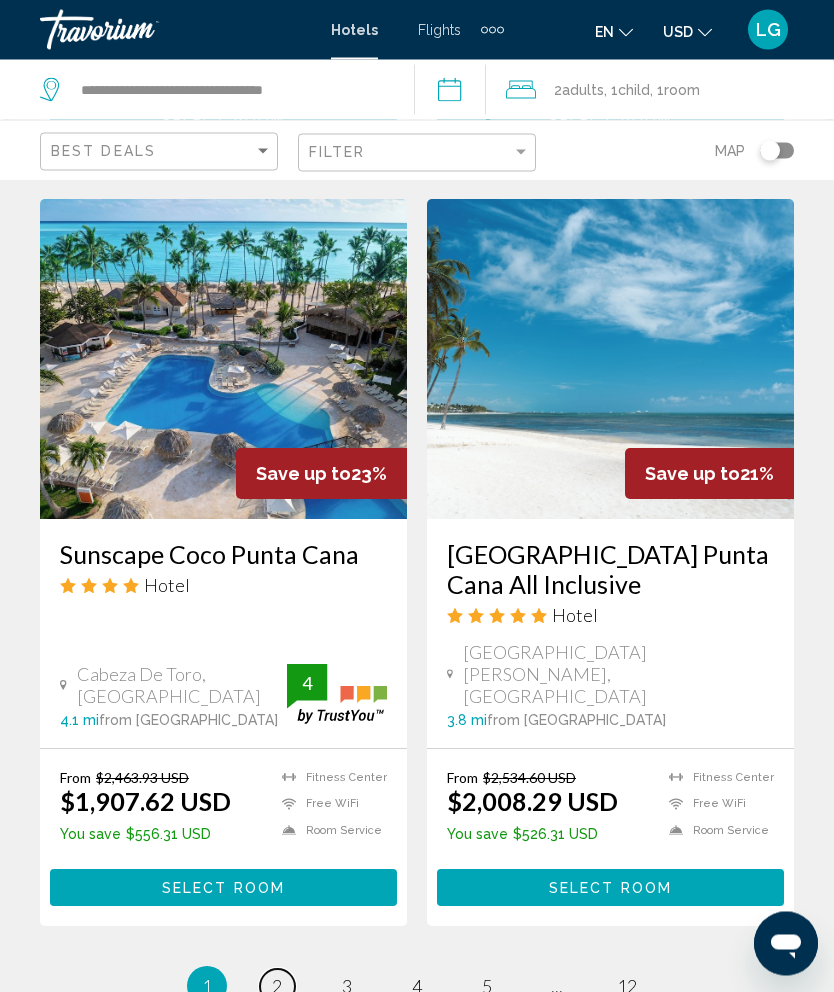 click on "page  2" at bounding box center [277, 987] 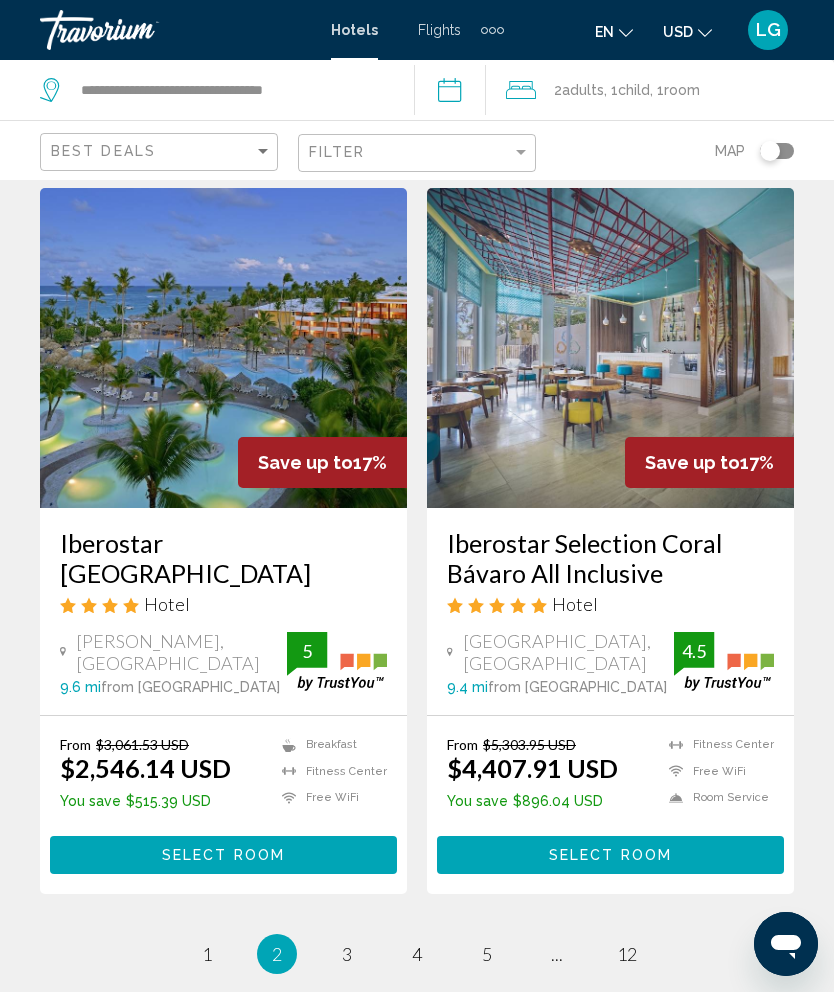 scroll, scrollTop: 4016, scrollLeft: 0, axis: vertical 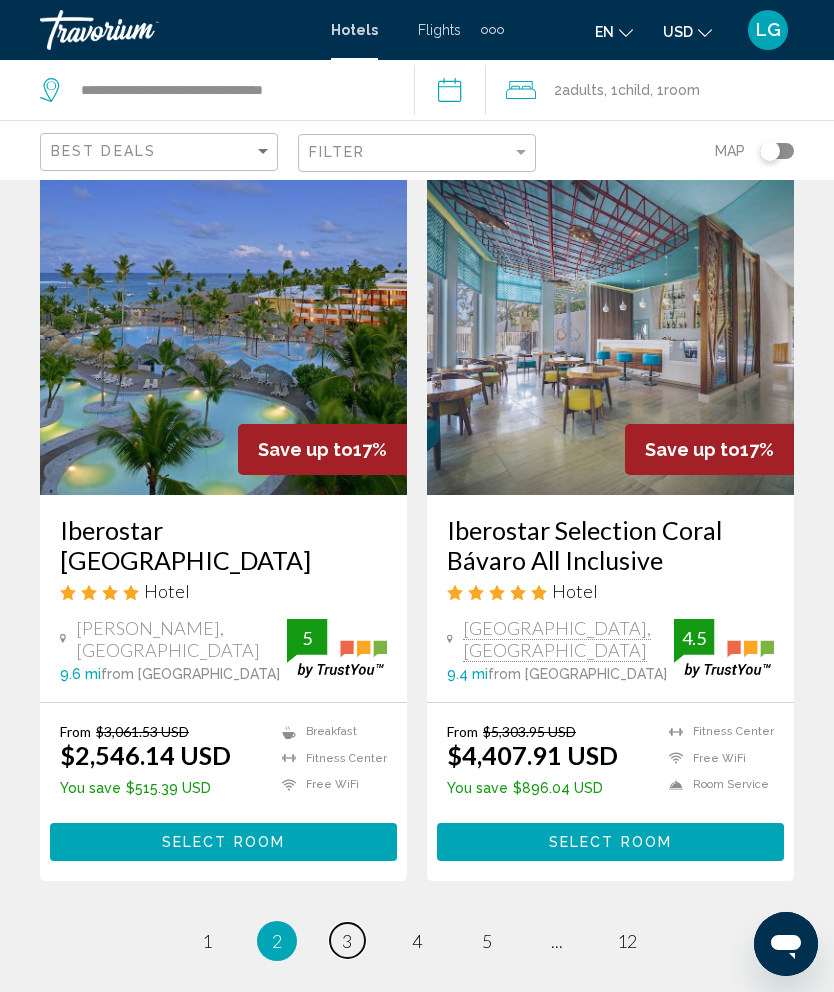 click on "3" at bounding box center [347, 941] 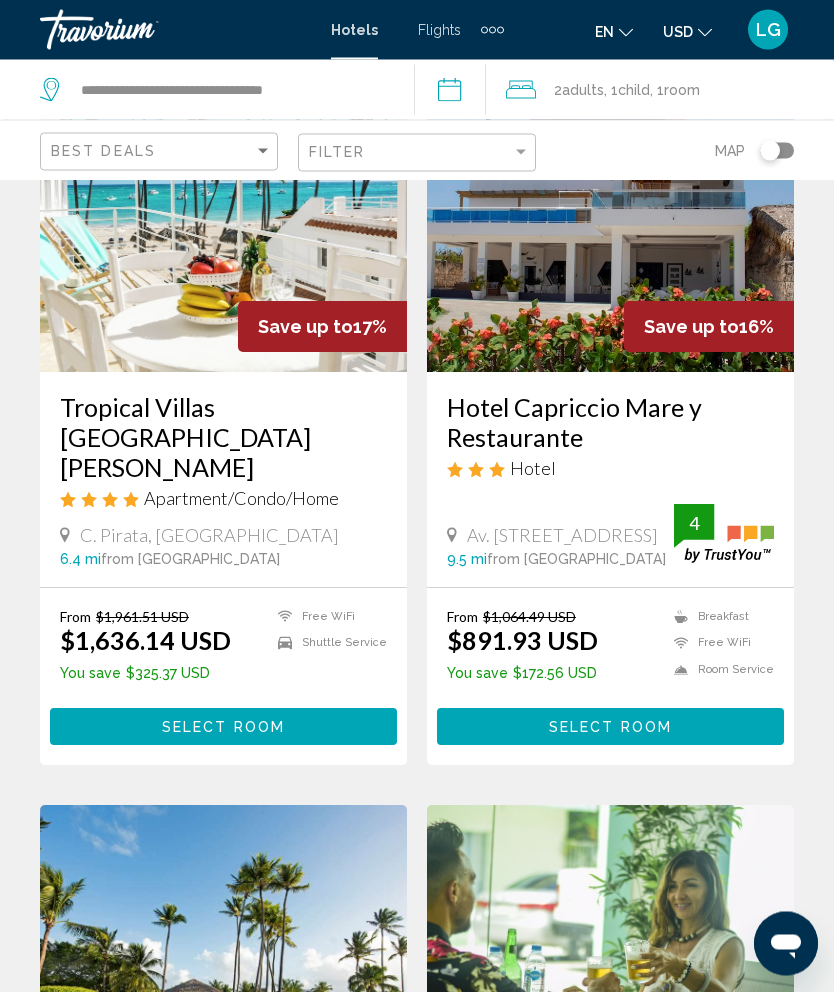 scroll, scrollTop: 0, scrollLeft: 0, axis: both 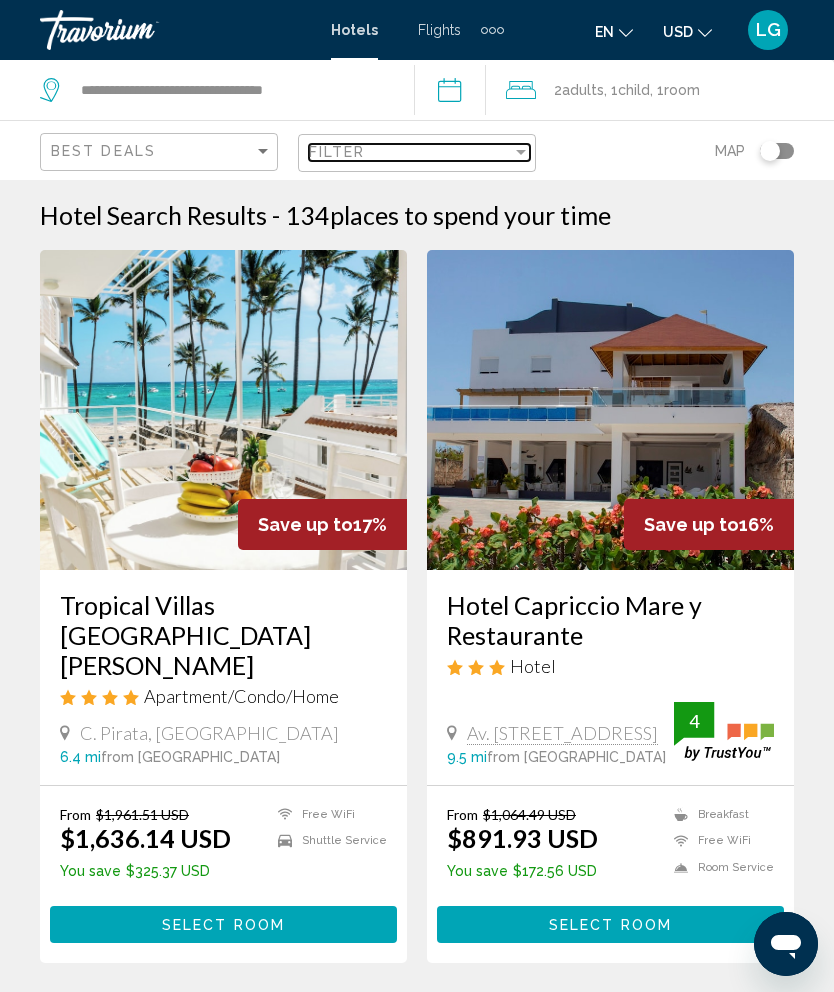 click on "Filter" at bounding box center [410, 152] 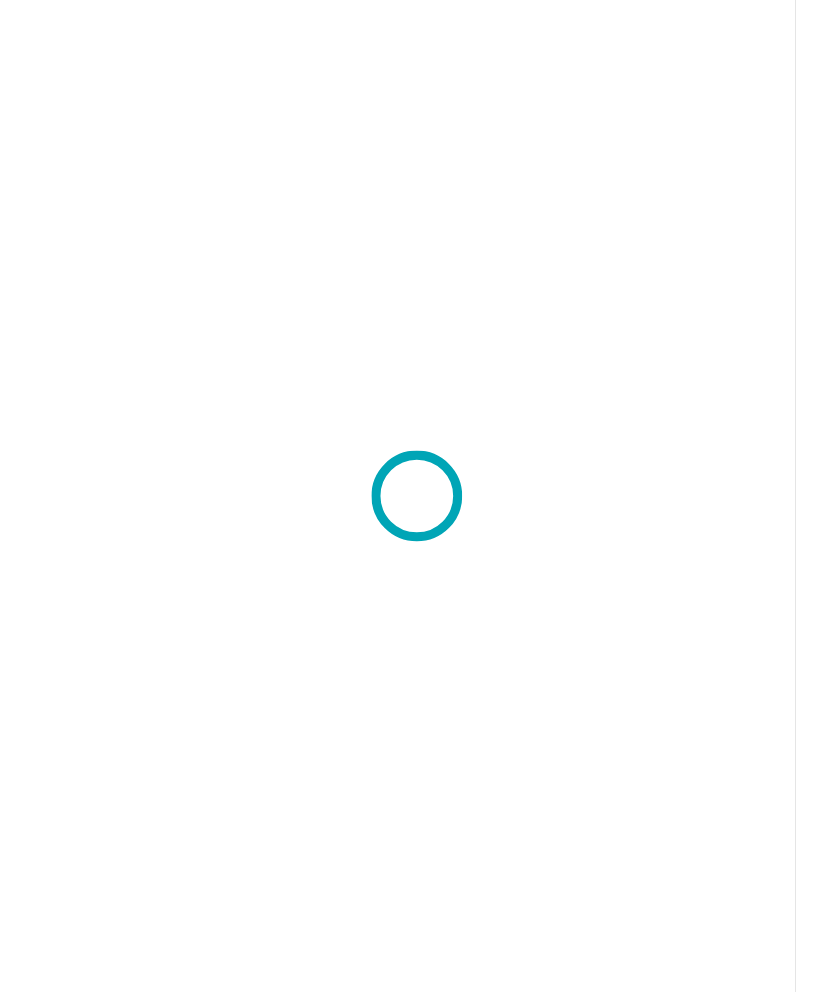 scroll, scrollTop: 0, scrollLeft: 0, axis: both 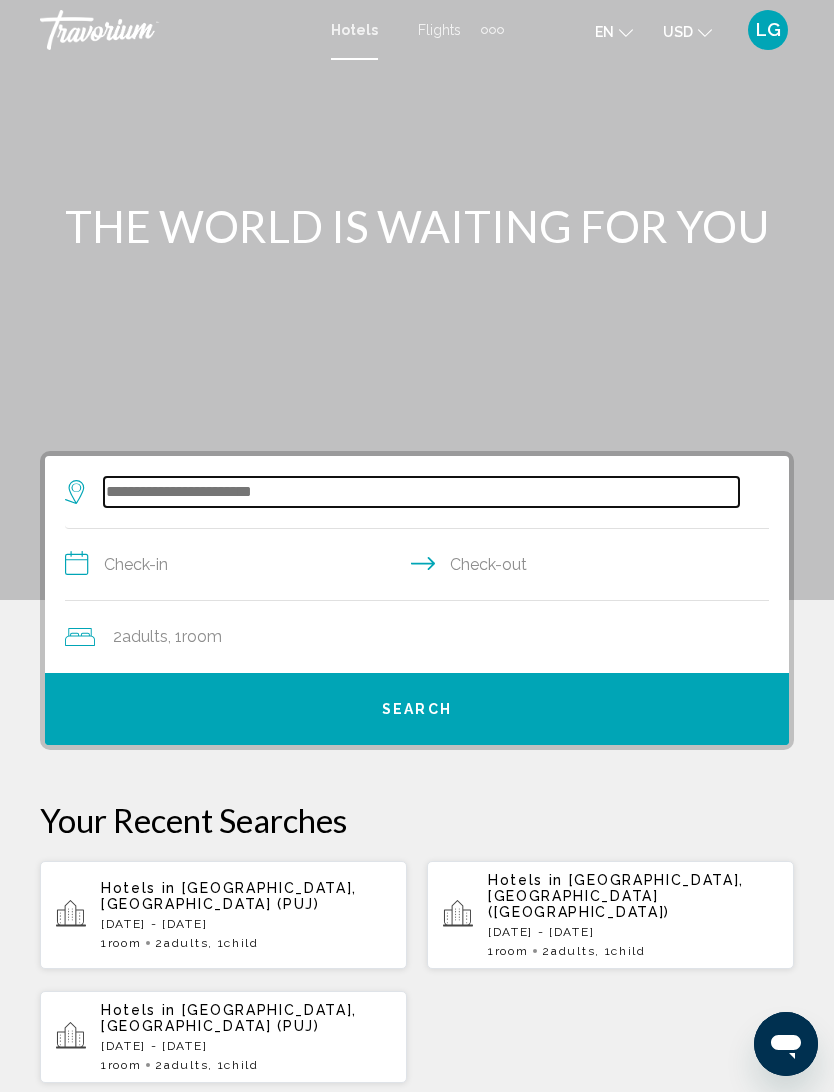 click at bounding box center (421, 492) 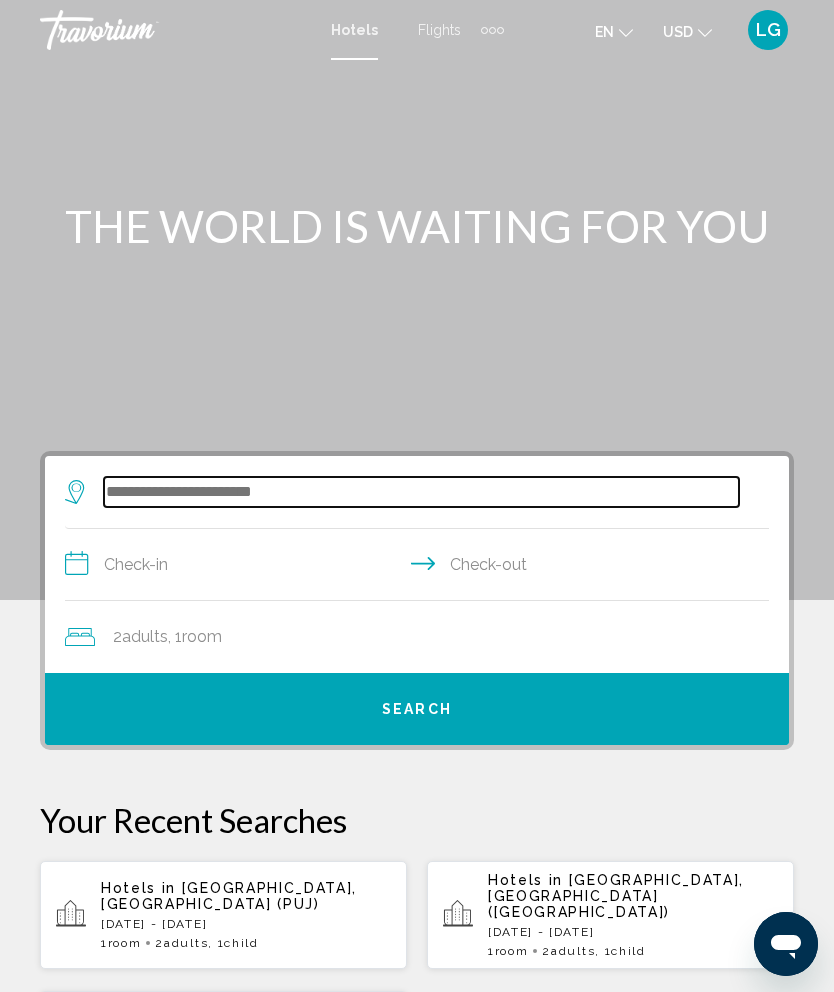 scroll, scrollTop: 0, scrollLeft: 0, axis: both 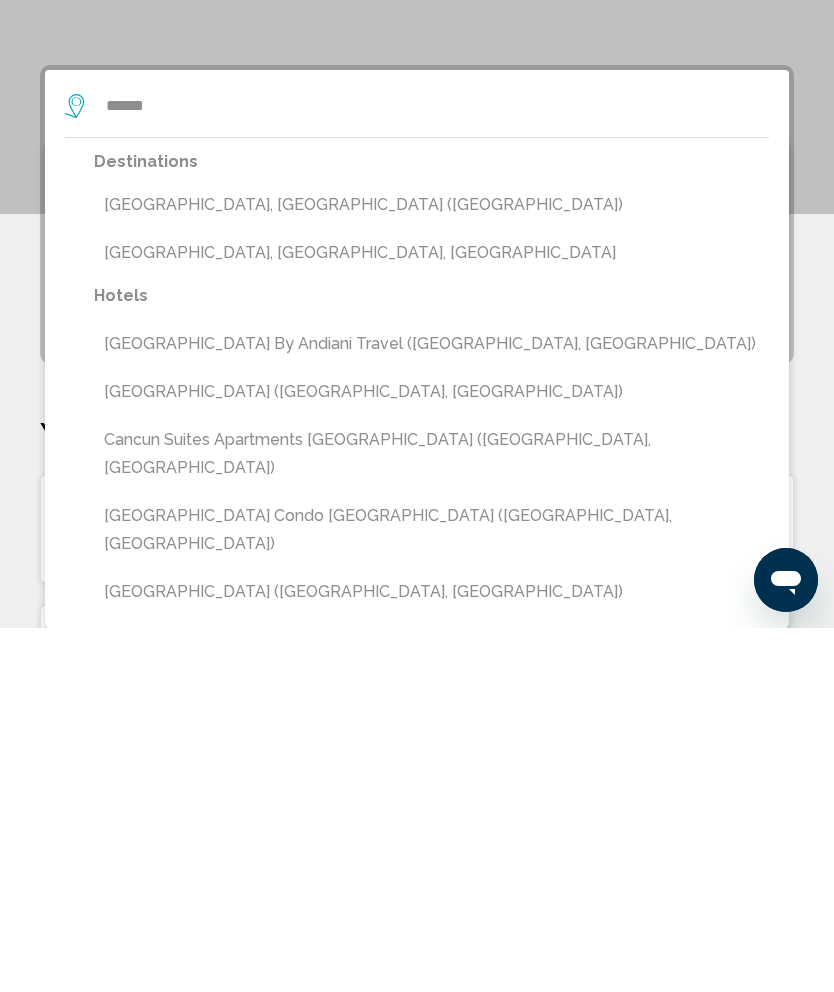 click on "[GEOGRAPHIC_DATA], [GEOGRAPHIC_DATA] ([GEOGRAPHIC_DATA])" at bounding box center [431, 569] 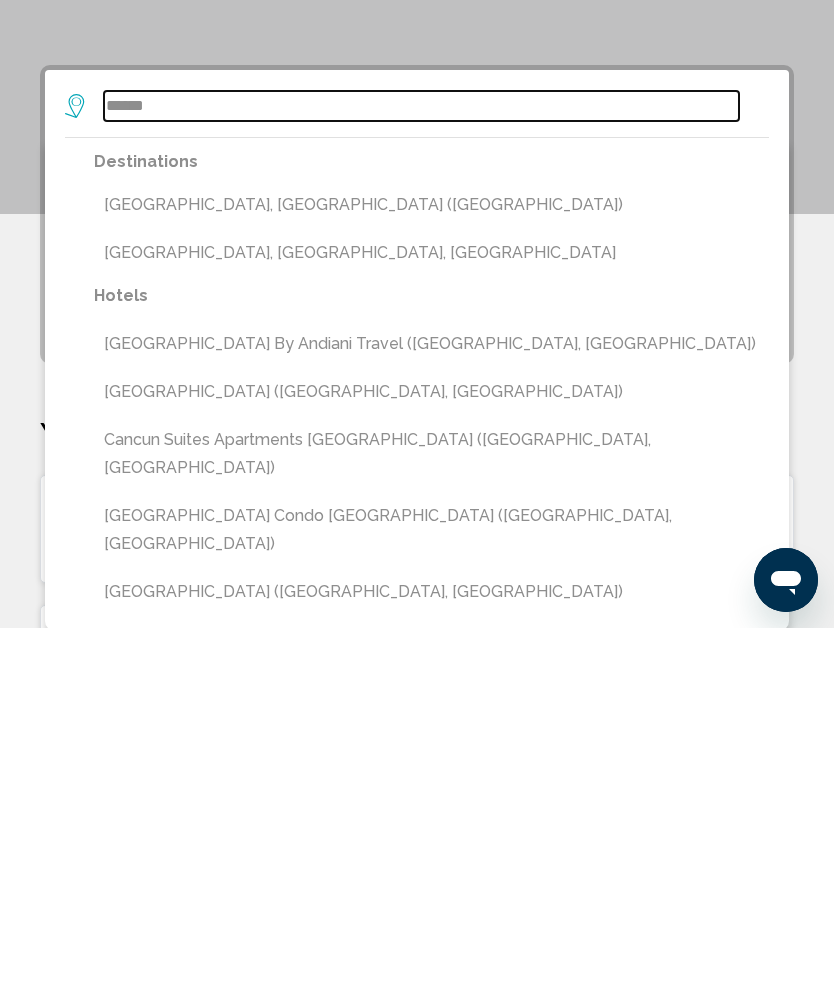 type on "**********" 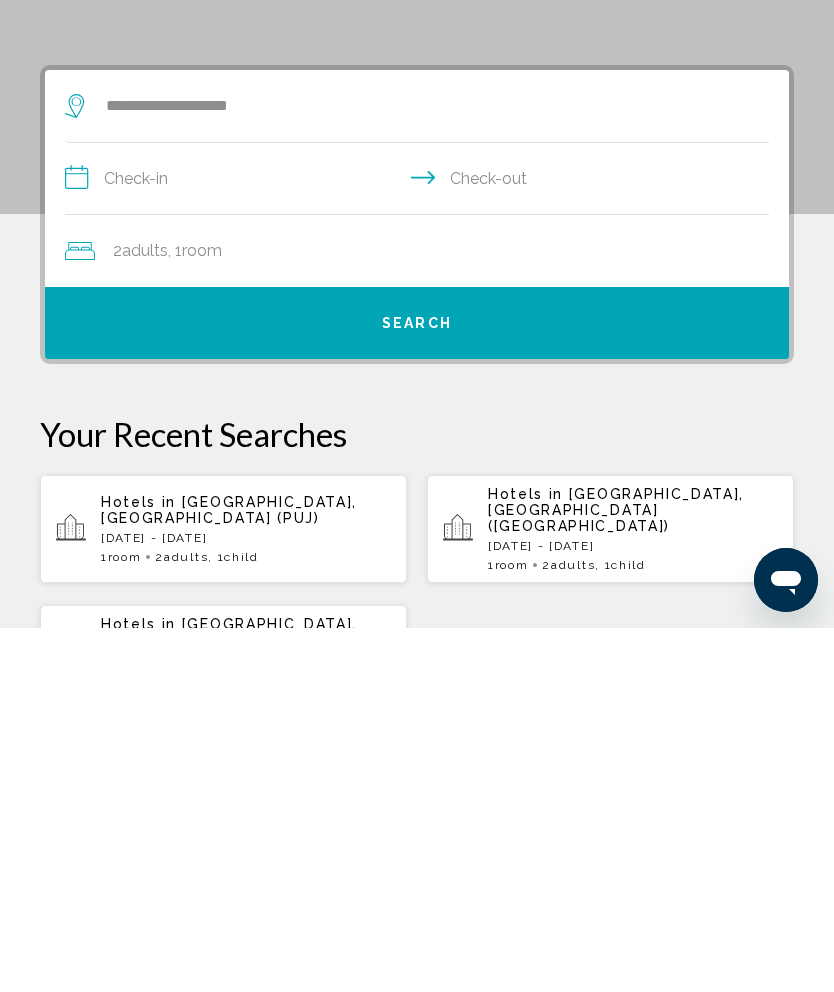 click on "**********" at bounding box center (421, 545) 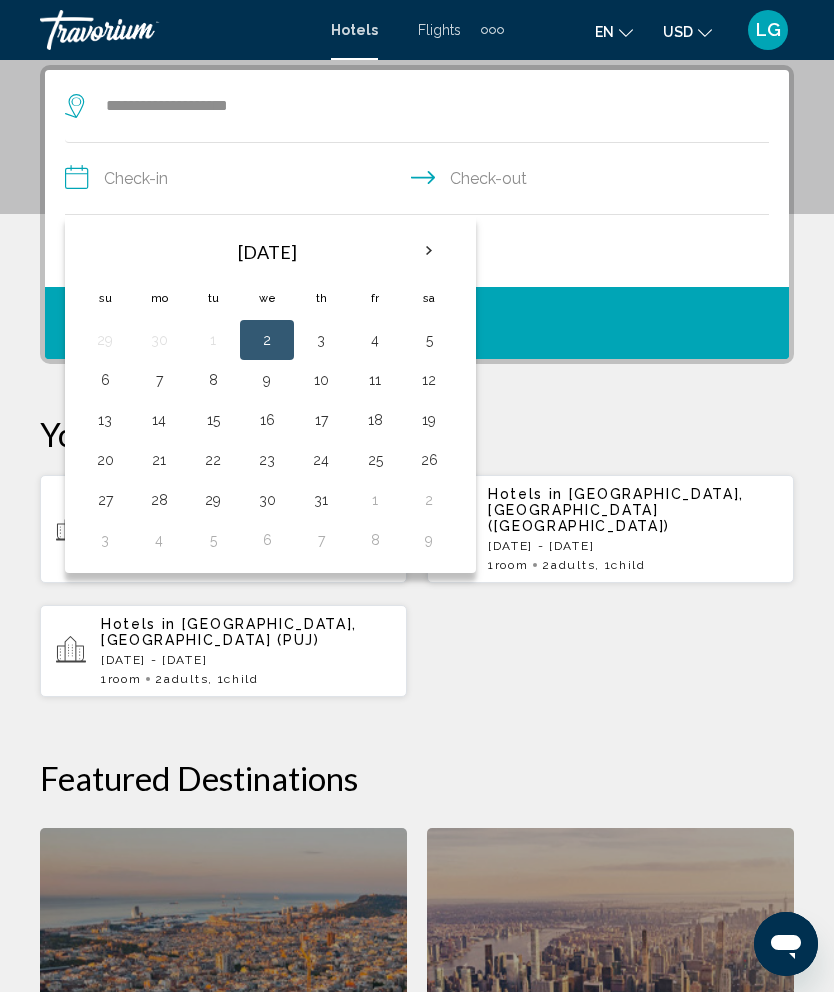 click on "11" at bounding box center (375, 380) 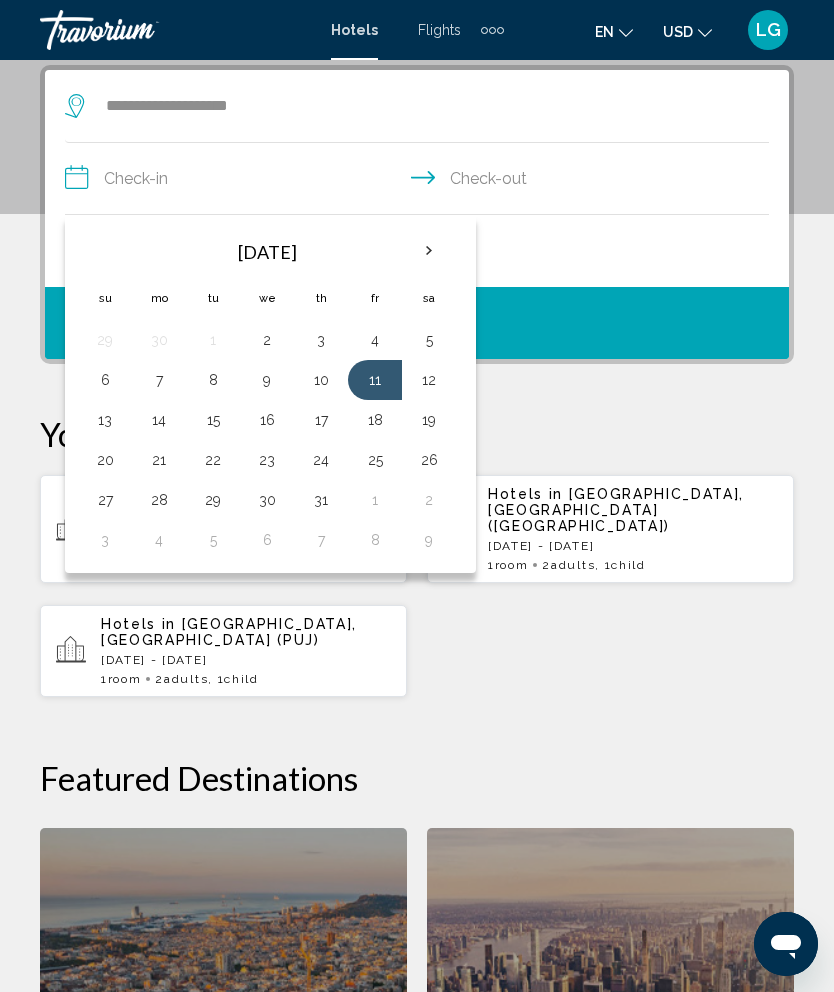 click on "**********" at bounding box center [421, 181] 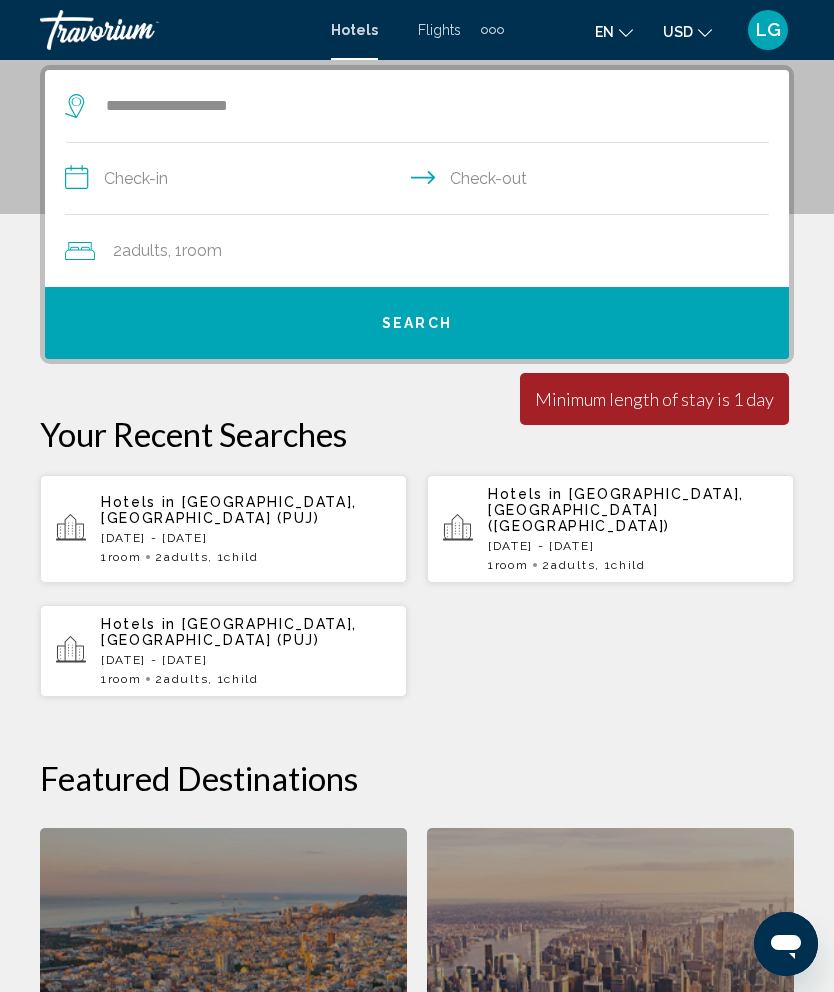 click on "**********" at bounding box center [421, 181] 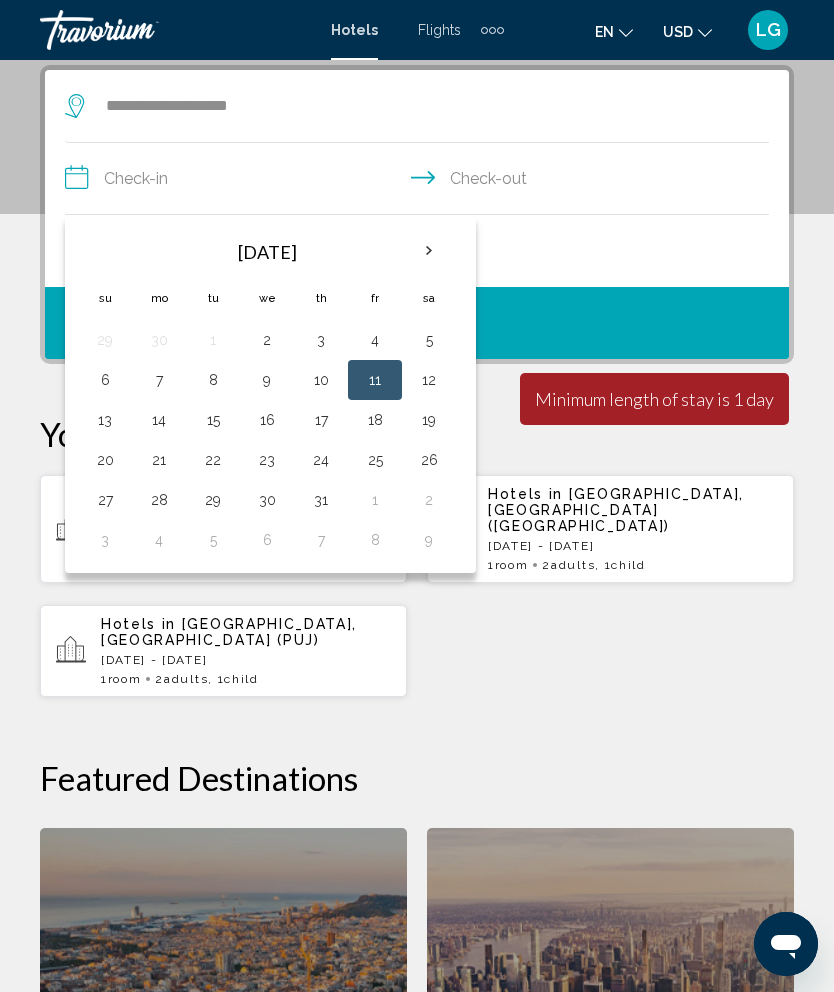 click on "11" at bounding box center (375, 380) 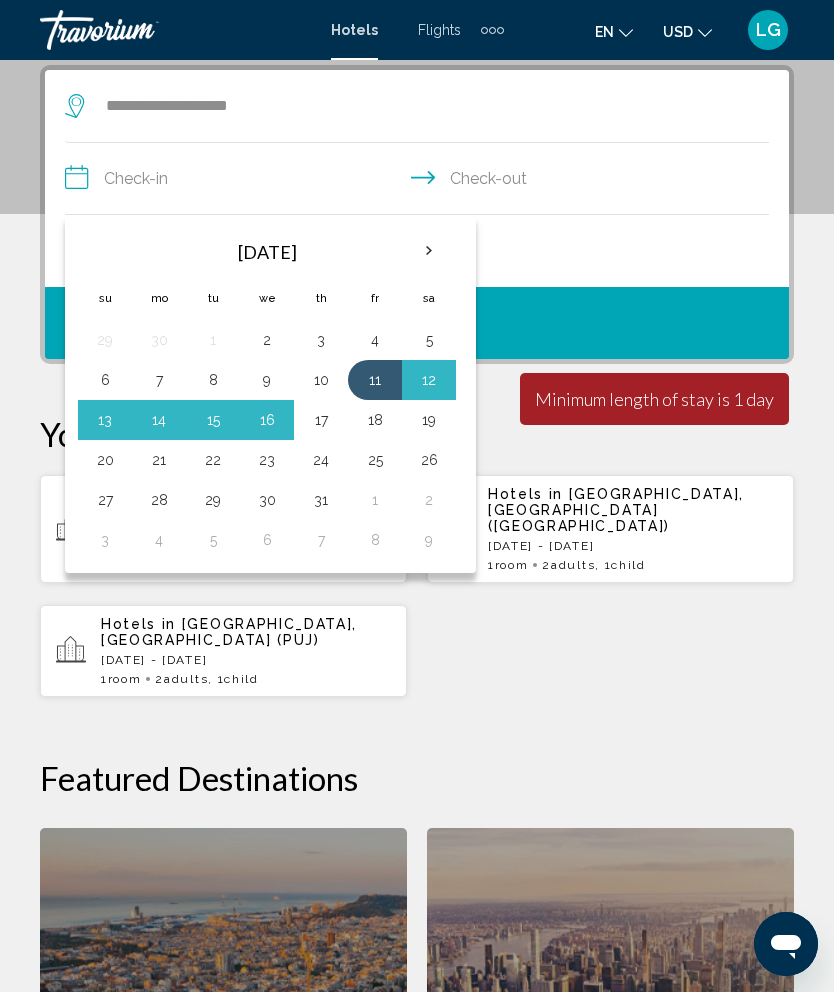 click on "17" at bounding box center (321, 420) 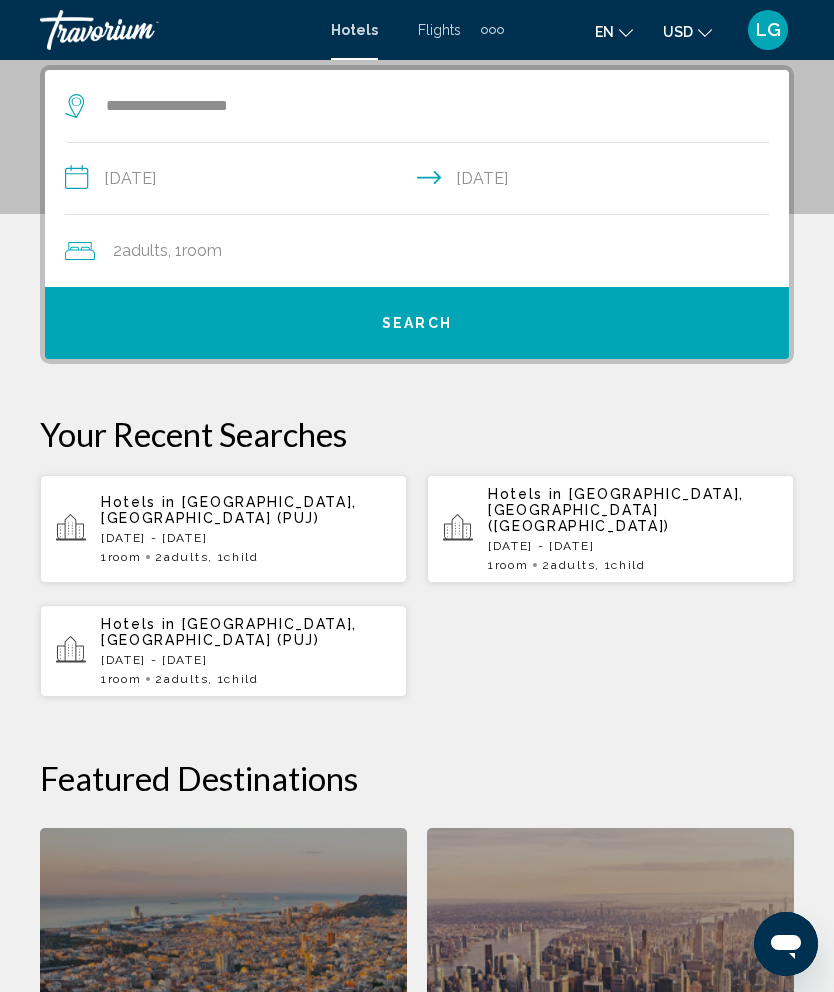click on "2  Adult Adults , 1  Room rooms" 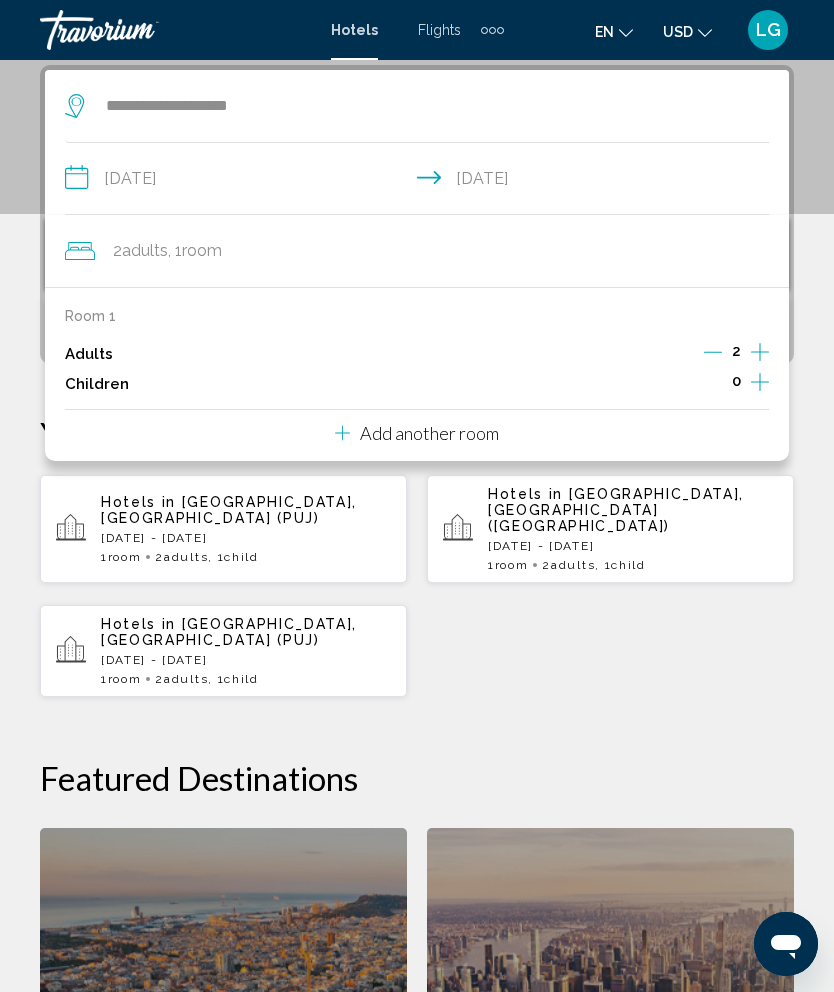click 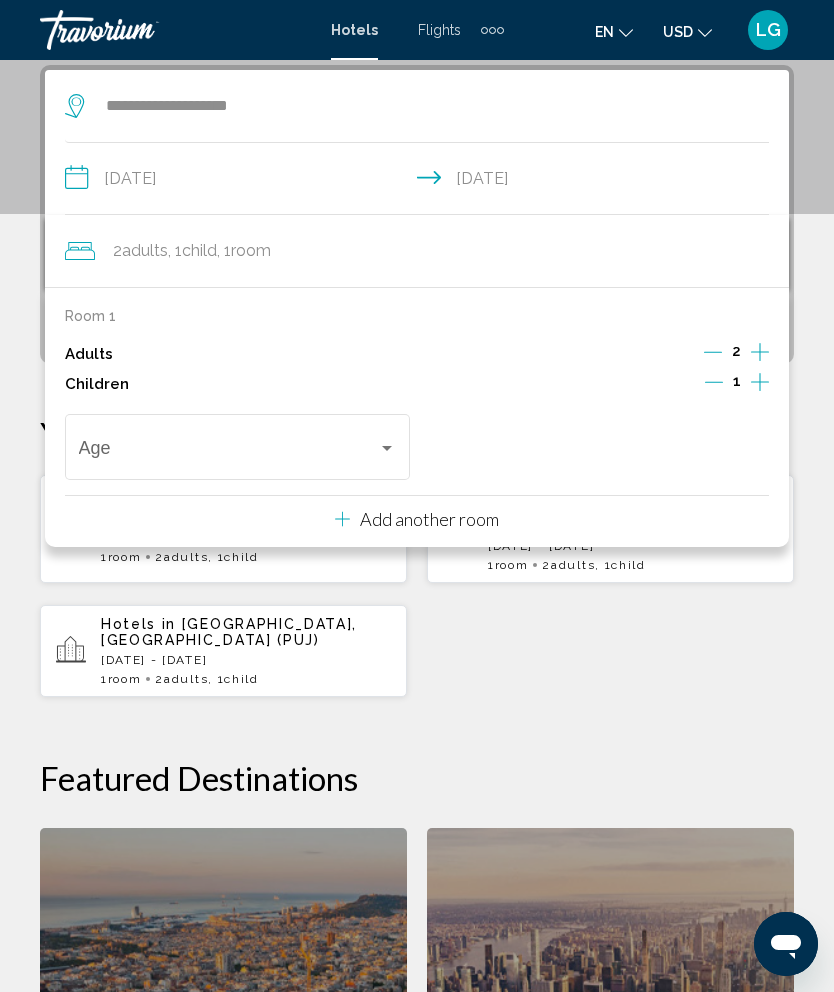 click at bounding box center [229, 452] 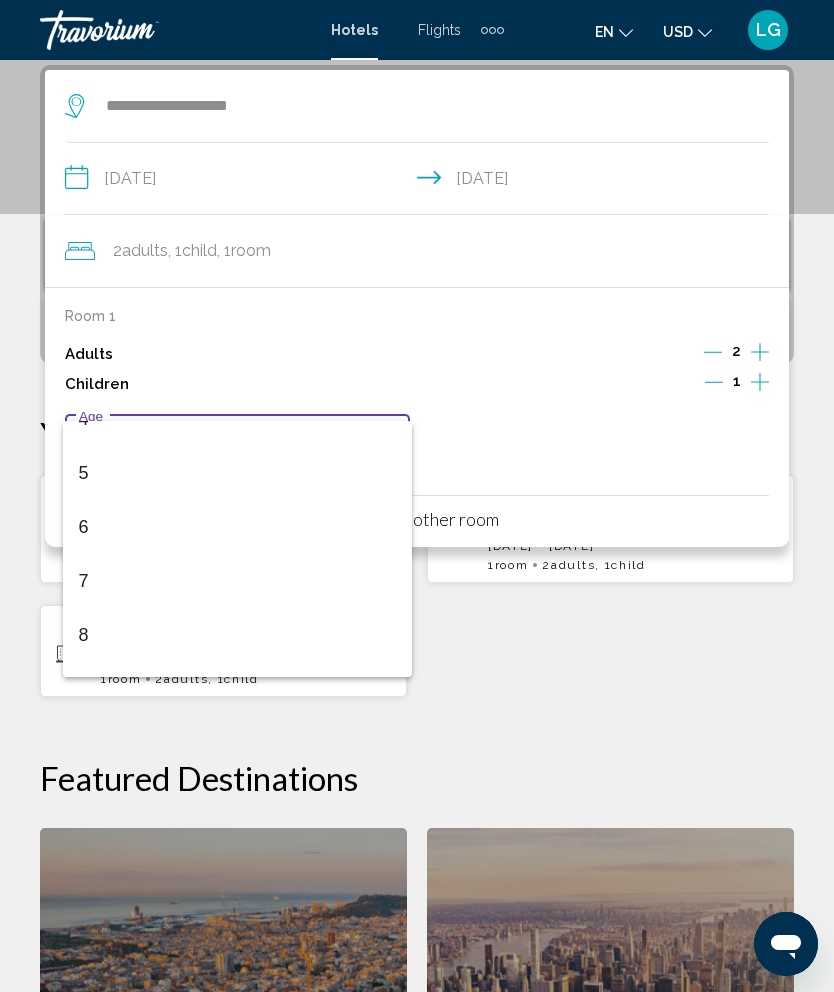 scroll, scrollTop: 251, scrollLeft: 0, axis: vertical 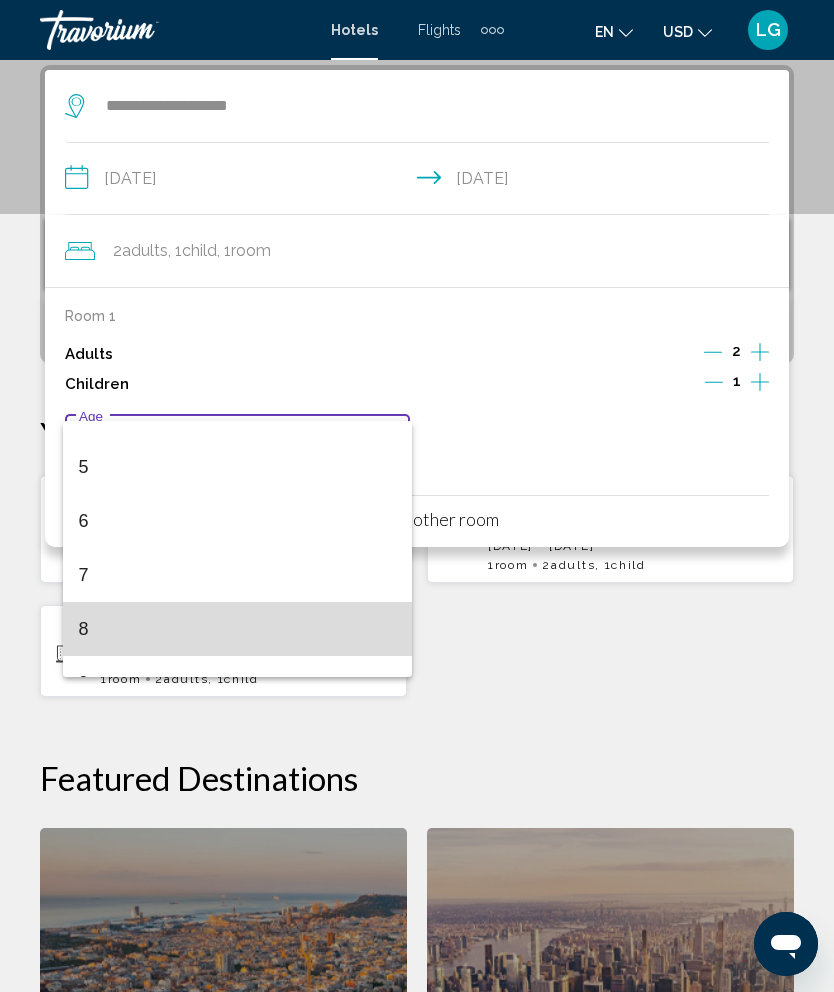 click on "8" at bounding box center (238, 629) 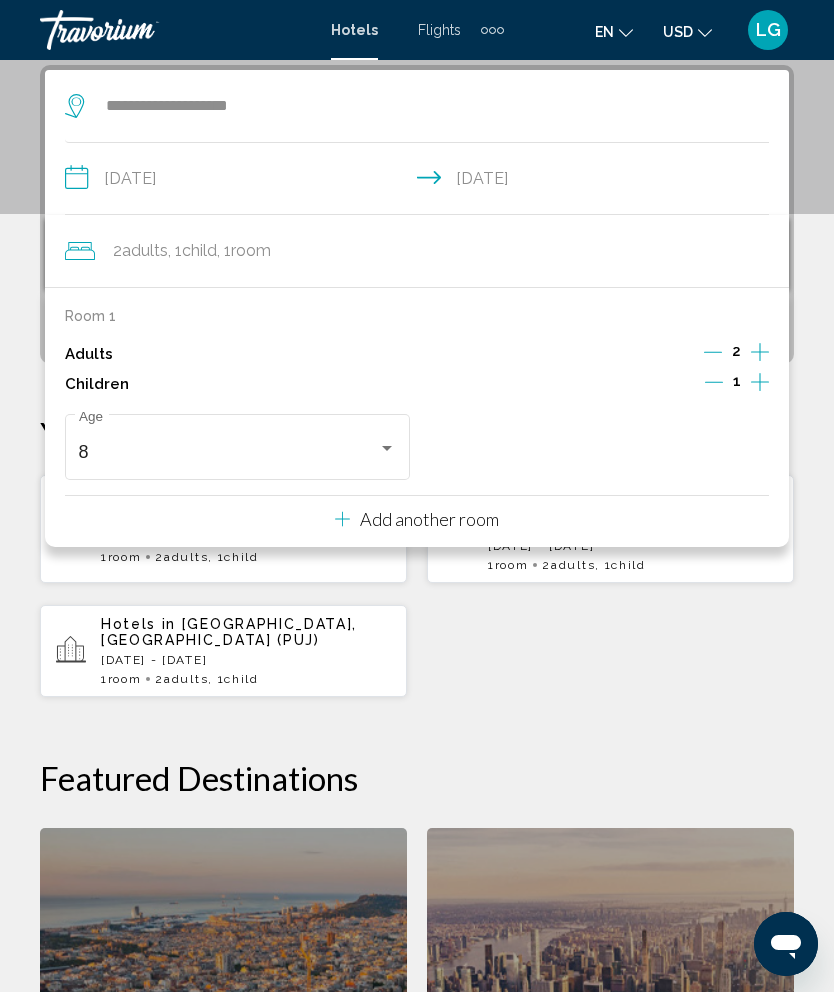 click on "Hotels in    [GEOGRAPHIC_DATA], [GEOGRAPHIC_DATA] (PUJ)  [DATE] - [DATE]  1  Room rooms 2  Adult Adults , 1  Child Children
Hotels in    [GEOGRAPHIC_DATA], [GEOGRAPHIC_DATA] ([GEOGRAPHIC_DATA])  [DATE] - [DATE]  1  Room rooms 2  Adult Adults , 1  Child Children
1  2" at bounding box center (417, 586) 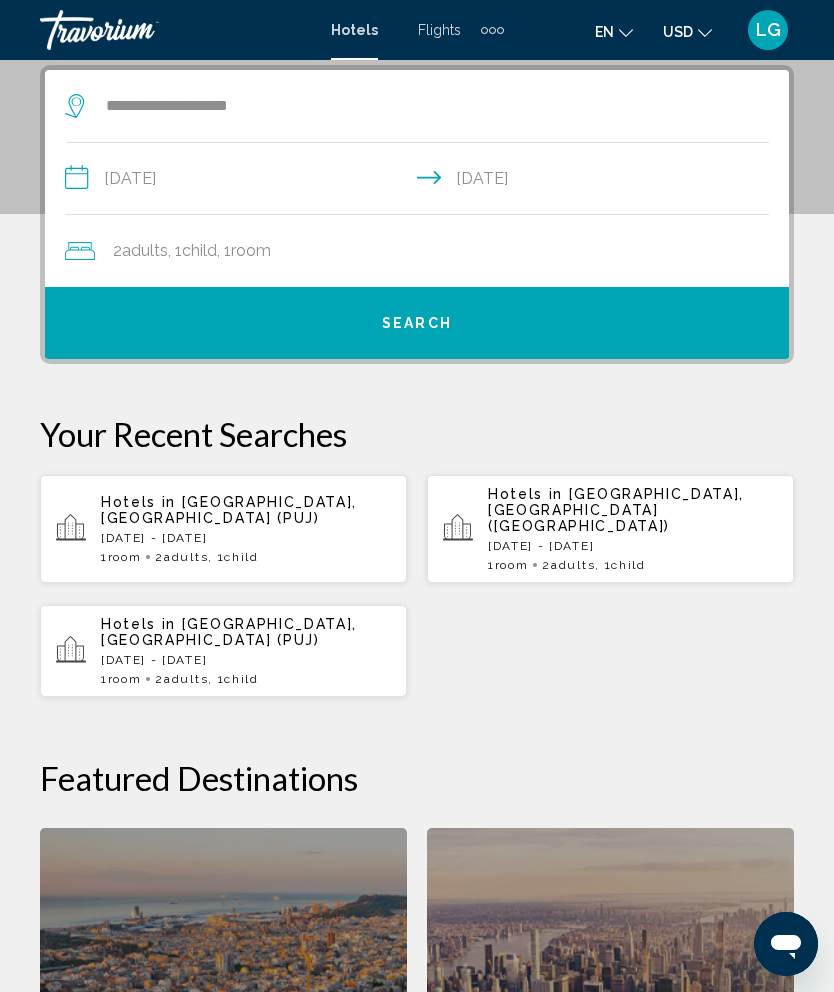 click on "Search" at bounding box center (417, 323) 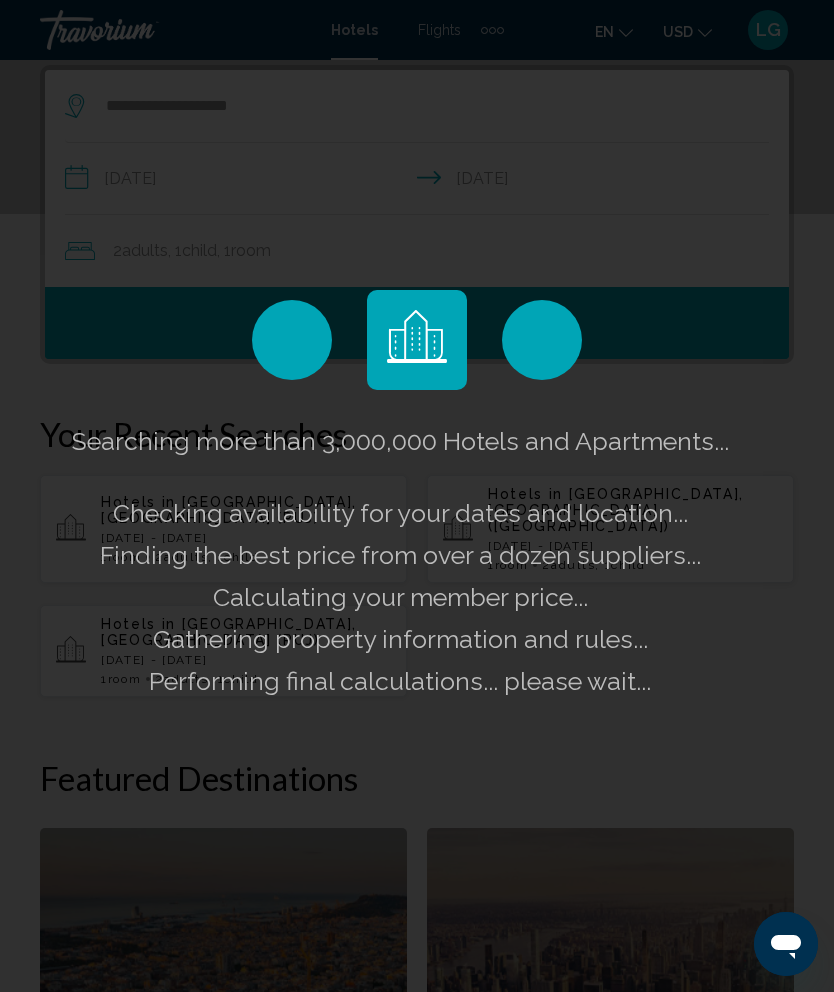 scroll, scrollTop: 0, scrollLeft: 0, axis: both 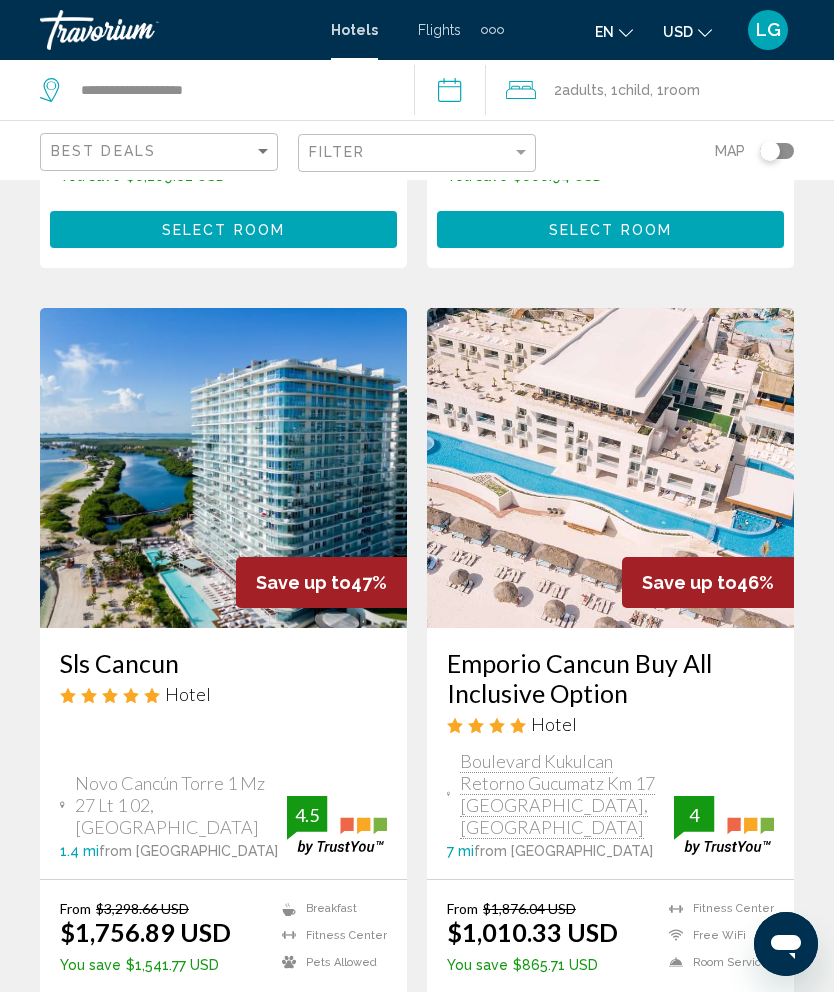 click at bounding box center (610, 468) 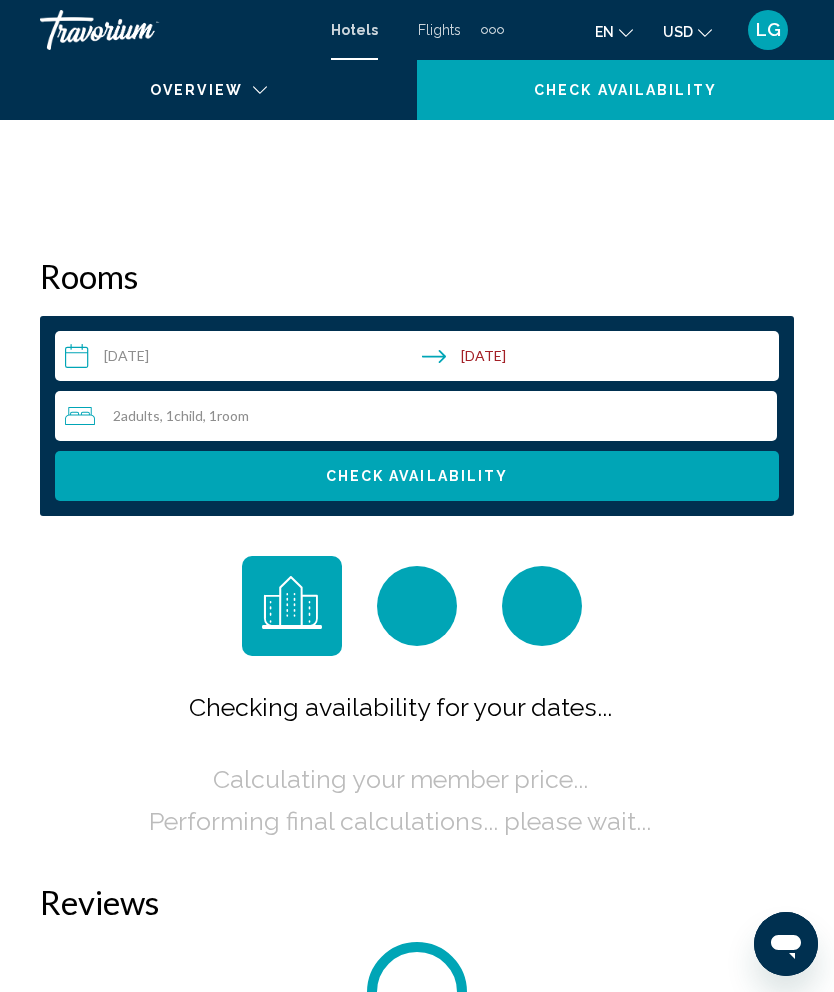 scroll, scrollTop: 0, scrollLeft: 0, axis: both 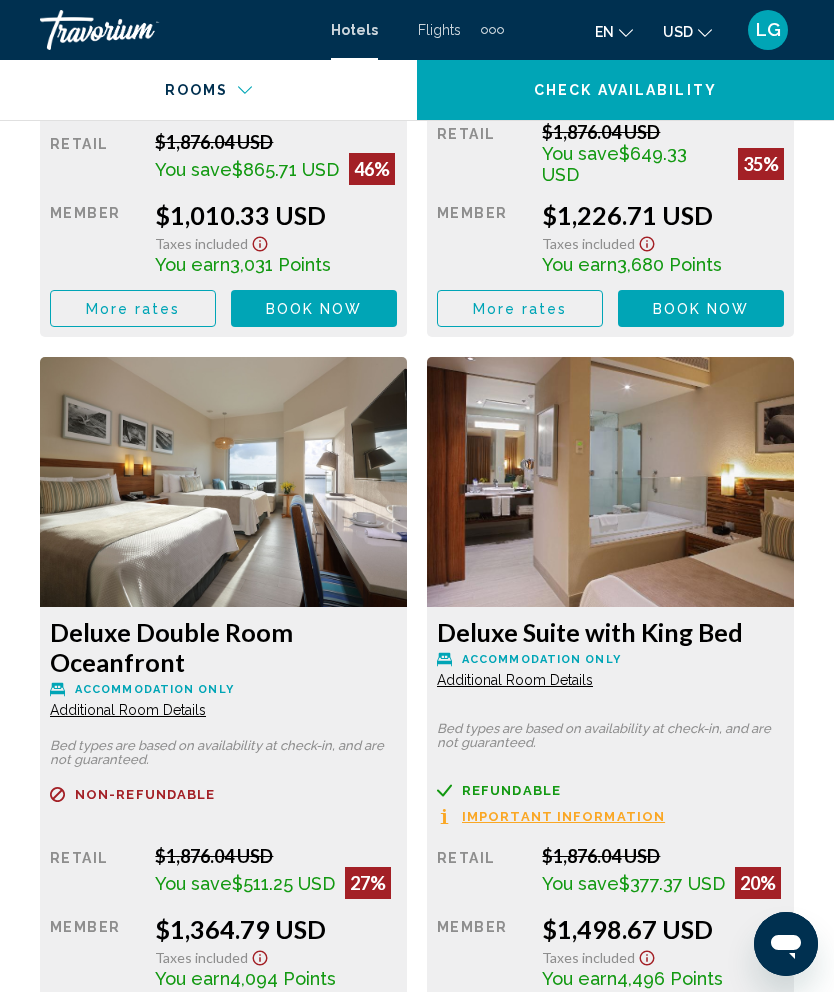 click on "Book now" at bounding box center [314, 309] 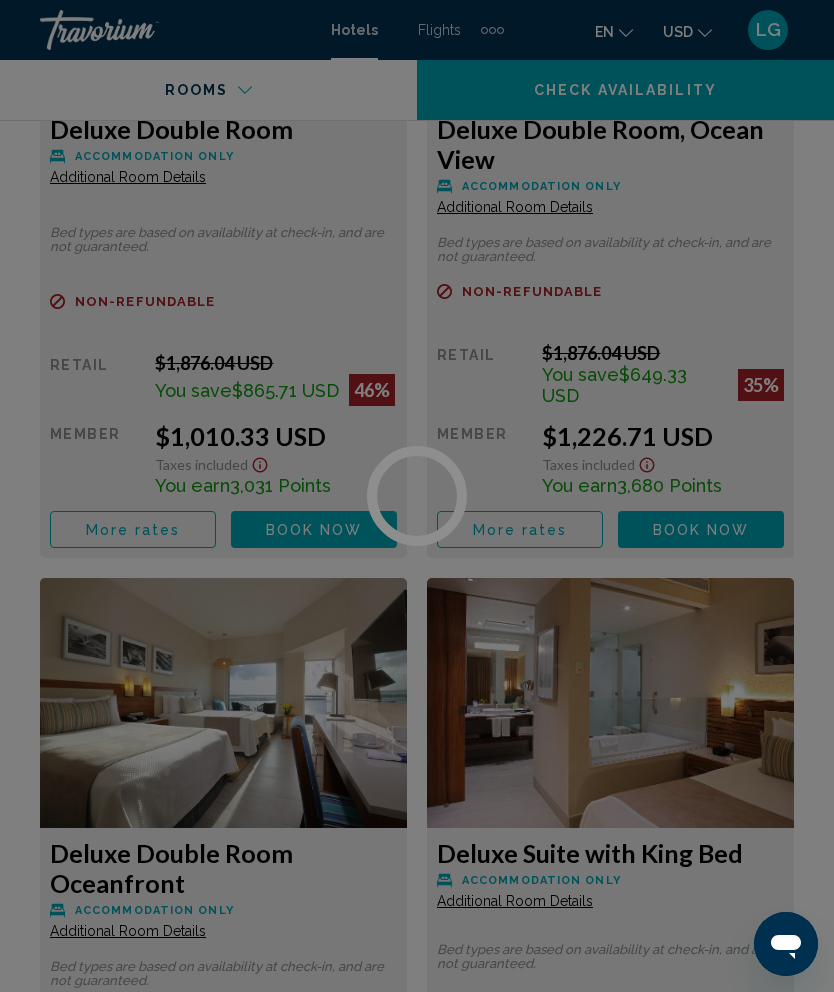 scroll, scrollTop: 3694, scrollLeft: 0, axis: vertical 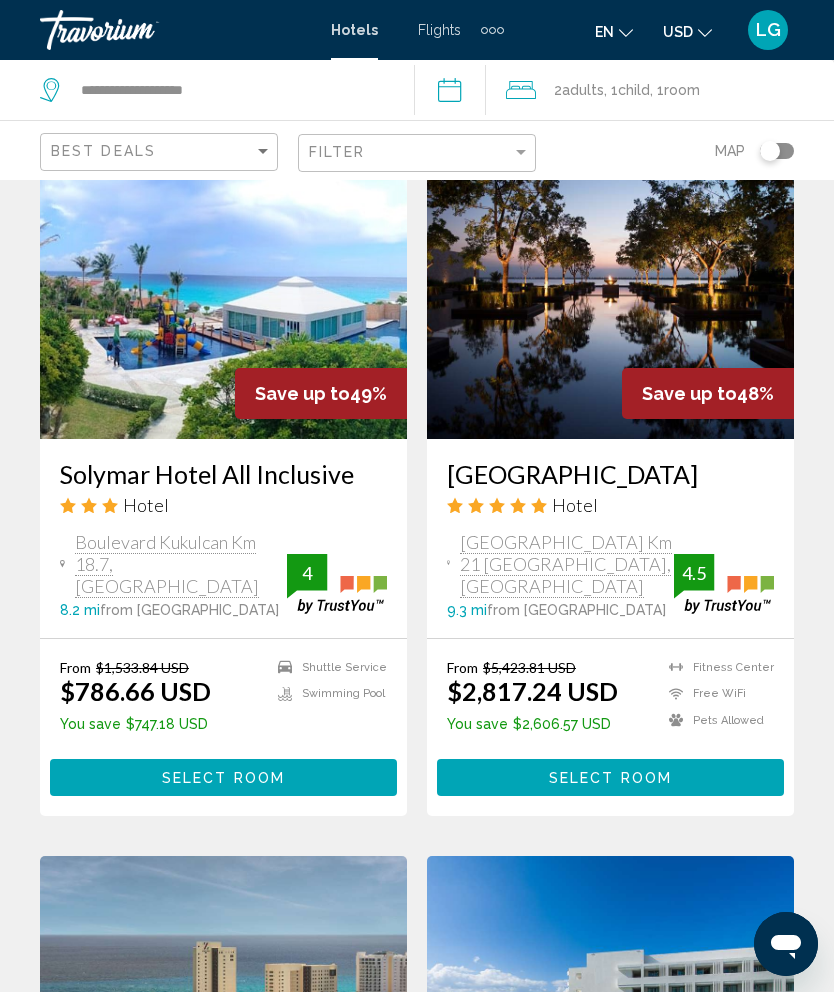 click on "Save up to  68%   [GEOGRAPHIC_DATA] and Spa Riviera Maya All Inclusive
Hotel
[GEOGRAPHIC_DATA]   Carretera Federal Cancún Km 27.5, [GEOGRAPHIC_DATA] 18.5 mi  from [GEOGRAPHIC_DATA] from hotel 4 From $4,639.44 USD $1,501.01 USD  You save  $3,138.43 USD
Breakfast
Shuttle Service  4 Select Room Save up to  60%   Ambiance Suites Cancun
Hotel
Av. Tulum No. 227 S.M. 20, Cancun 0.9 mi  from [GEOGRAPHIC_DATA] from hotel 4 From $832.02 USD $330.51 USD  You save  $501.51 USD
Breakfast
[GEOGRAPHIC_DATA]
Free WiFi
4  56%" at bounding box center [417, 882] 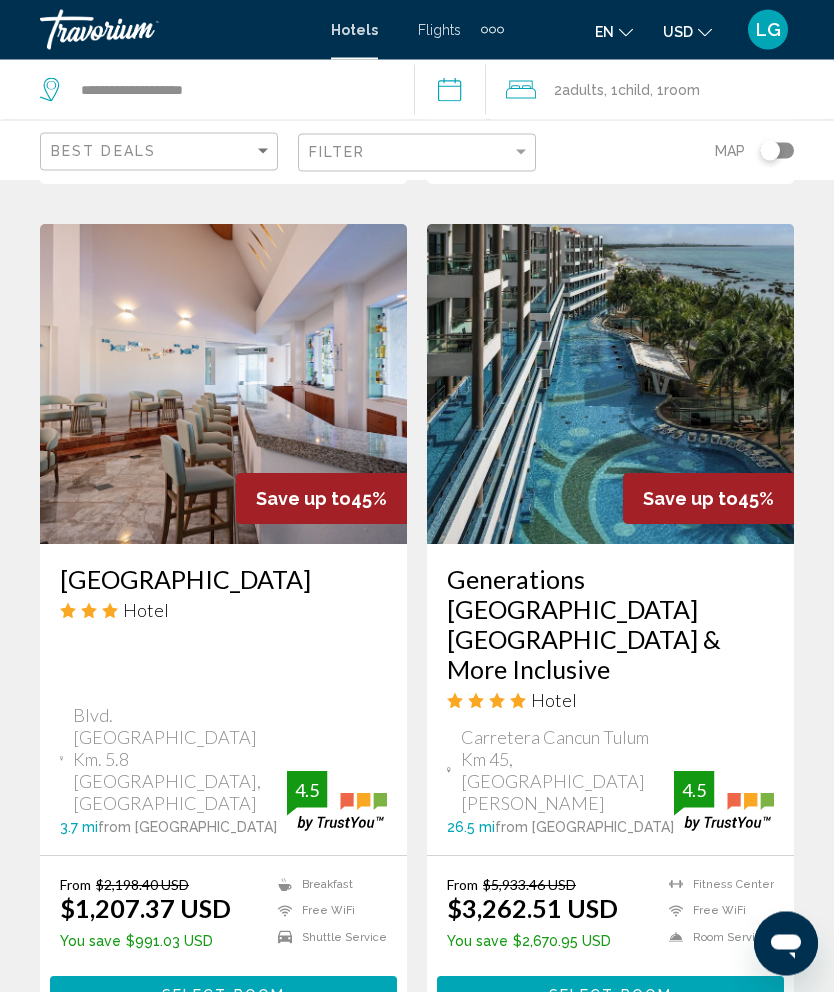 scroll, scrollTop: 3877, scrollLeft: 0, axis: vertical 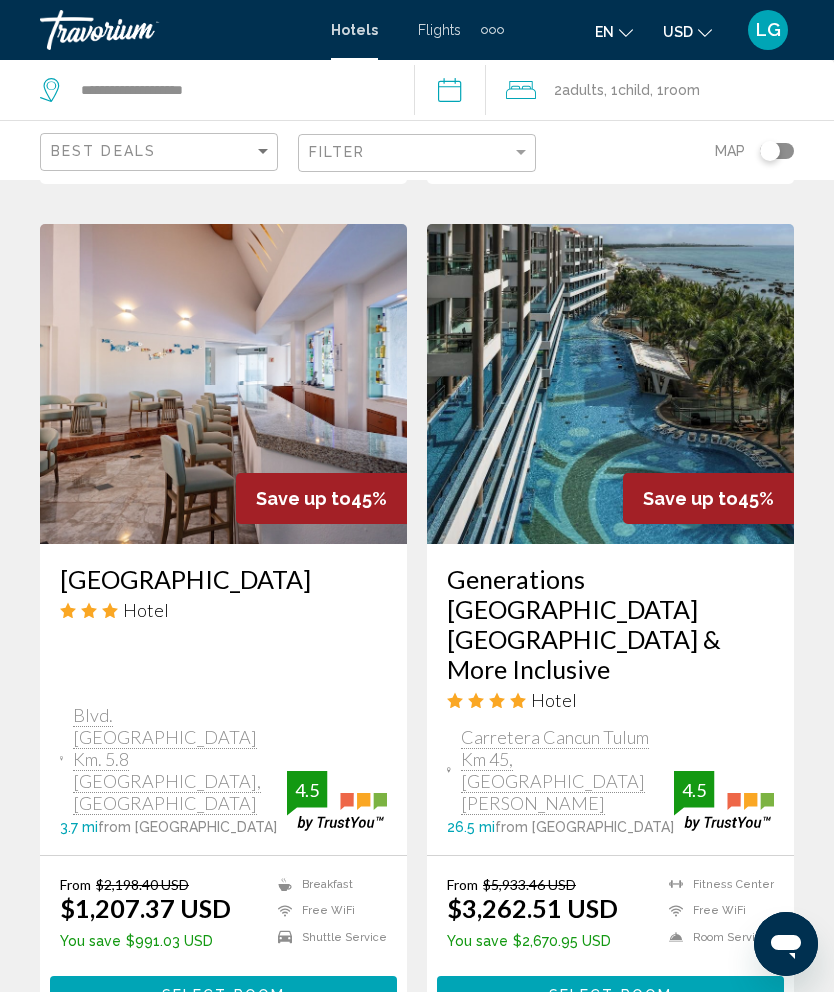 click at bounding box center [786, 944] 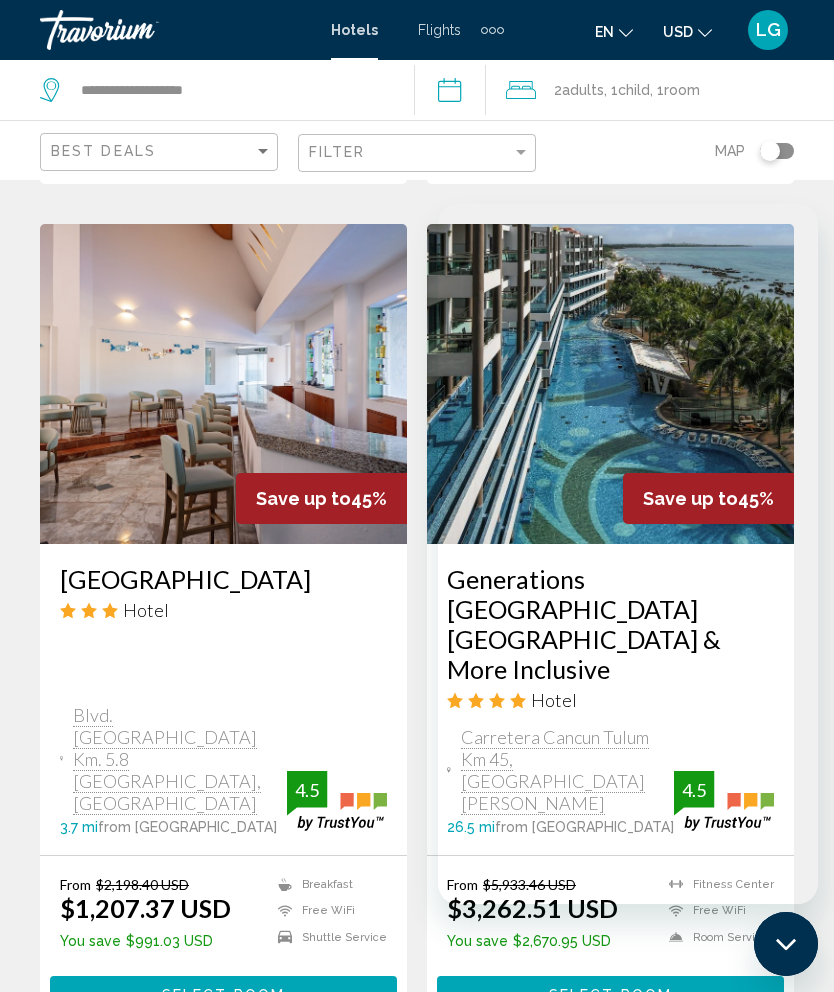 click on "page  2" at bounding box center [277, 1093] 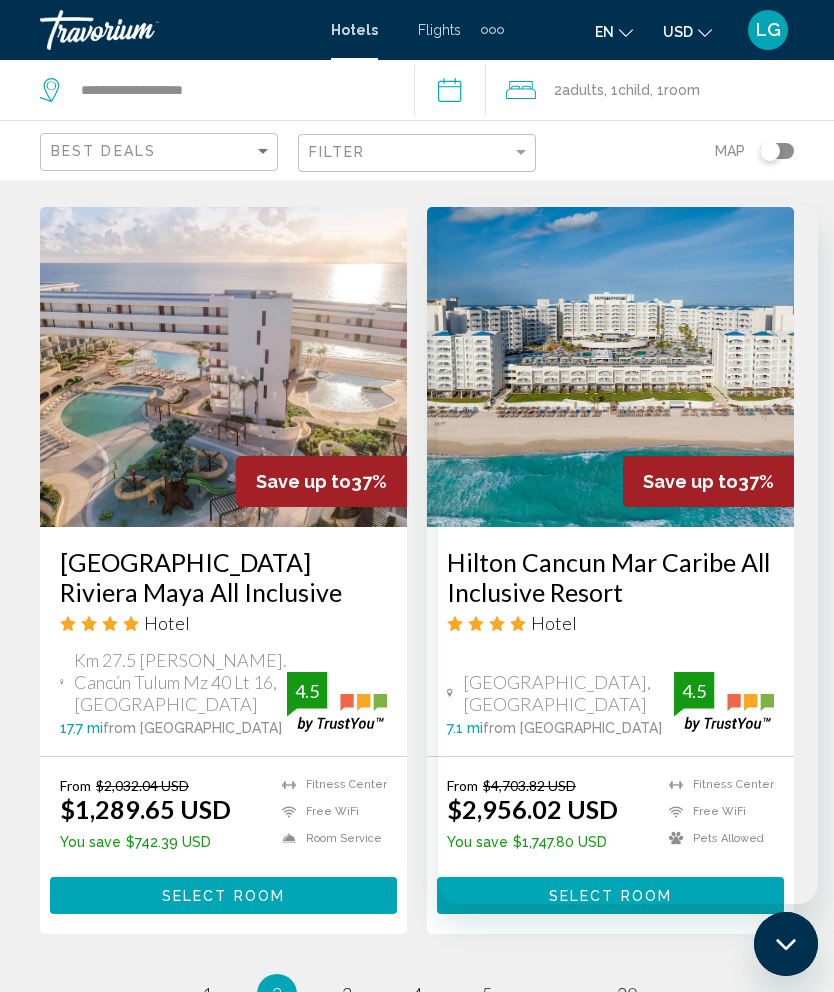 scroll, scrollTop: 1293, scrollLeft: 0, axis: vertical 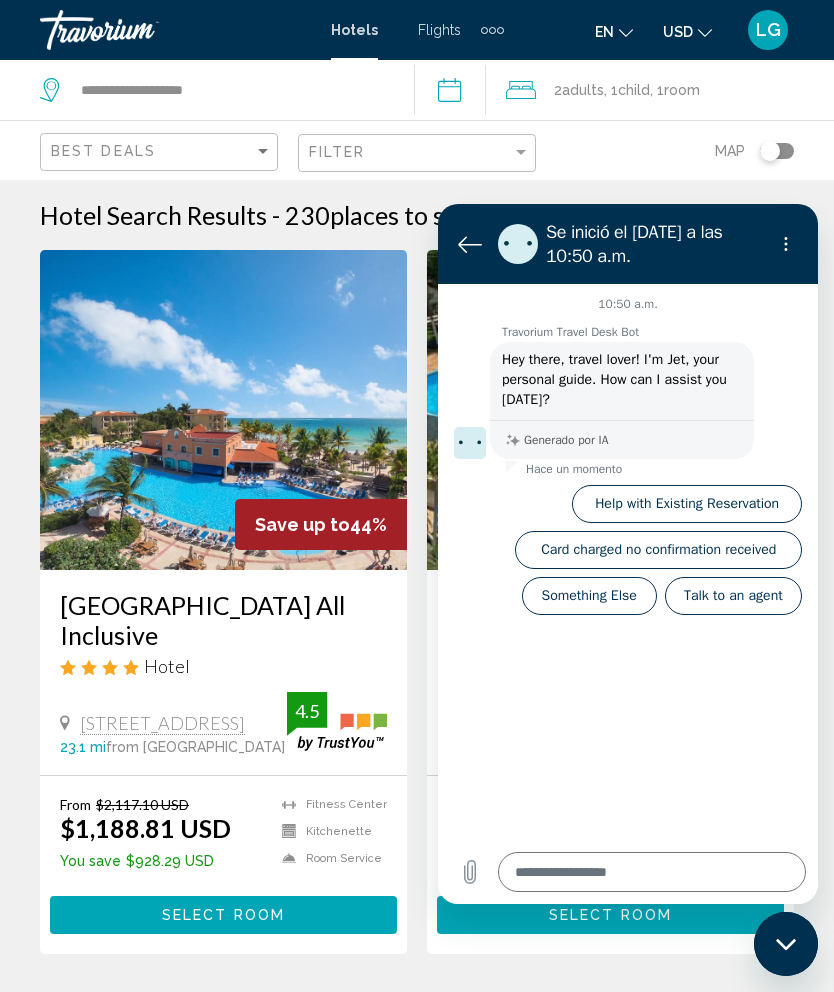 click 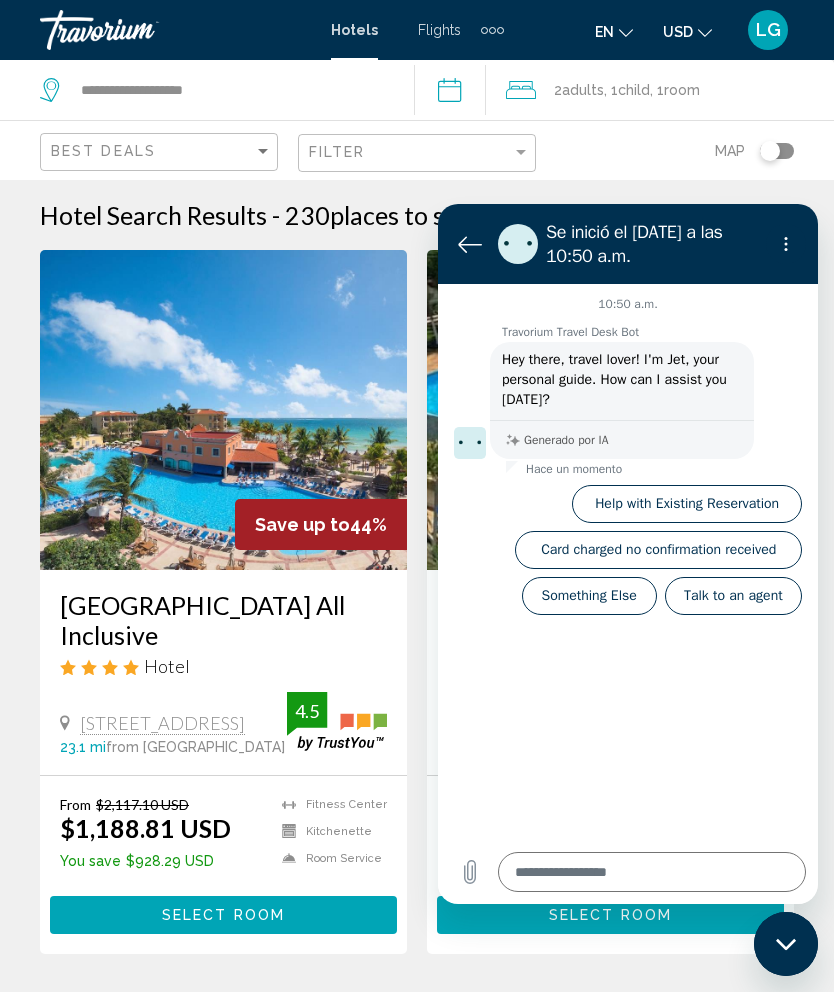 type on "*" 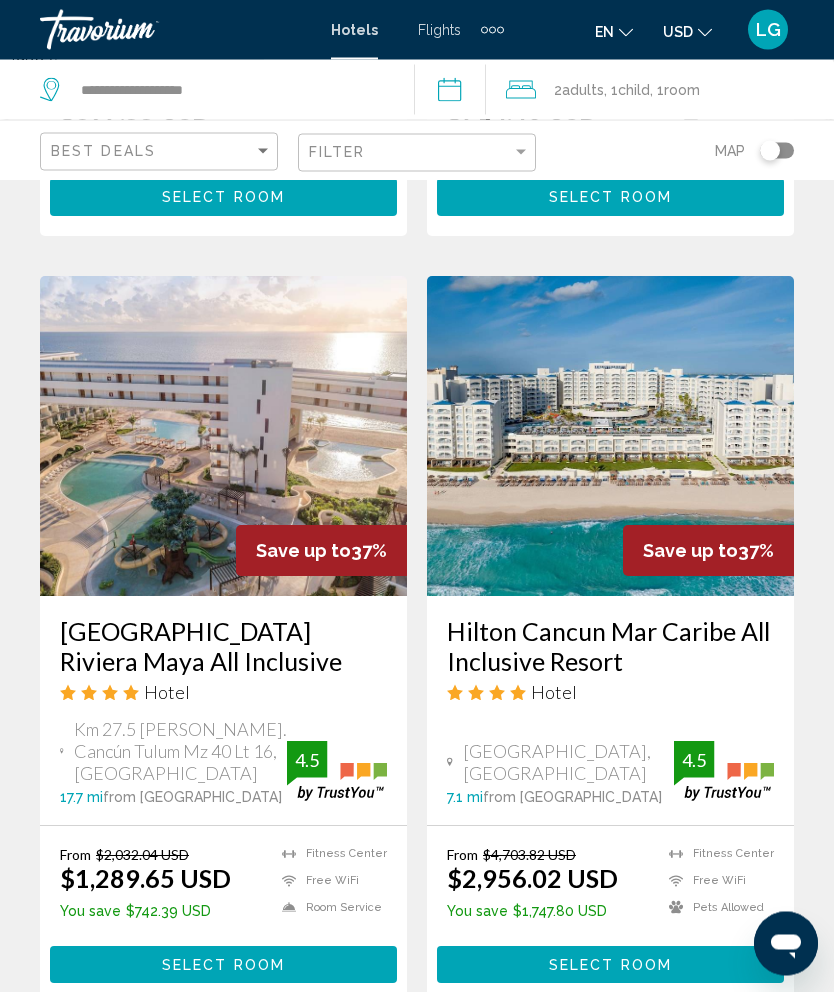 scroll, scrollTop: 3808, scrollLeft: 0, axis: vertical 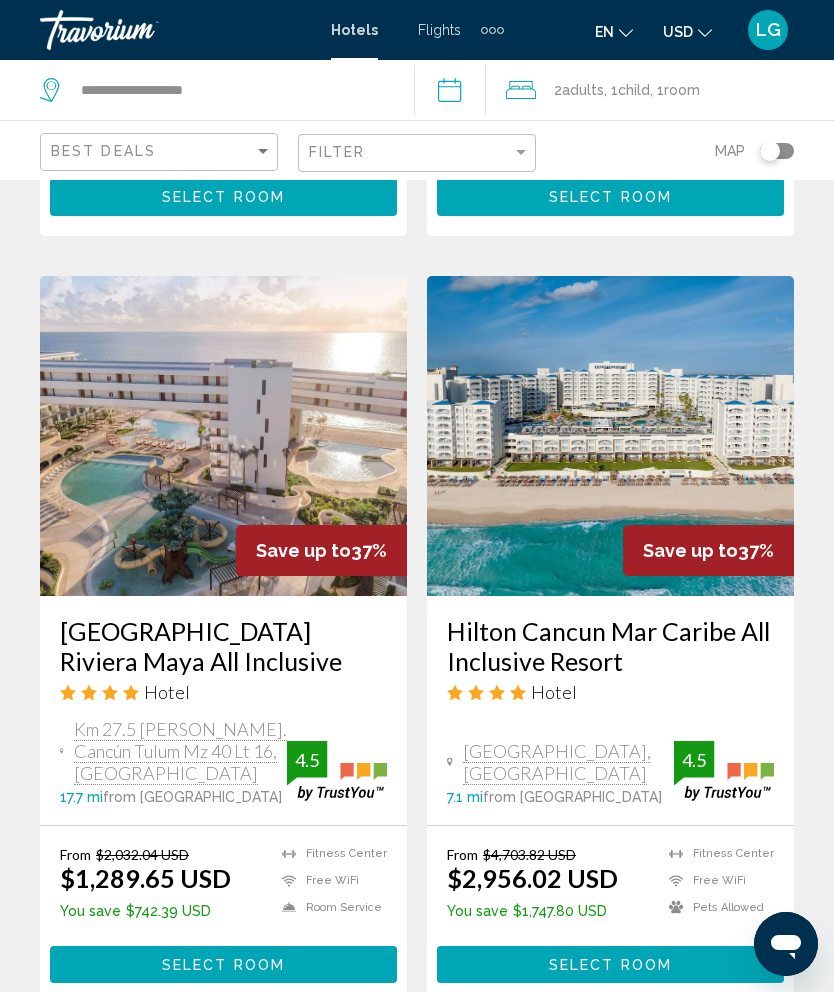 click on "Save up to  37%" at bounding box center [321, 550] 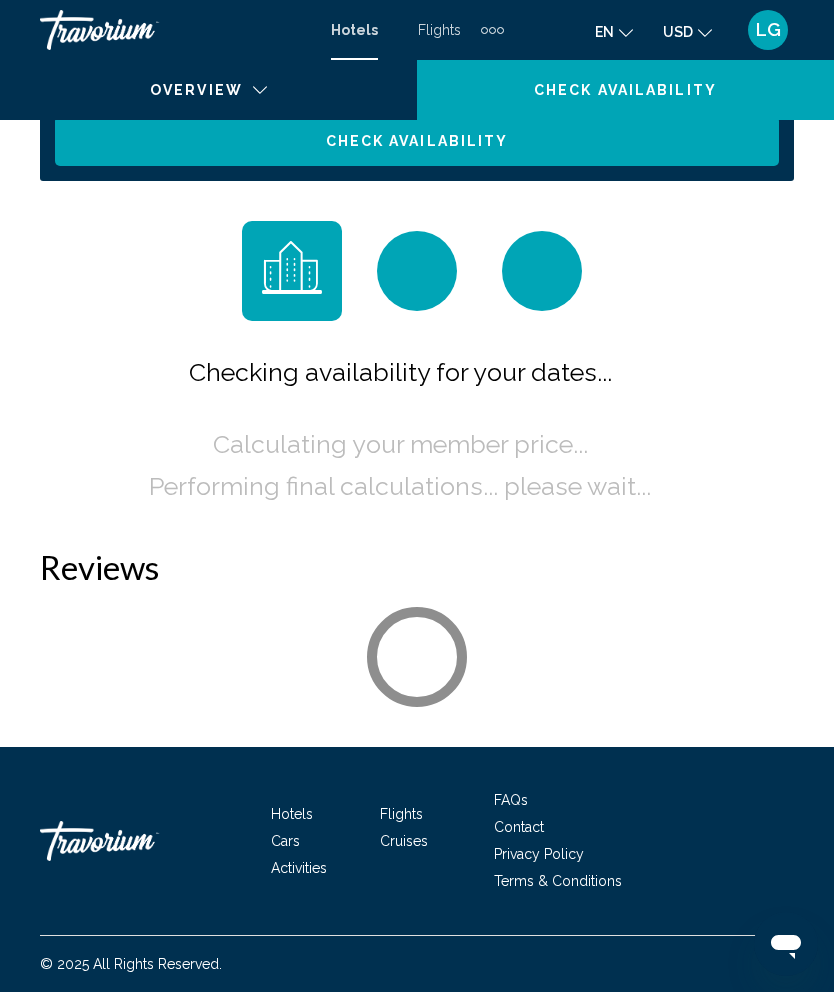 scroll, scrollTop: 0, scrollLeft: 0, axis: both 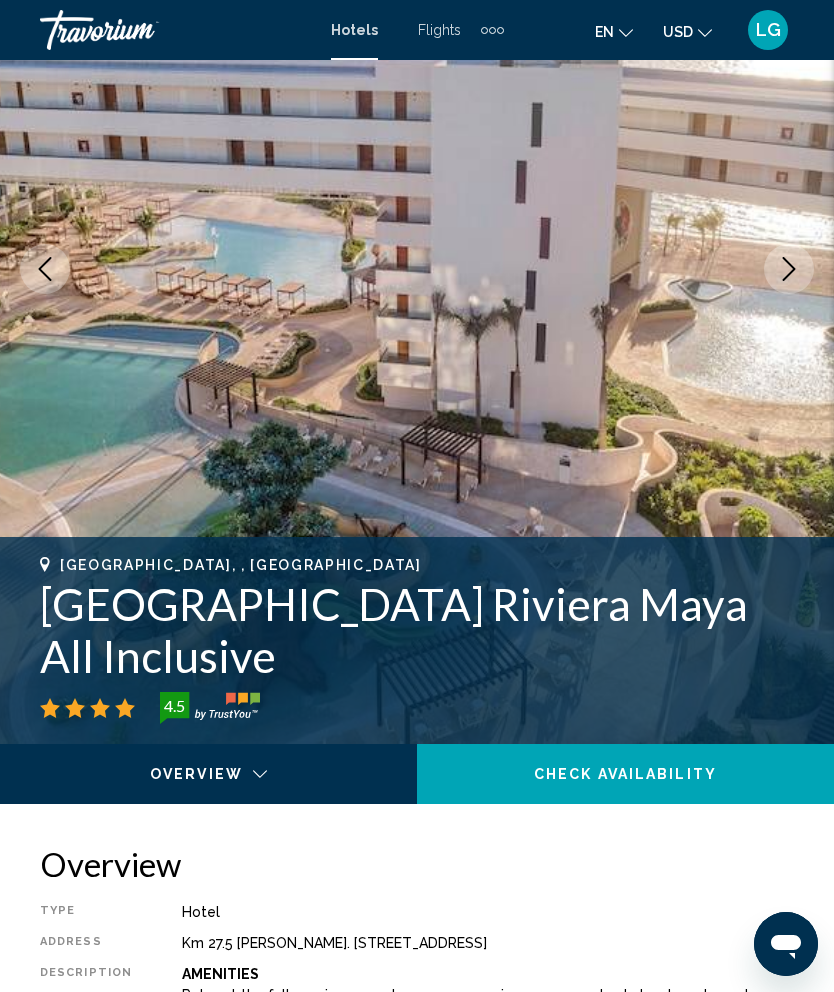 click at bounding box center [789, 269] 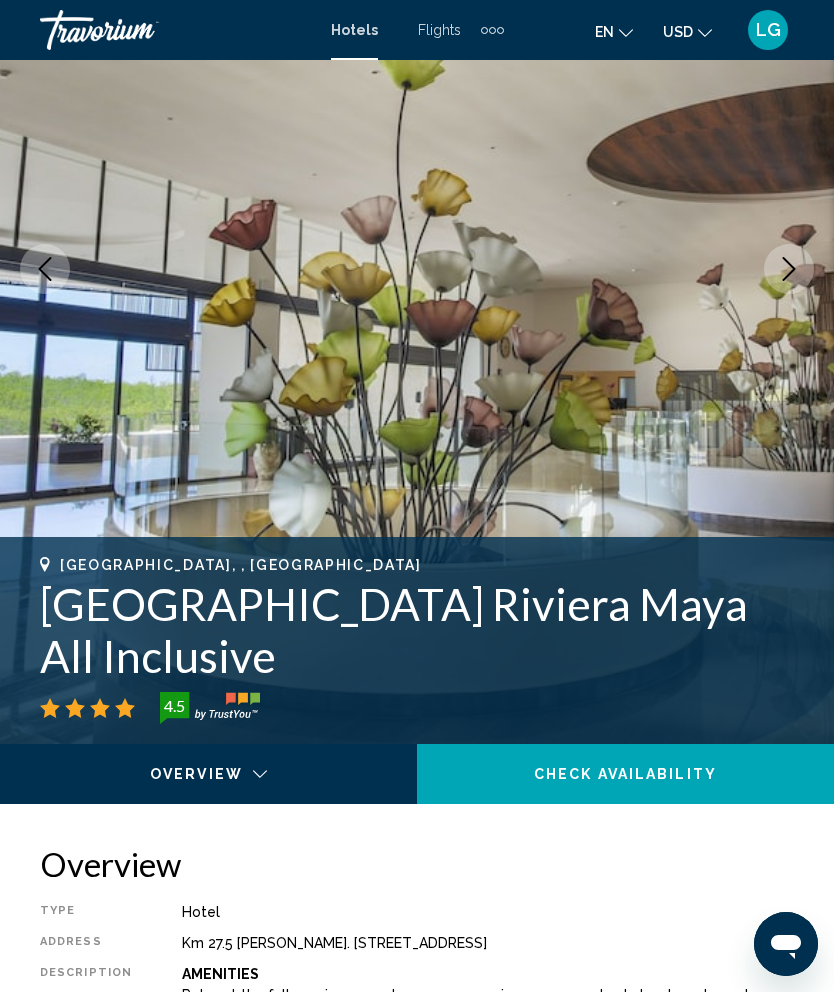 scroll, scrollTop: 0, scrollLeft: 0, axis: both 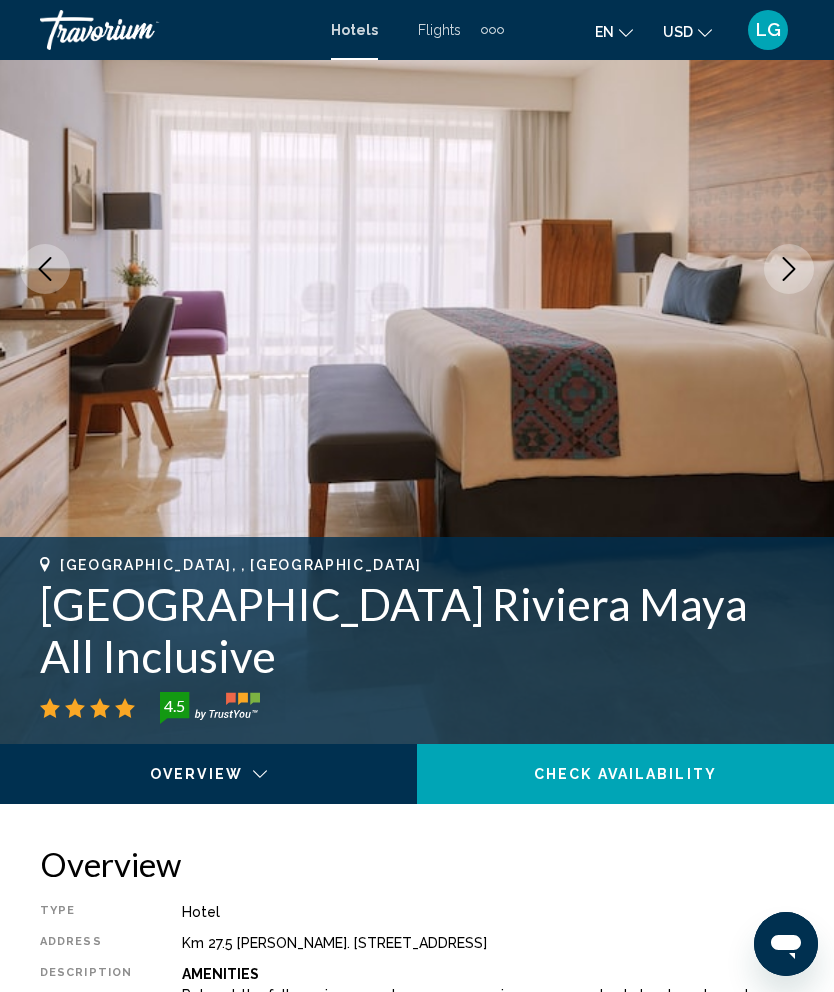 click 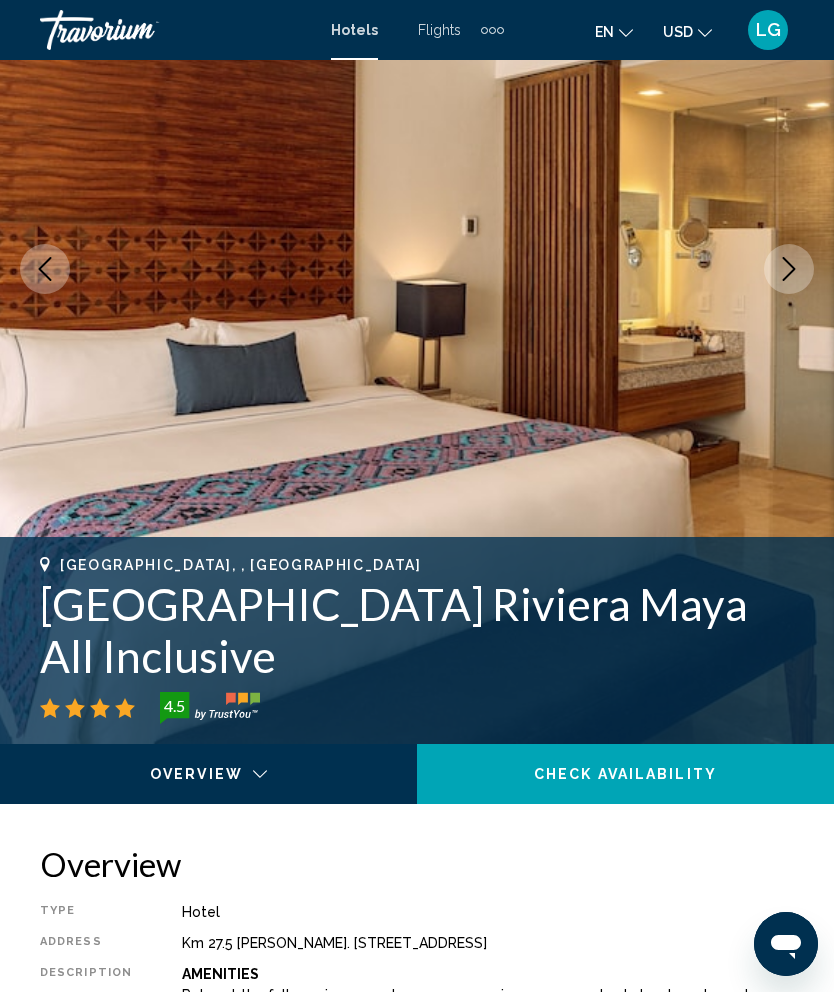 scroll, scrollTop: 0, scrollLeft: 0, axis: both 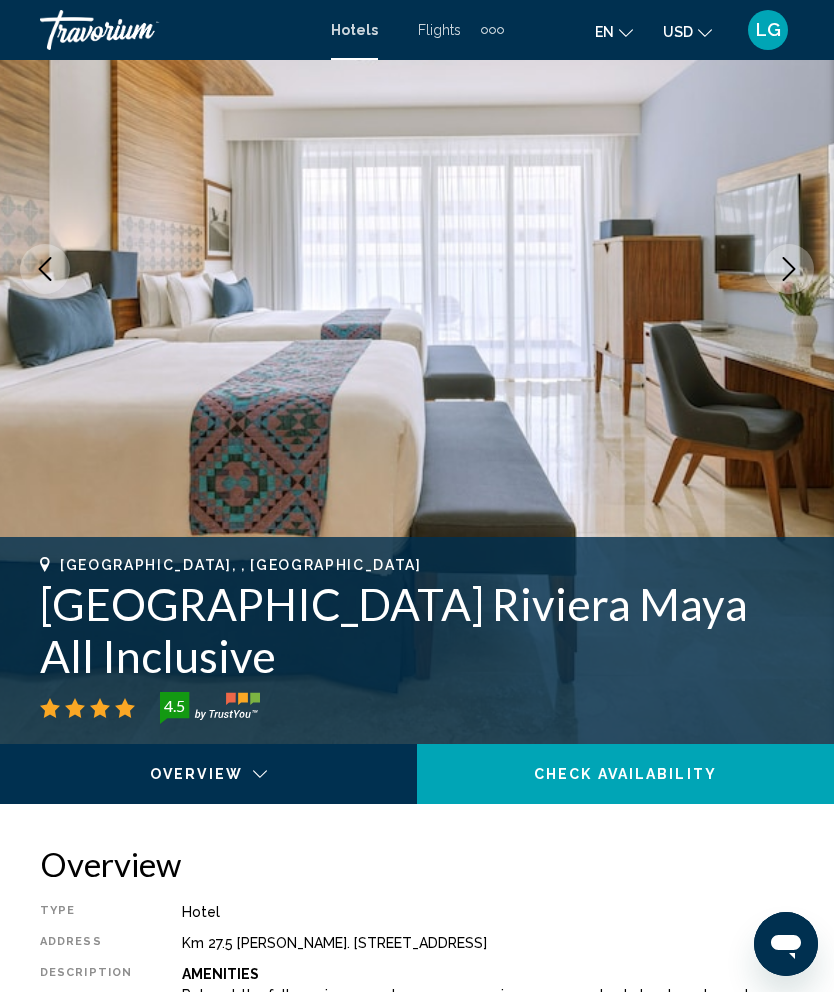 click 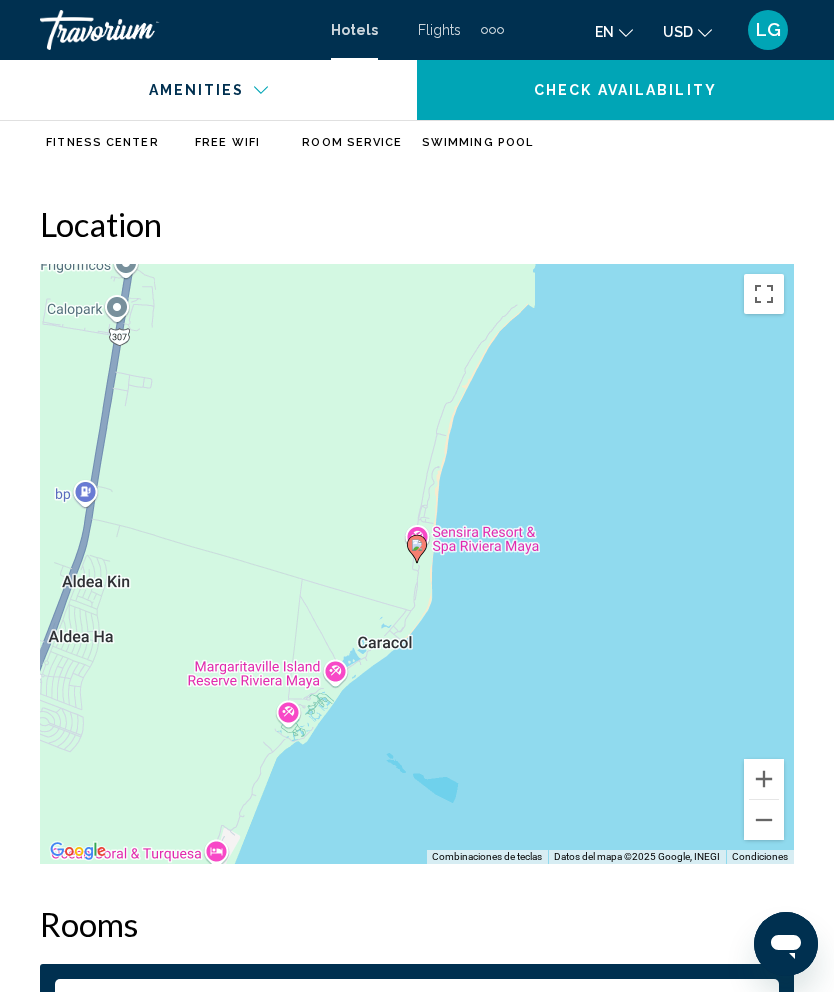 scroll, scrollTop: 2353, scrollLeft: 0, axis: vertical 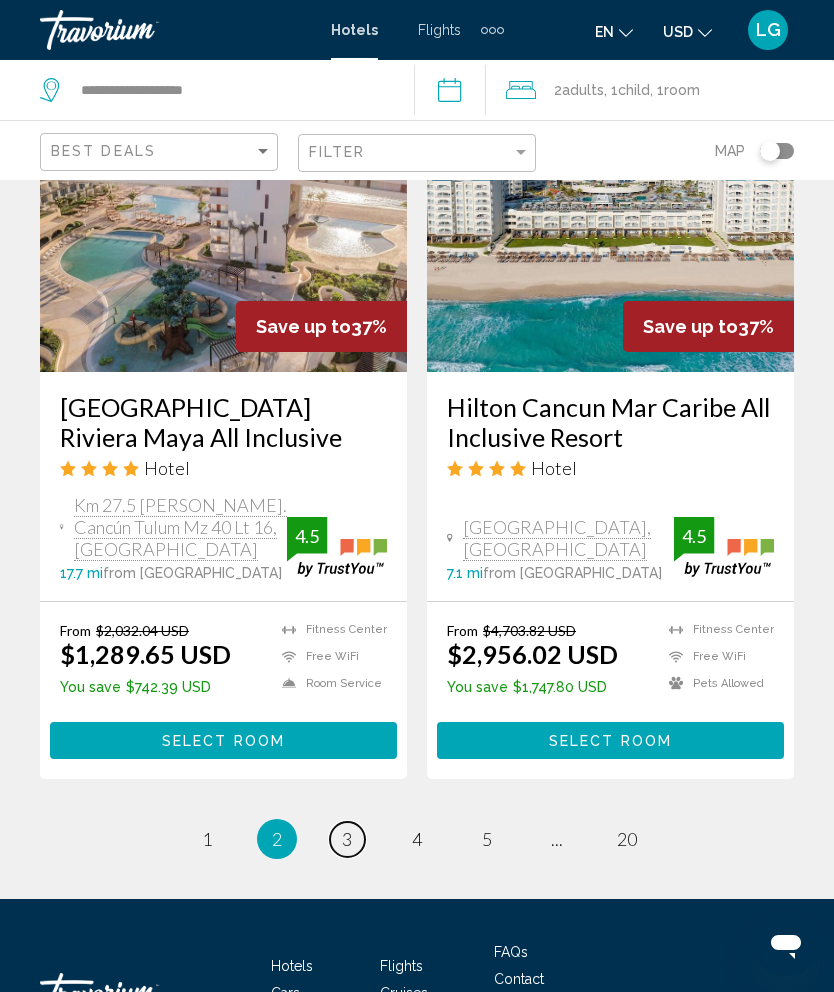 click on "3" at bounding box center (347, 839) 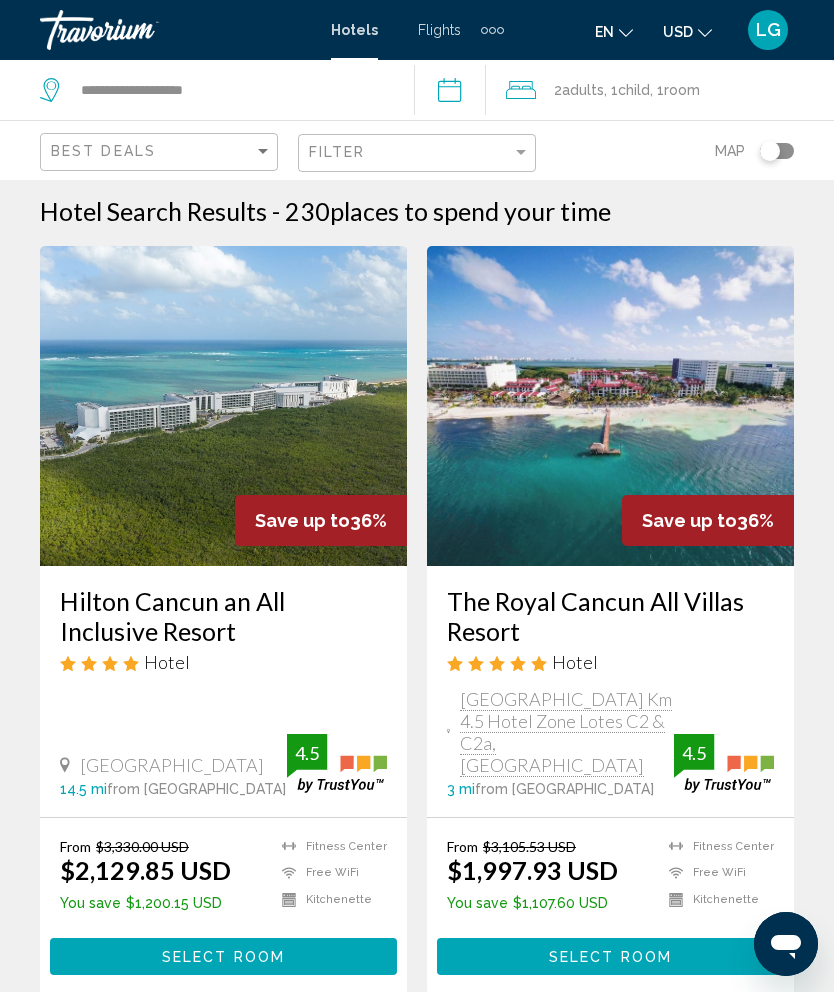 scroll, scrollTop: 3, scrollLeft: 0, axis: vertical 